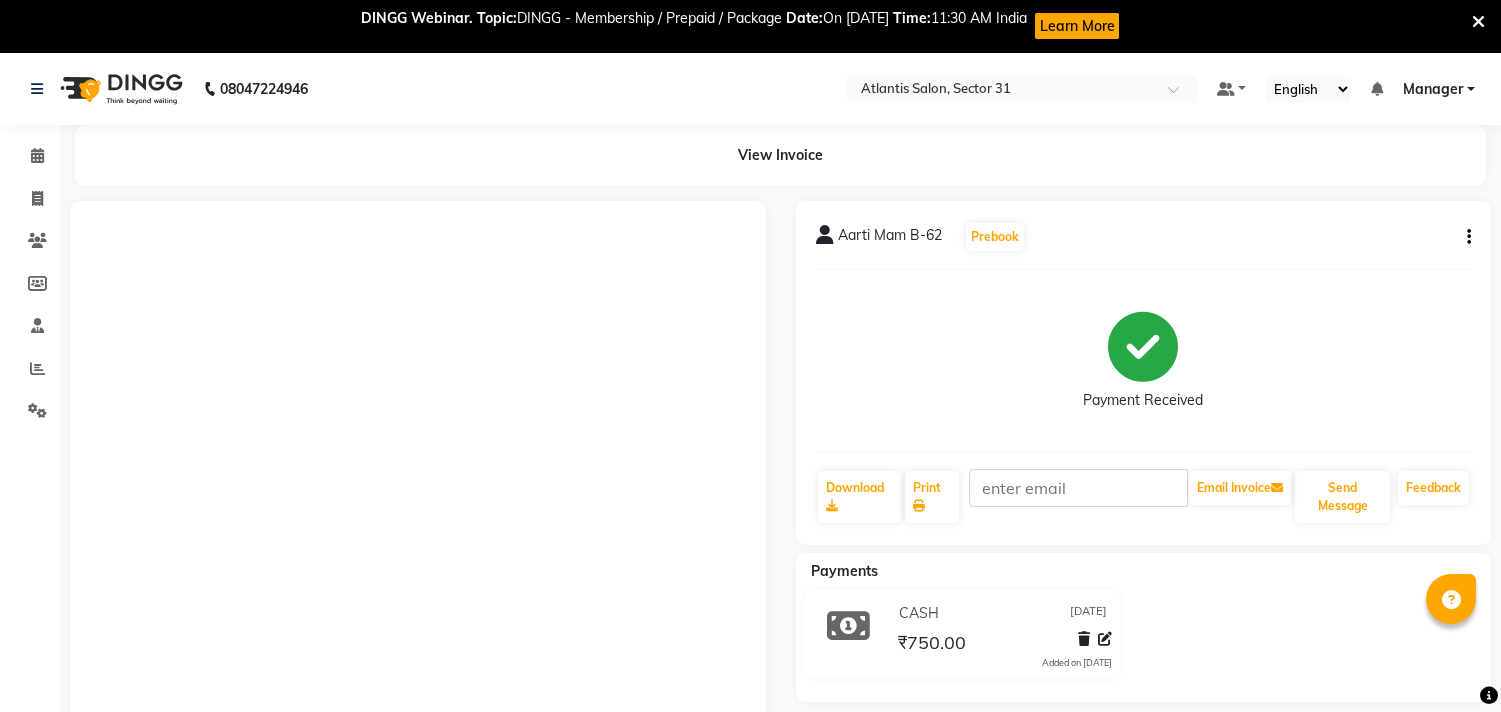 scroll, scrollTop: 131, scrollLeft: 0, axis: vertical 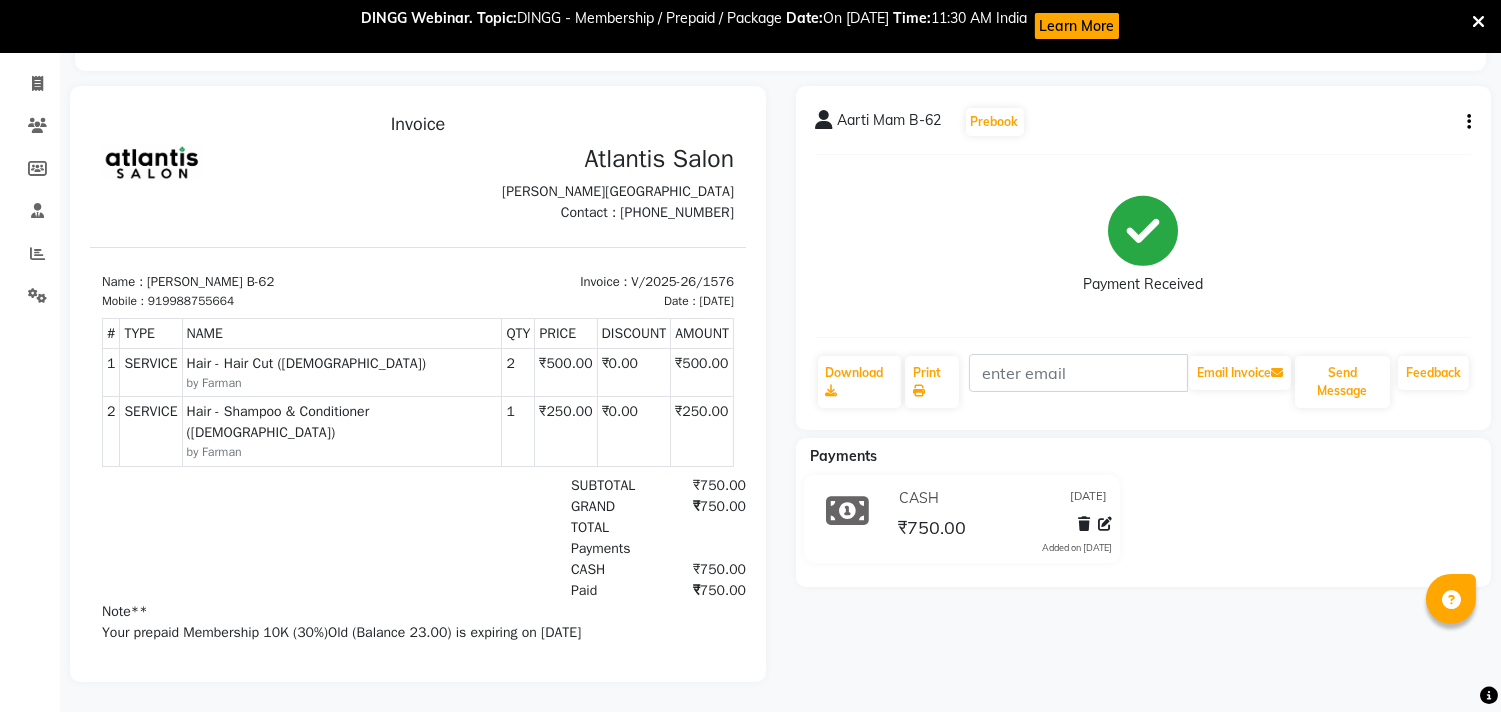 drag, startPoint x: 0, startPoint y: 0, endPoint x: 1174, endPoint y: 662, distance: 1347.7833 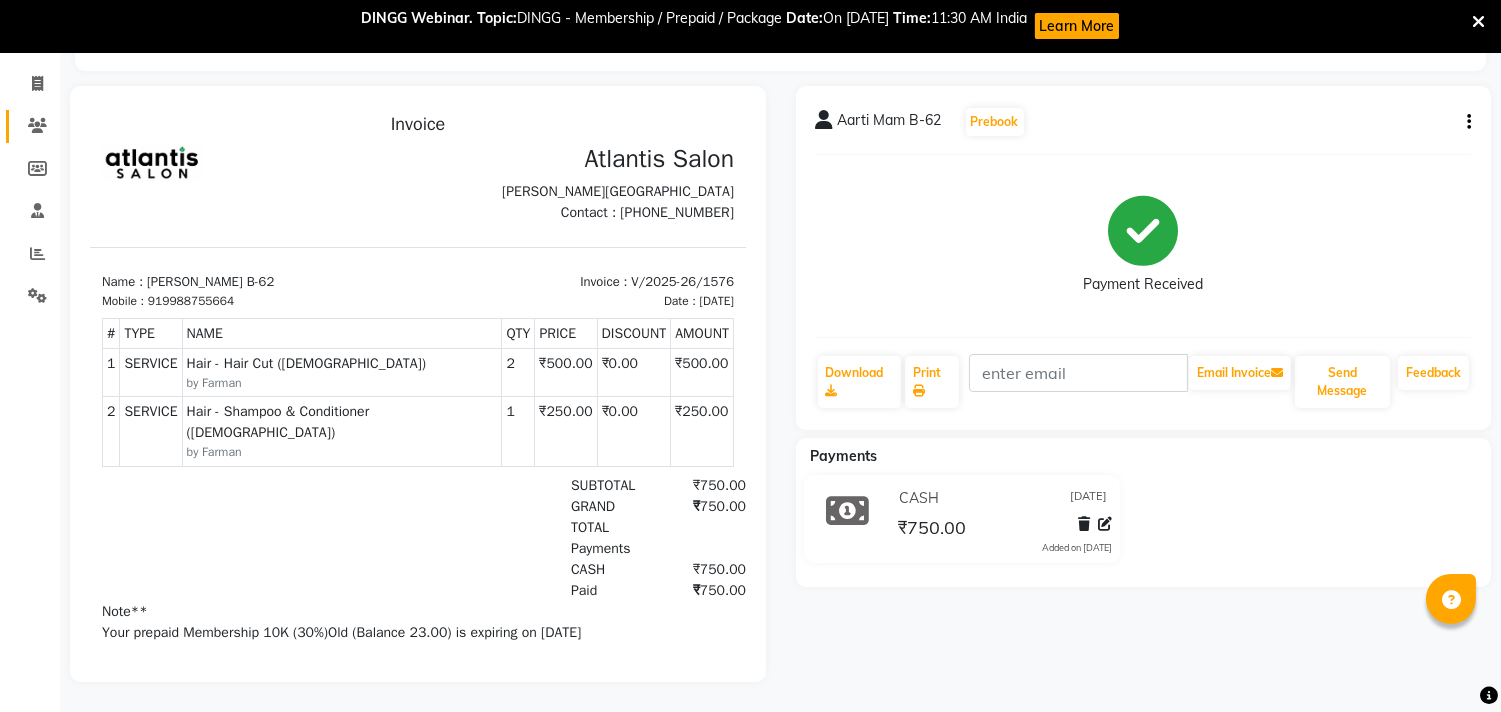 scroll, scrollTop: 0, scrollLeft: 0, axis: both 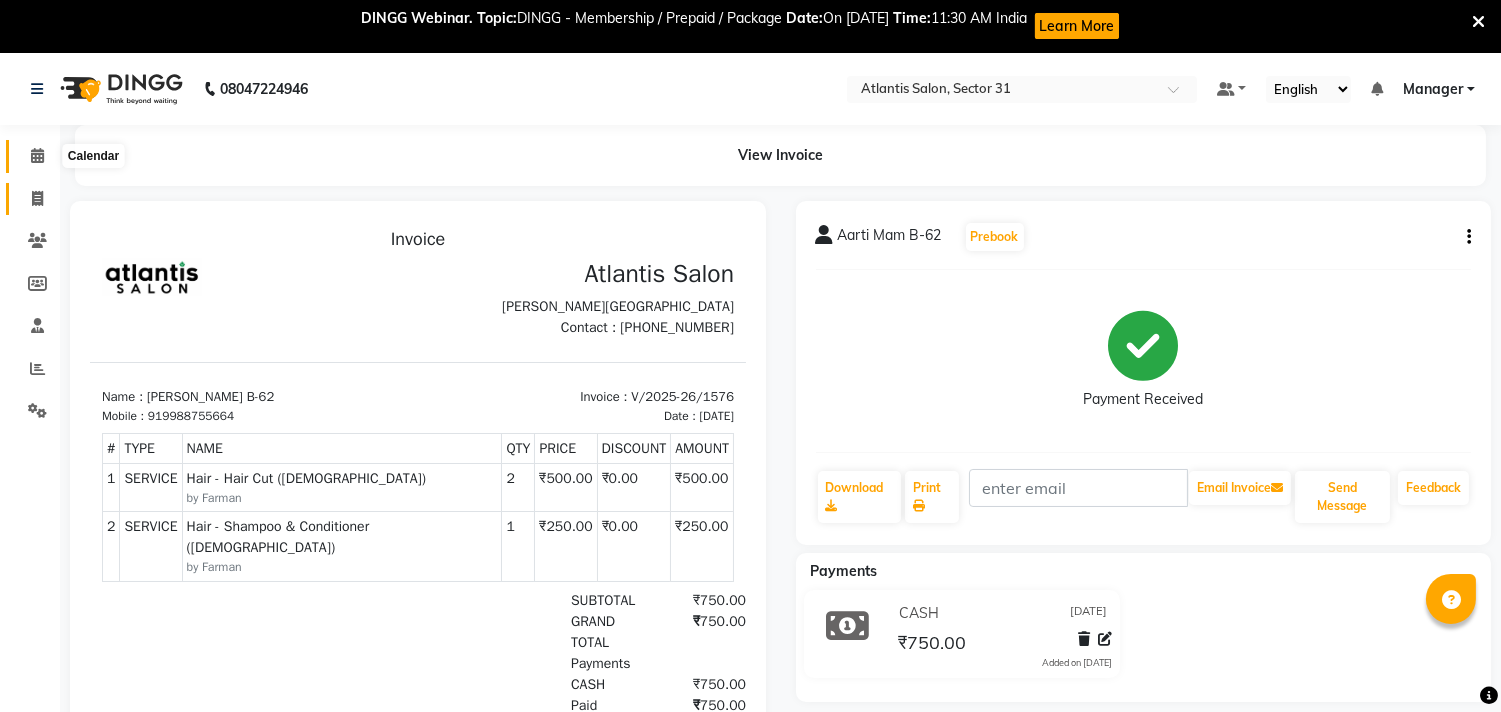 click on "Calendar" 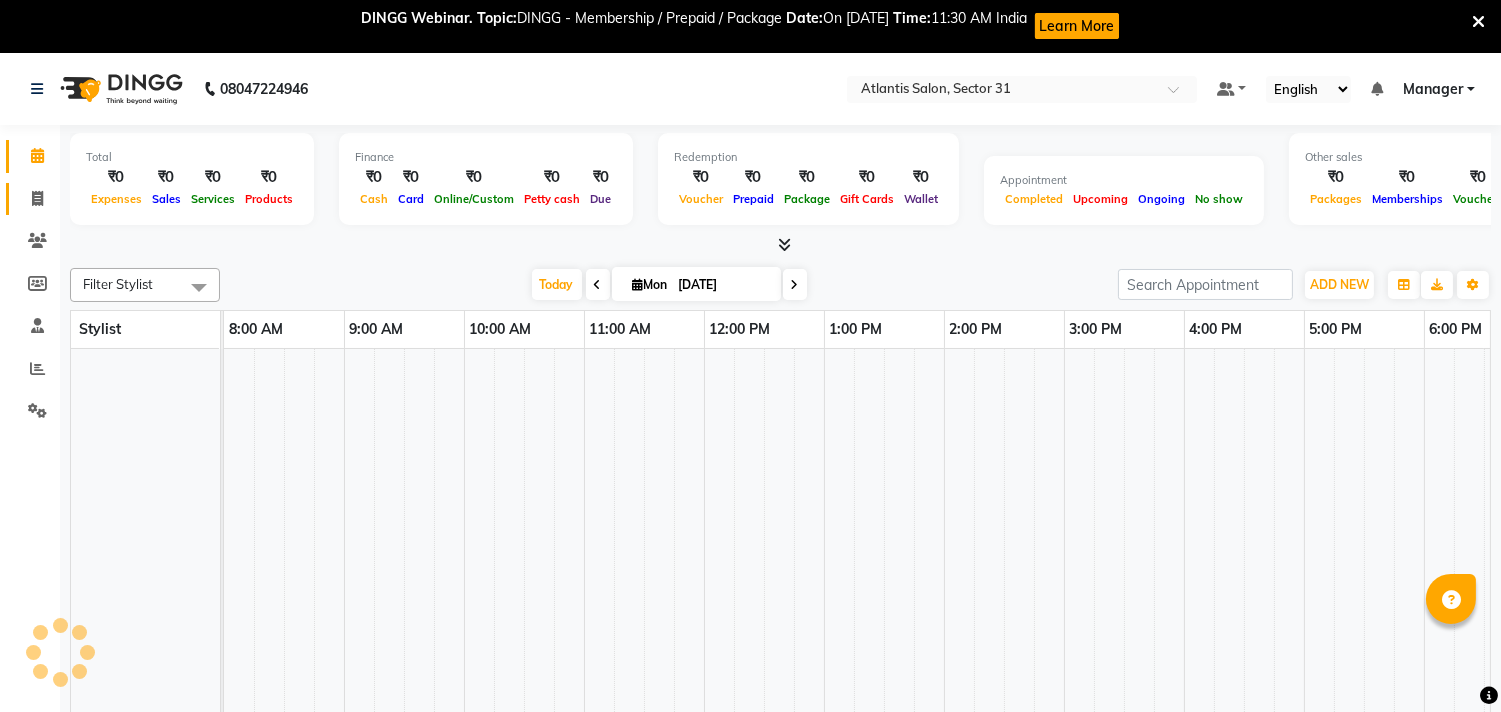 click on "Invoice" 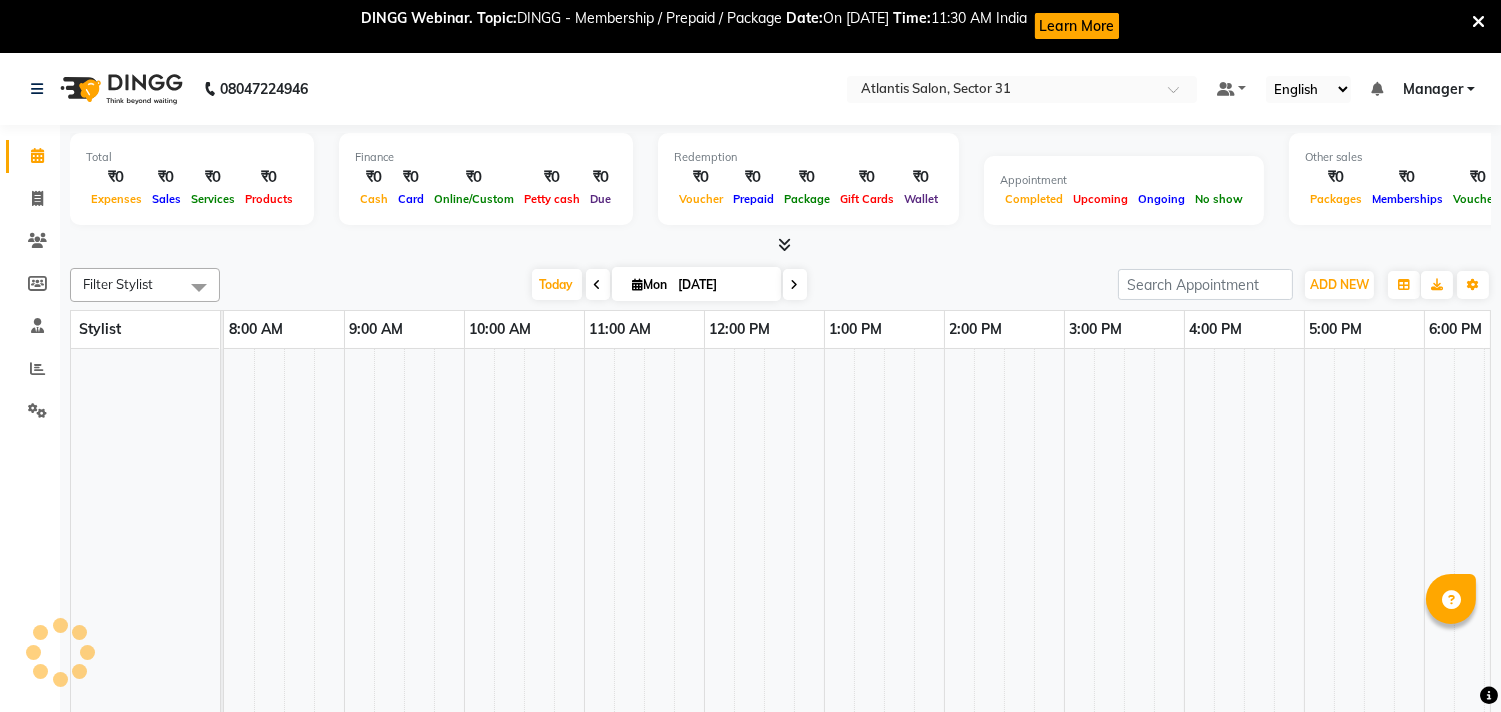 select on "service" 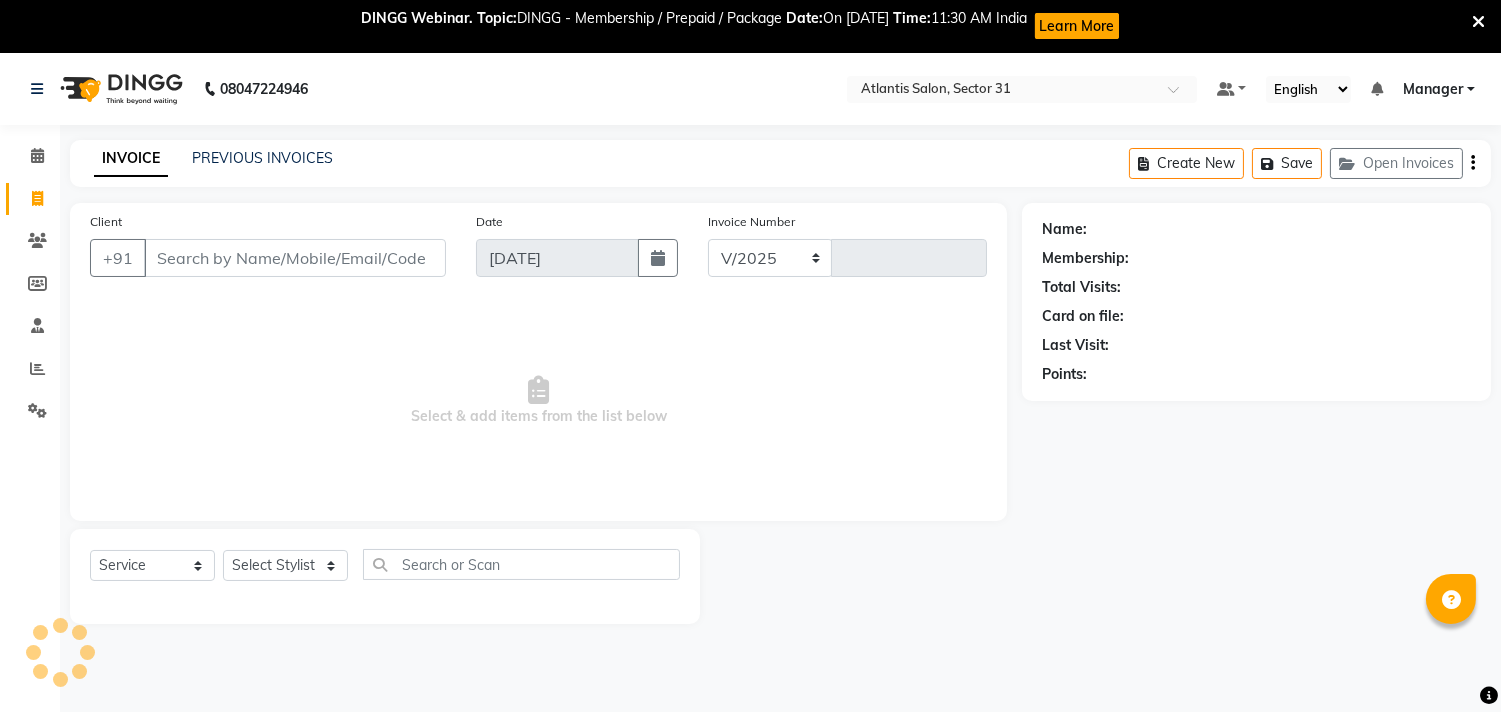 select on "4391" 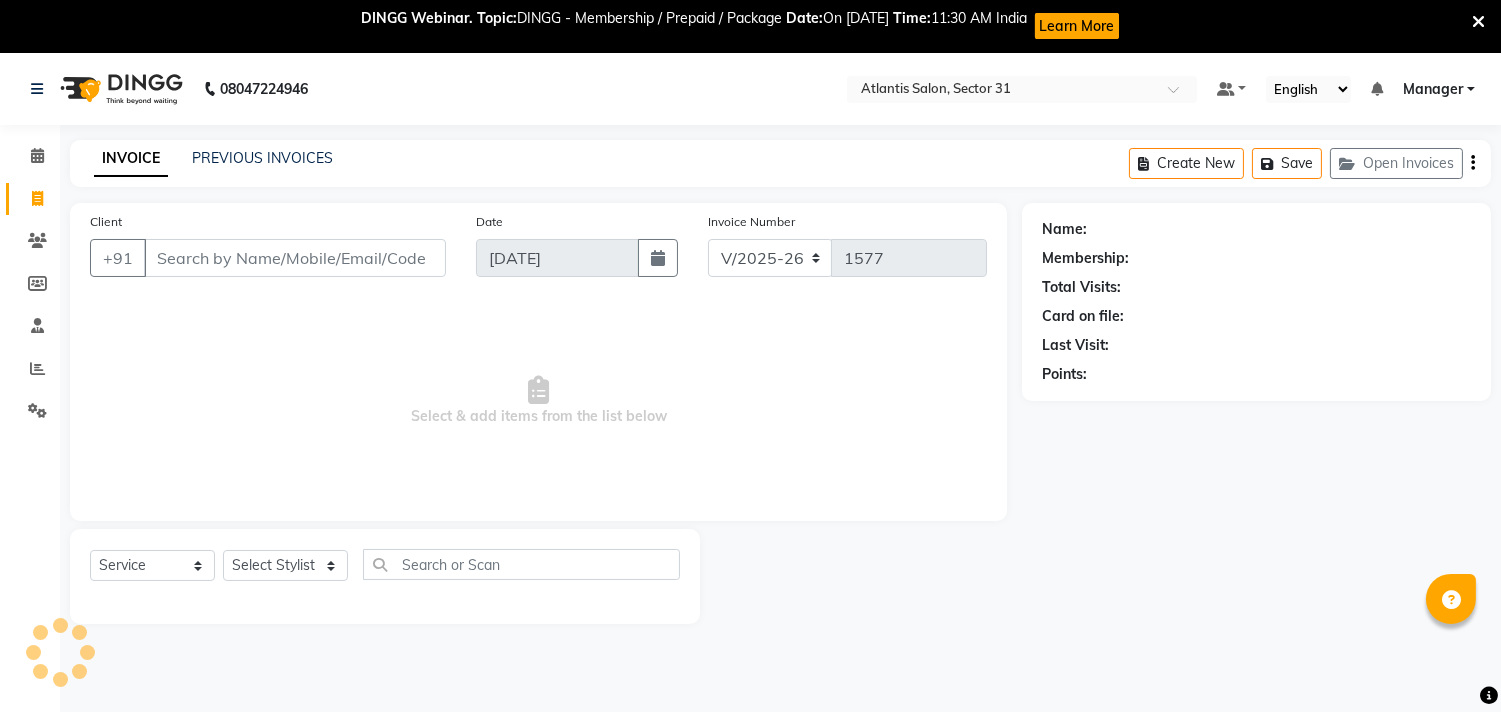 scroll, scrollTop: 53, scrollLeft: 0, axis: vertical 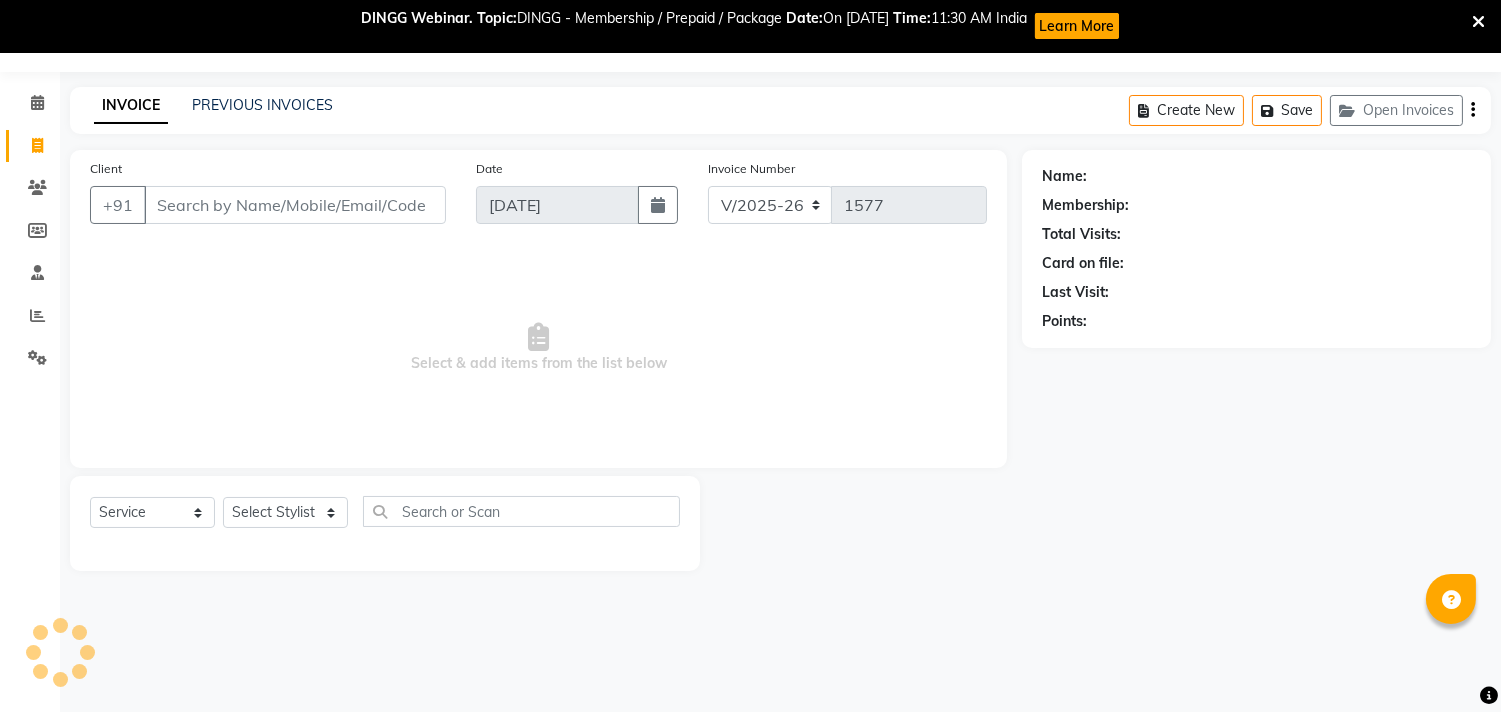 click on "Client" at bounding box center [295, 205] 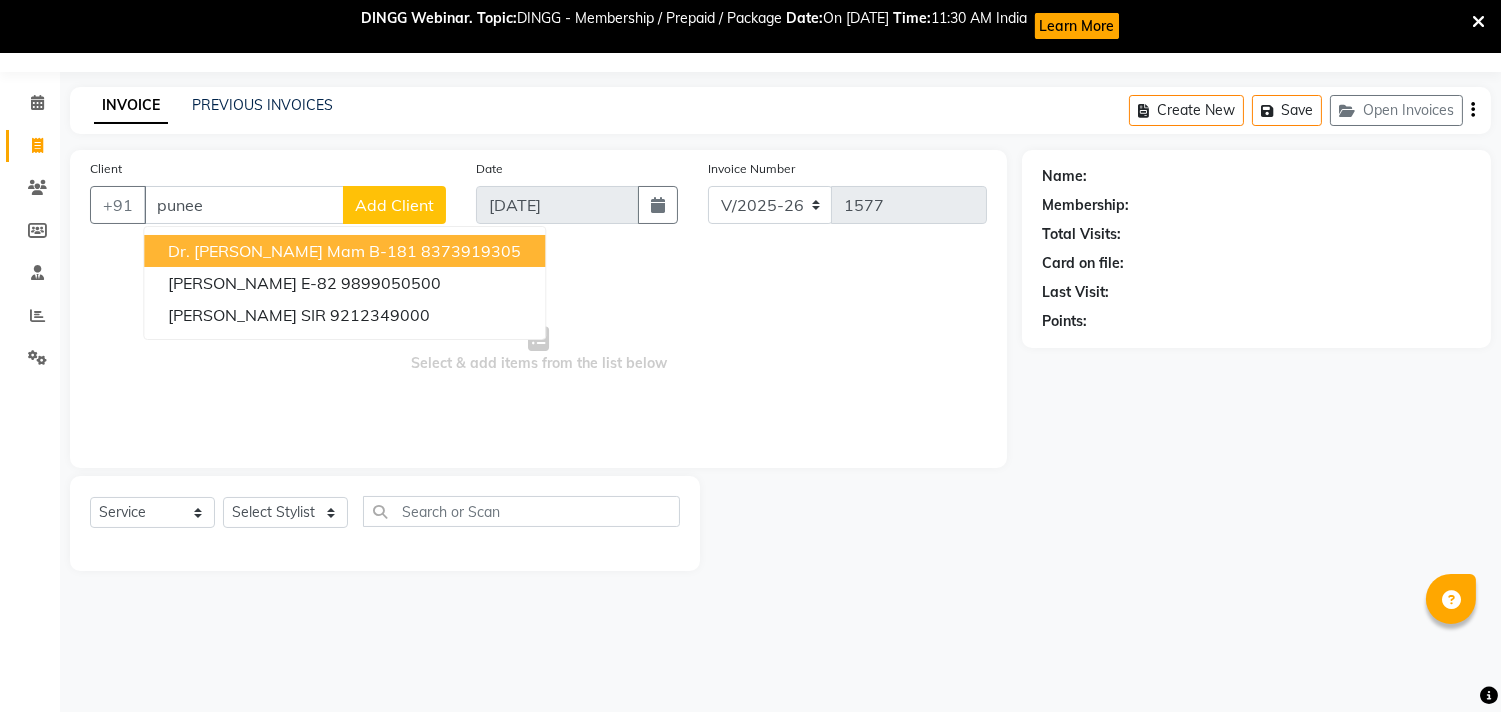 click on "Dr. [PERSON_NAME] mam B-181" at bounding box center (292, 251) 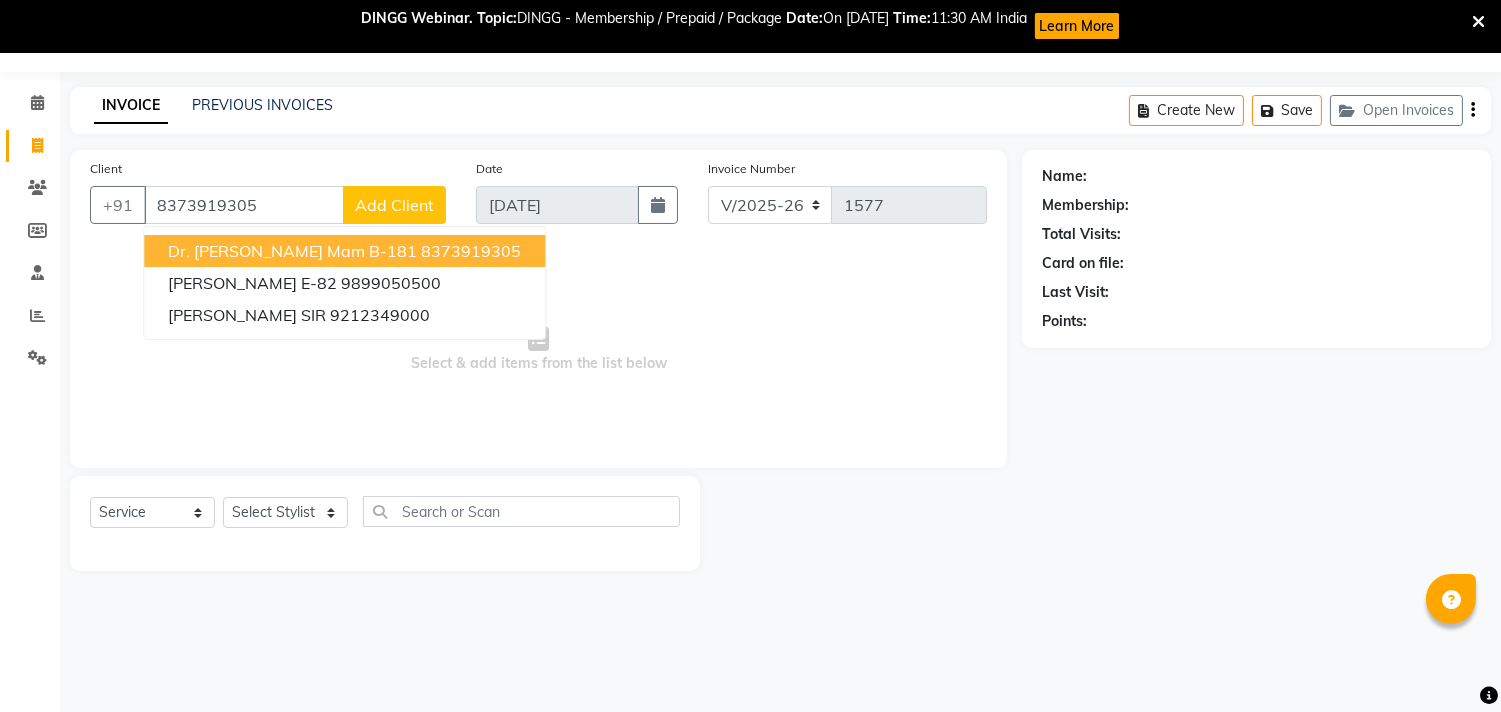 type on "8373919305" 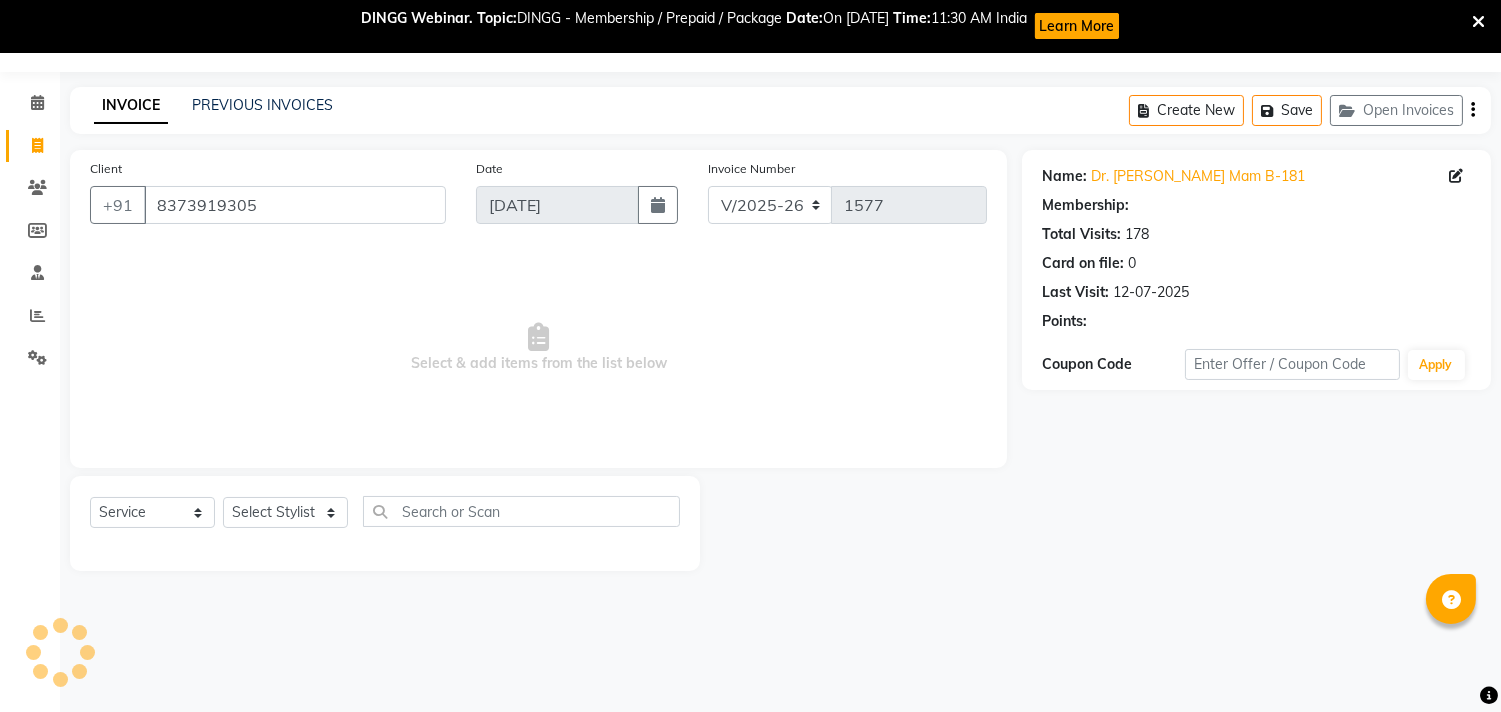 select on "1: Object" 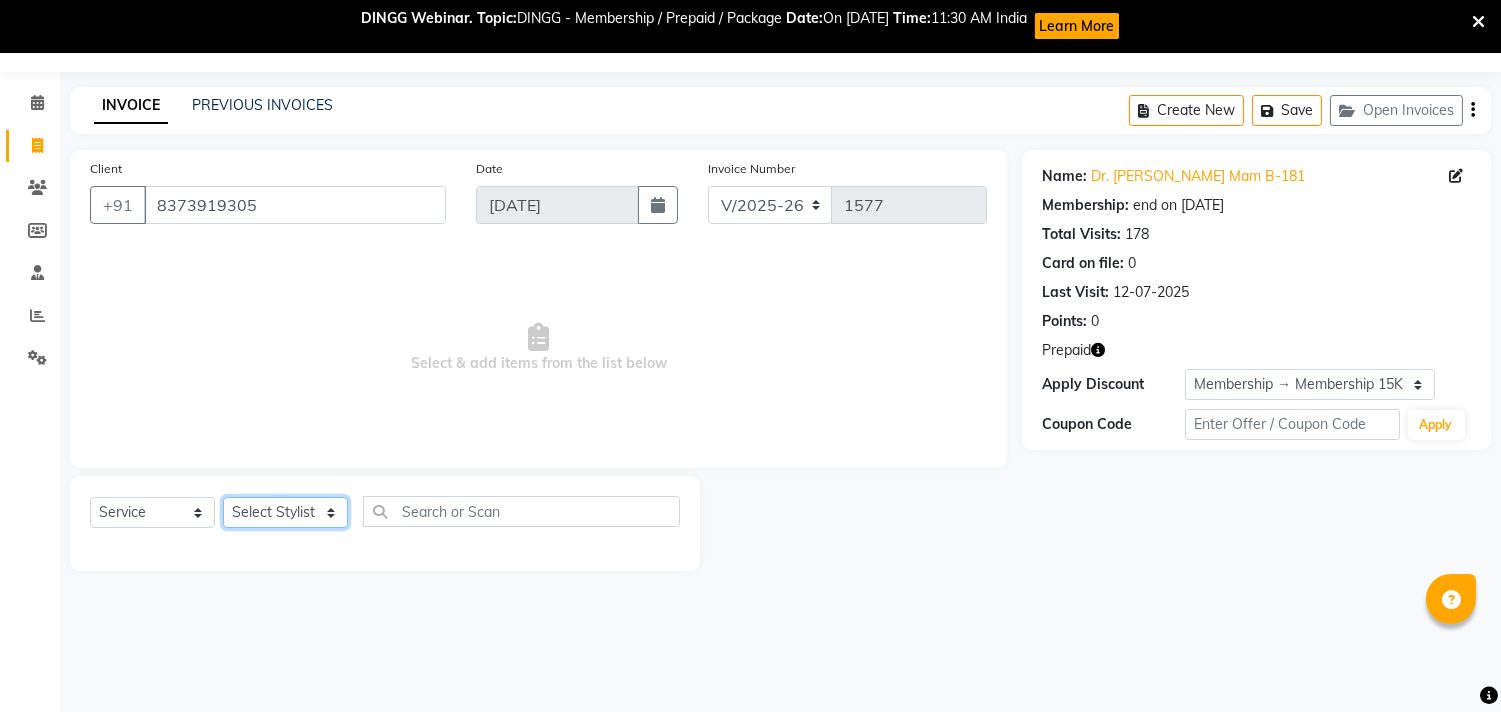 click on "Select Stylist [PERSON_NAME] [PERSON_NAME] Kavita Manager Staff 31 Staff ILD Suraj" 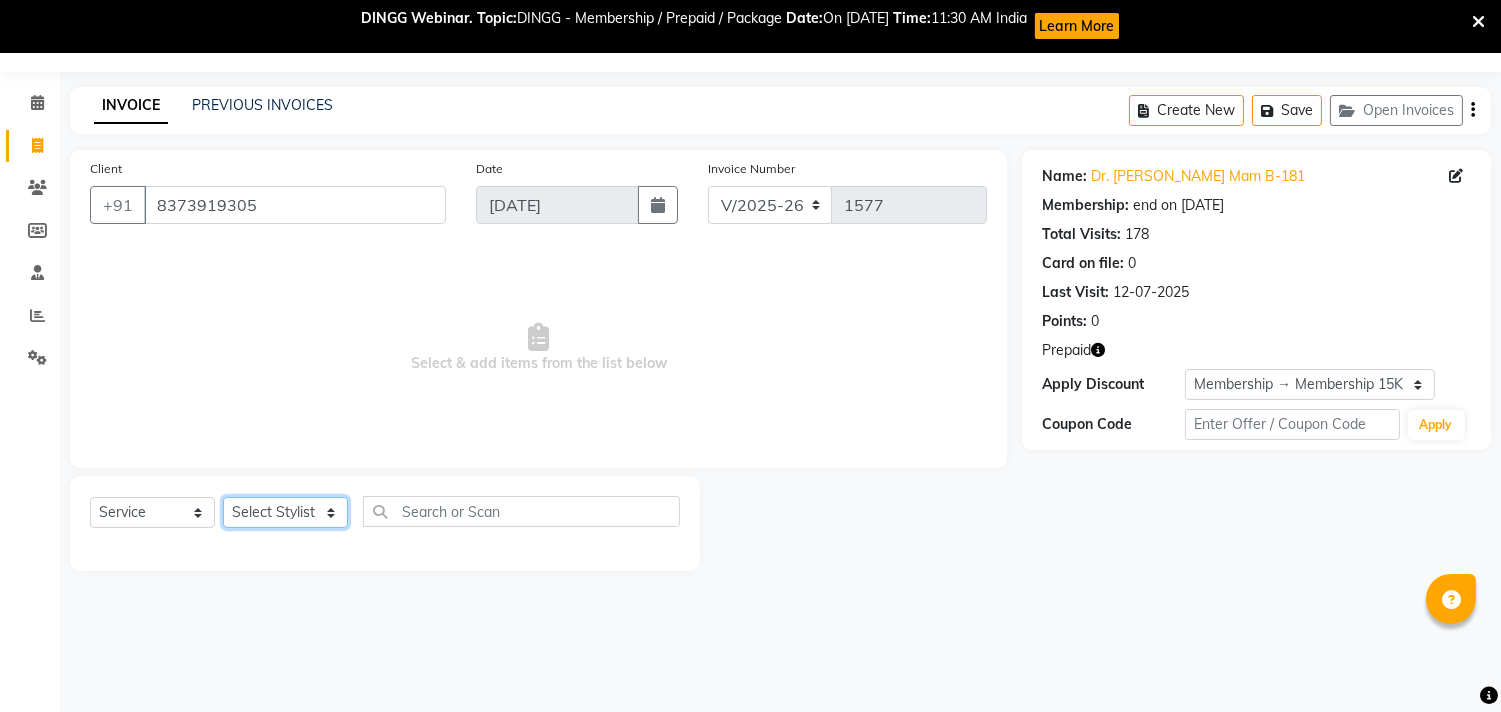 select on "33510" 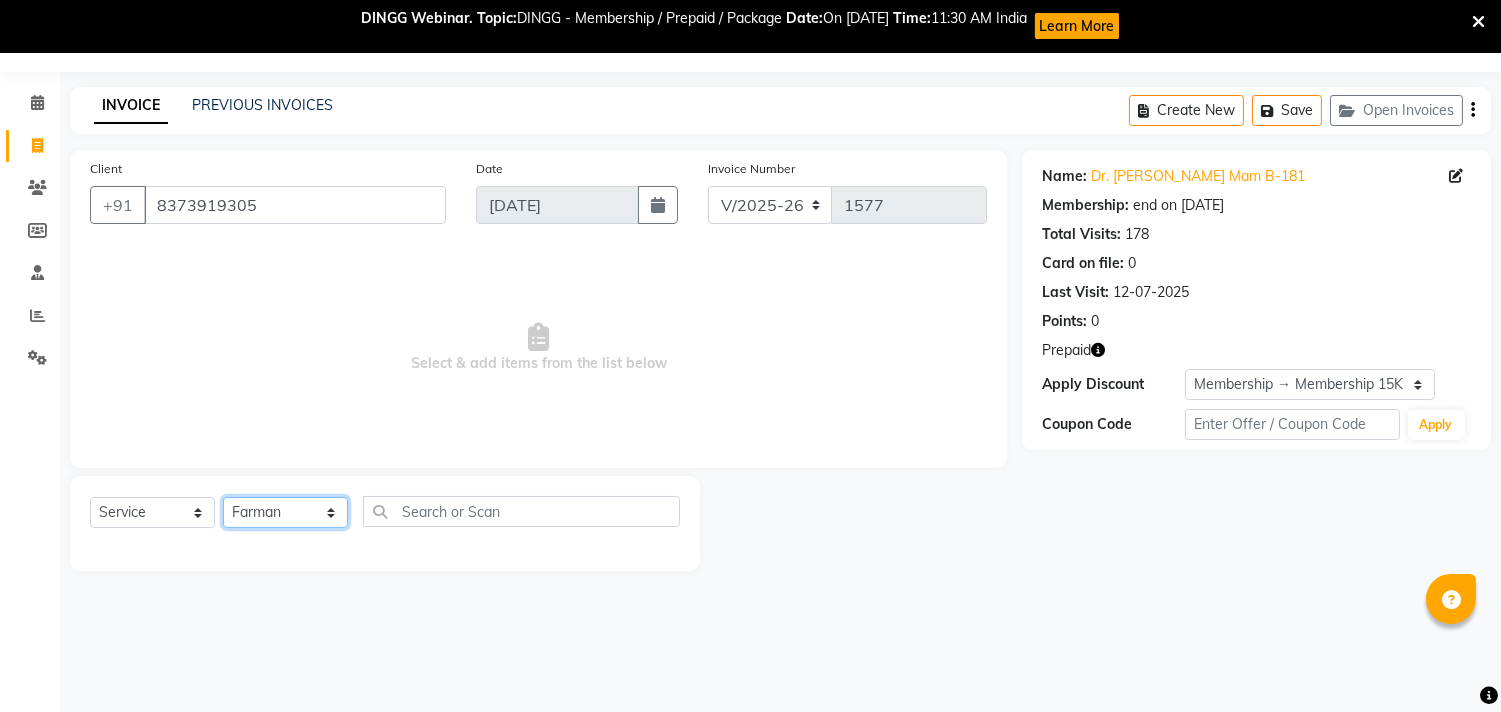 click on "Select Stylist [PERSON_NAME] [PERSON_NAME] Kavita Manager Staff 31 Staff ILD Suraj" 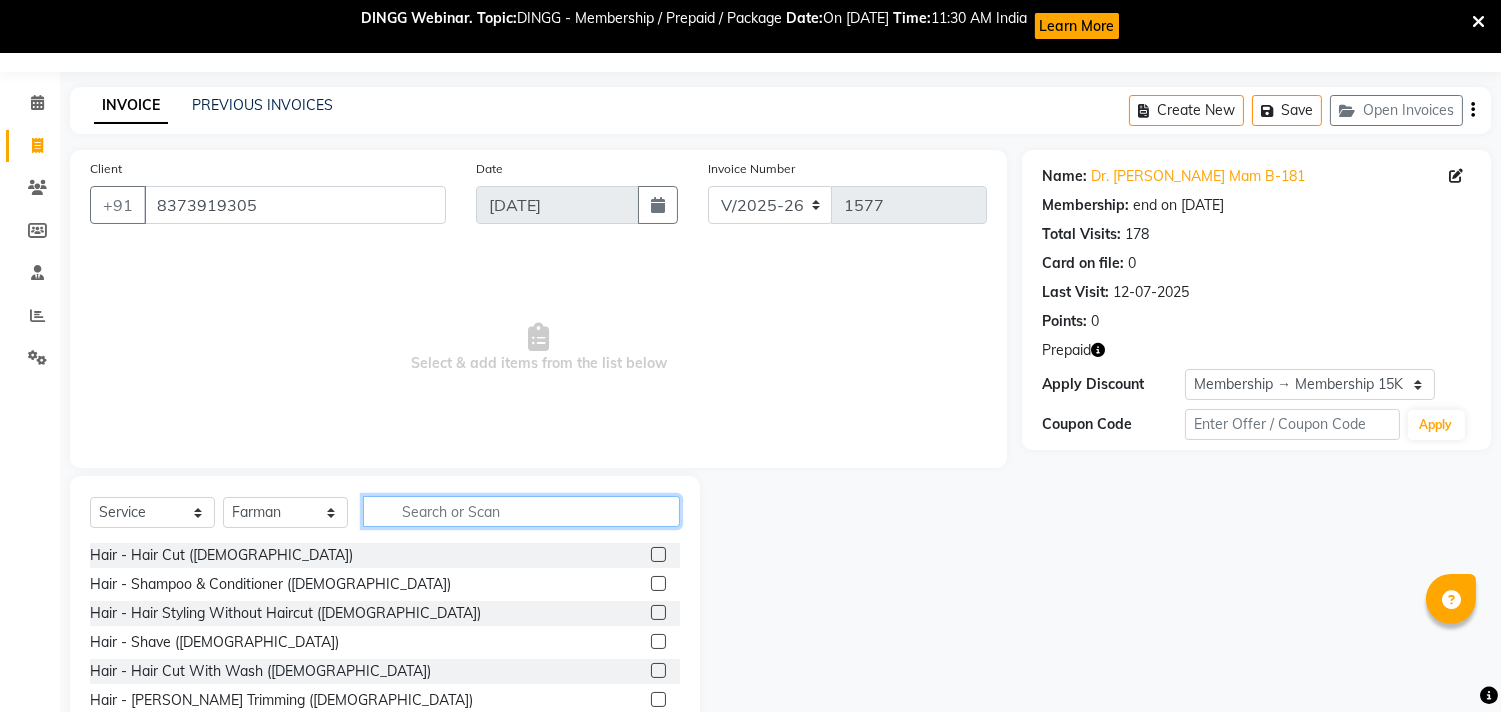 click 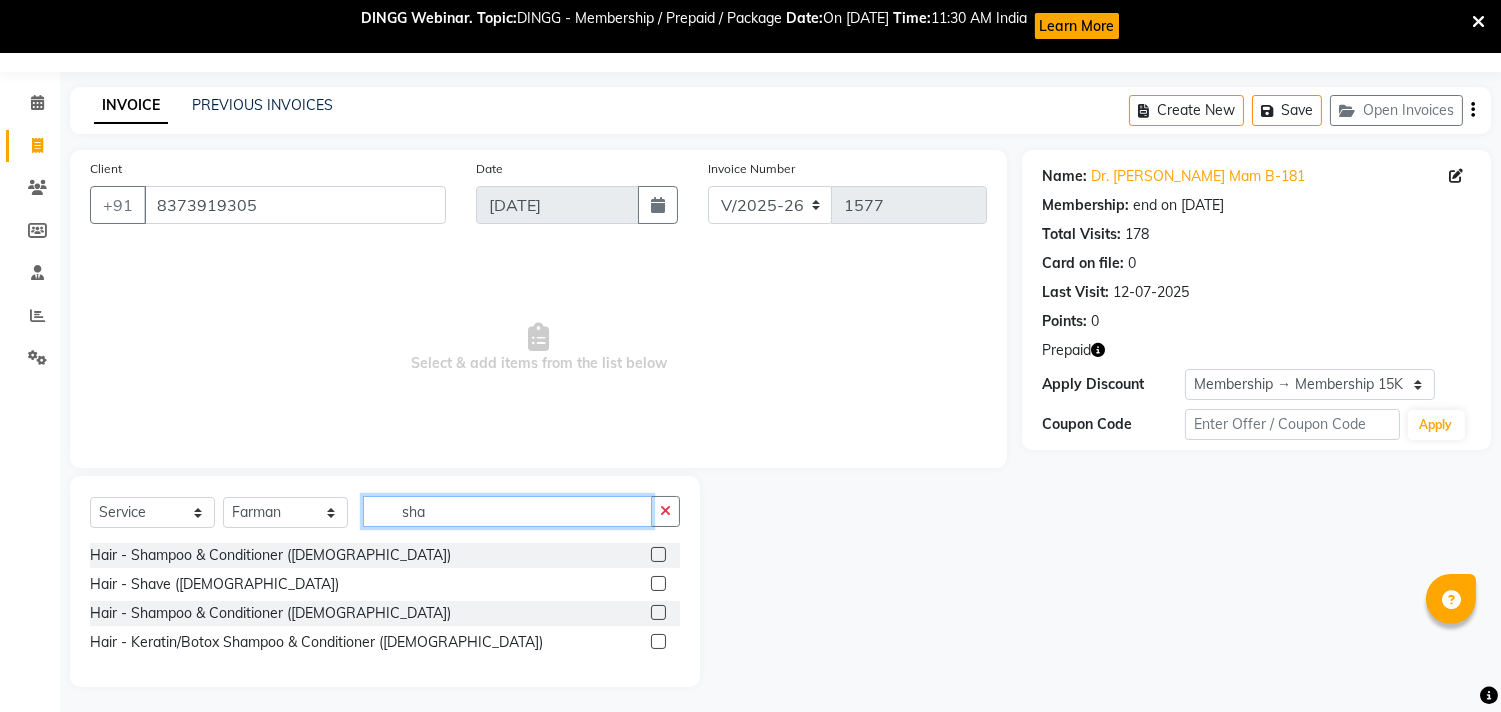 type on "sha" 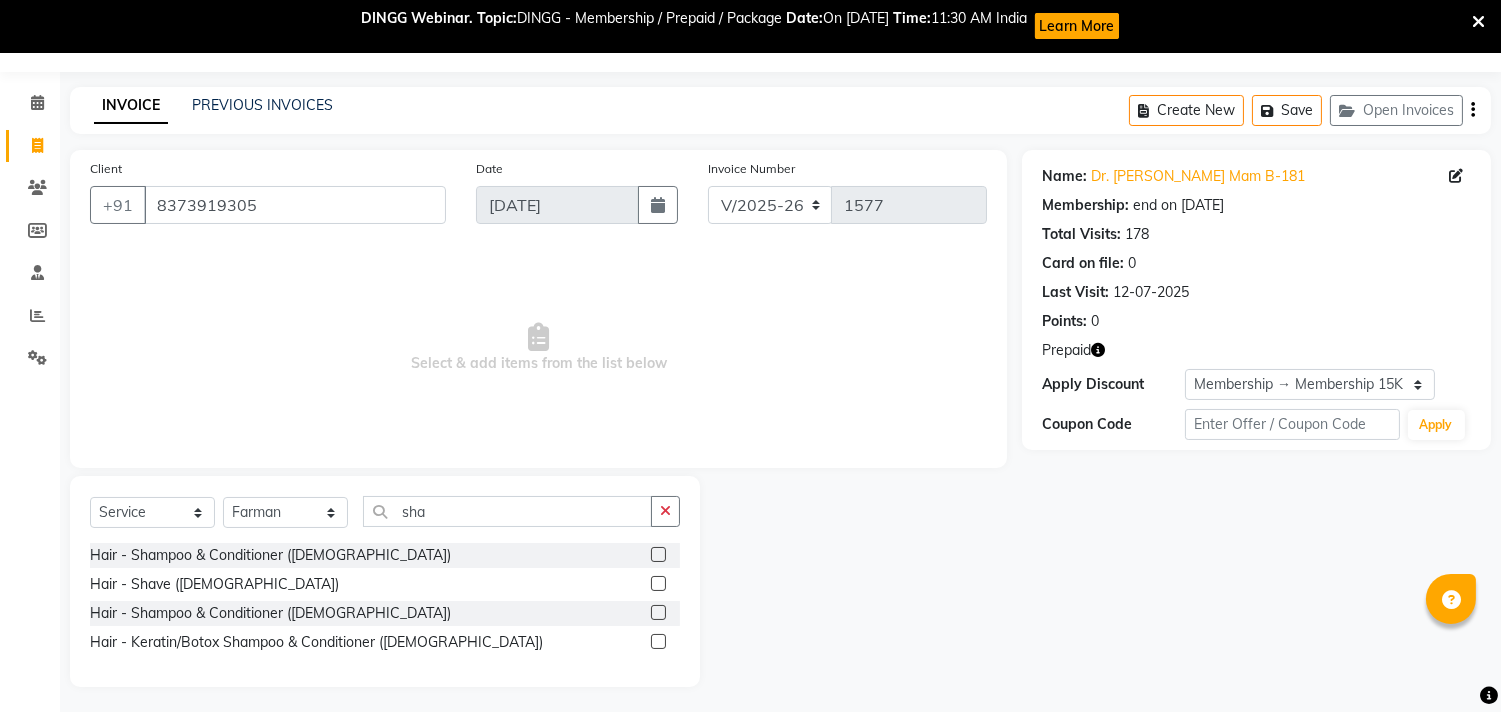 click on "Select  Service  Product  Membership  Package Voucher Prepaid Gift Card  Select Stylist Alka  Annu [PERSON_NAME] Kavita Manager Staff 31 Staff ILD Suraj sha" 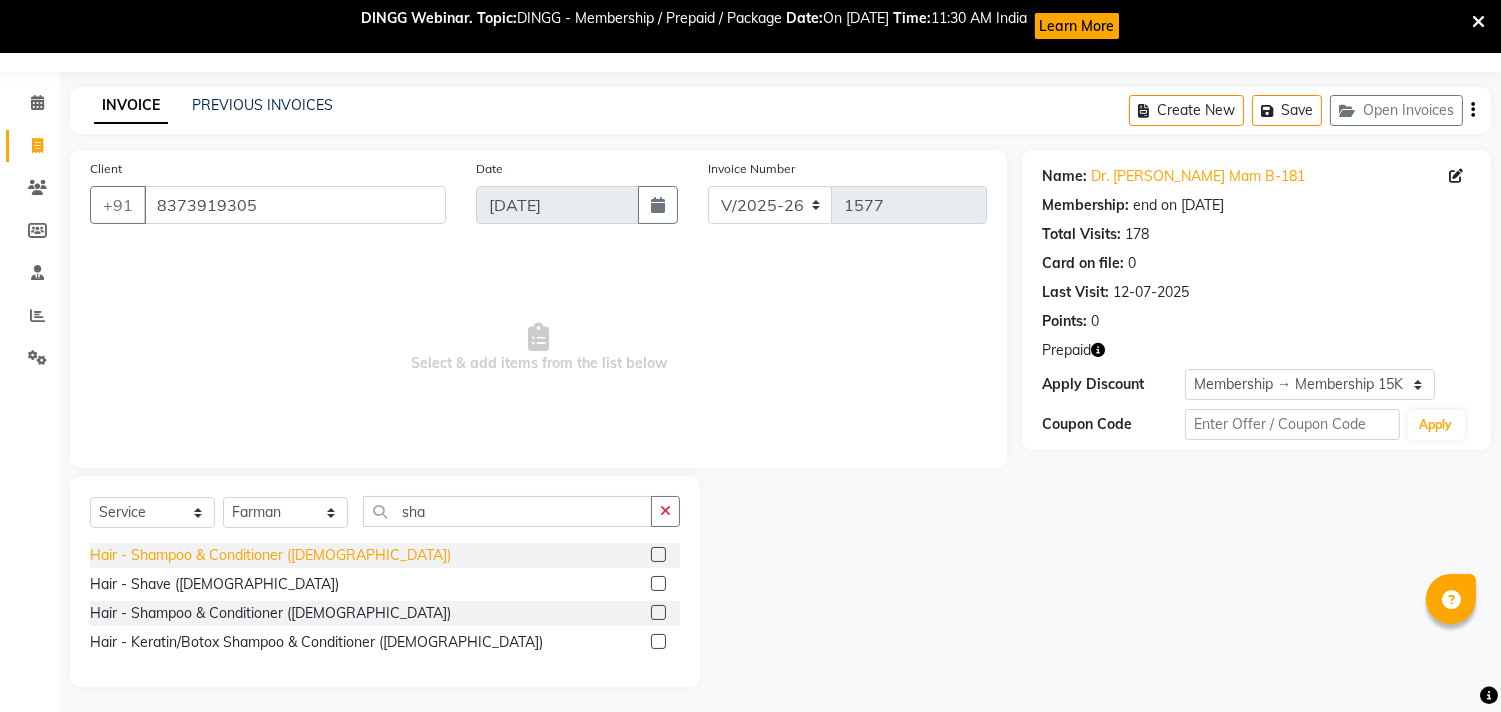 click on "Hair - Shampoo & Conditioner ([DEMOGRAPHIC_DATA])" 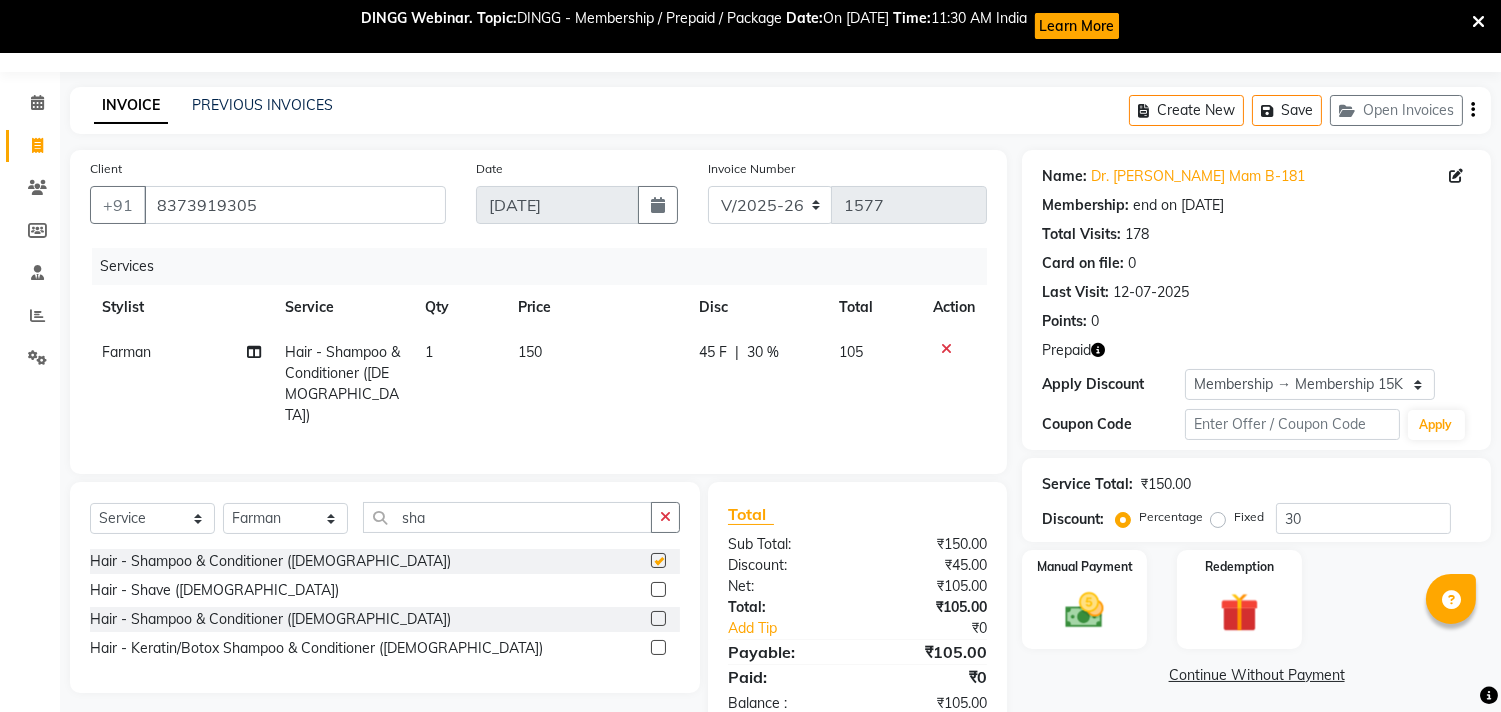 checkbox on "false" 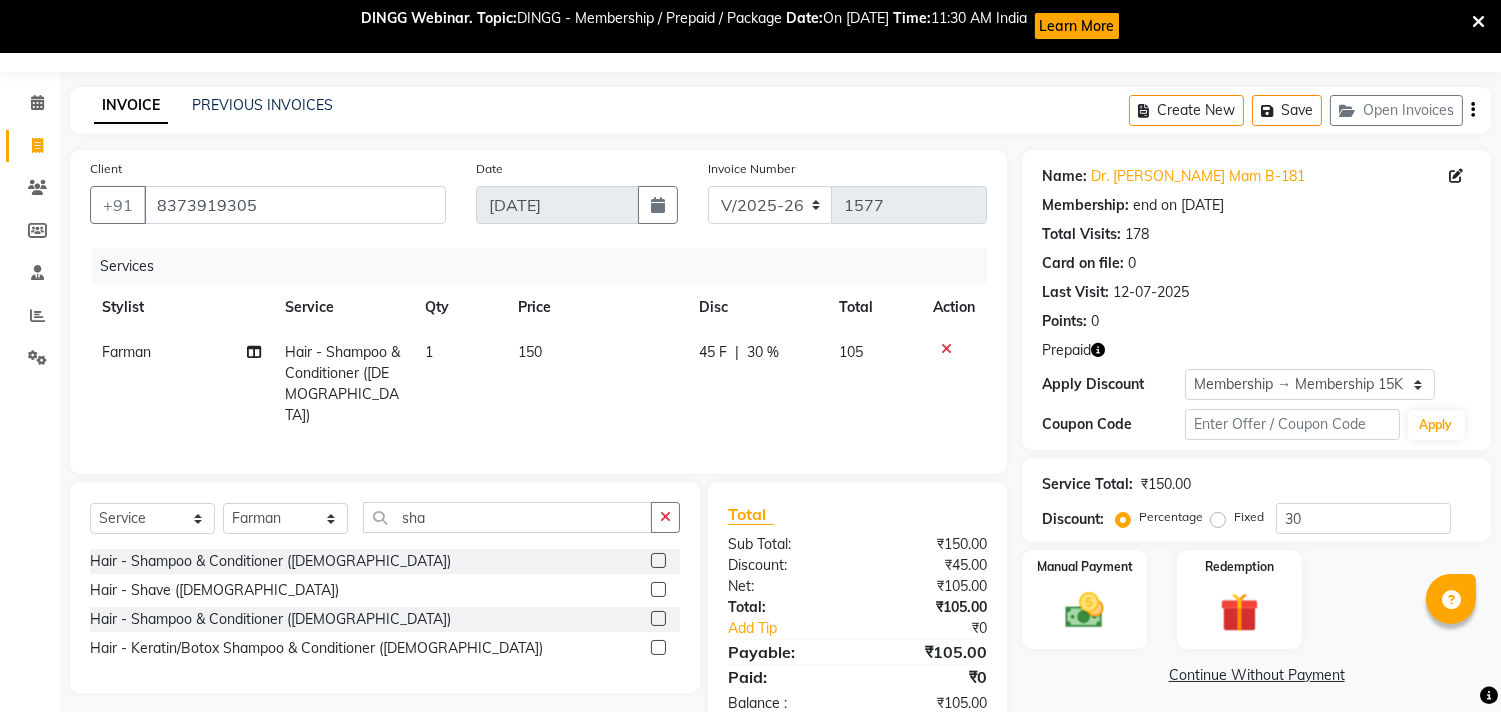 click on "150" 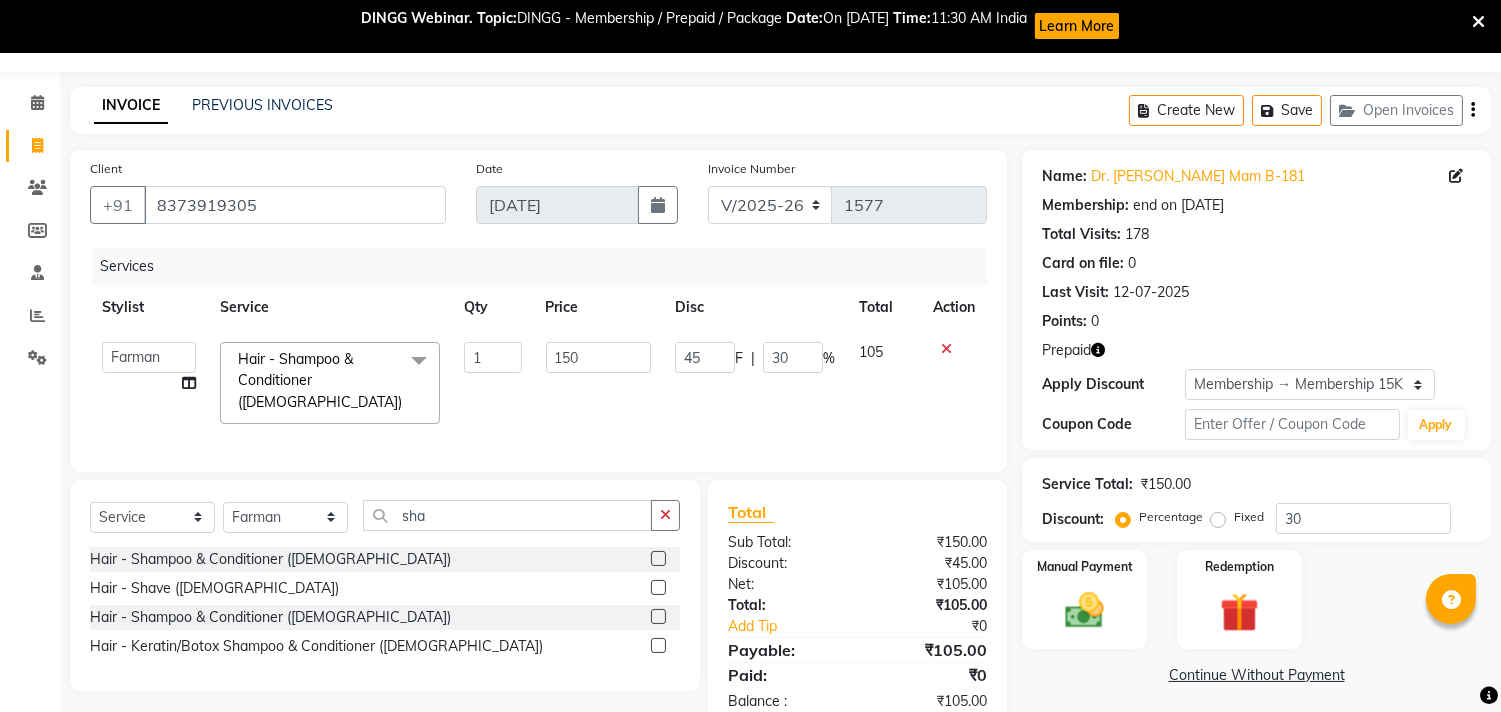 click on "Alka    Annu   [PERSON_NAME]   Kavita   Manager   Staff 31   Staff ILD   Suraj  Hair - Shampoo & Conditioner ([DEMOGRAPHIC_DATA])  x Hair - Hair Cut ([DEMOGRAPHIC_DATA]) Hair - Shampoo & Conditioner ([DEMOGRAPHIC_DATA]) Hair - Hair Styling Without Haircut ([DEMOGRAPHIC_DATA]) Hair - Shave ([DEMOGRAPHIC_DATA]) Hair - Hair Cut With Wash ([DEMOGRAPHIC_DATA]) Hair - [PERSON_NAME] Trimming ([DEMOGRAPHIC_DATA]) Colour - Hair Colour (Matrix) ([DEMOGRAPHIC_DATA]) Colour - Hair Colour (Majirel) ([DEMOGRAPHIC_DATA]) Colour - [PERSON_NAME] Colour ([DEMOGRAPHIC_DATA]) Colour - Highlights ([DEMOGRAPHIC_DATA]) Colour - Touch-up (Matrix) ([DEMOGRAPHIC_DATA]) Colour - Touch-up (Majirel) ([DEMOGRAPHIC_DATA]) Colour - Colour Cleansing ([DEMOGRAPHIC_DATA]) Colour - Highlights (Crown) ([DEMOGRAPHIC_DATA]) Colour - Highlights (Full Head) ([DEMOGRAPHIC_DATA]) Colour - Global Colour ([DEMOGRAPHIC_DATA]) Colour - Balayage / Ombre ([DEMOGRAPHIC_DATA]) Colour - Funky Colour (Per Streak) ([DEMOGRAPHIC_DATA]) Colour - Highlights (Per Spreak) ([DEMOGRAPHIC_DATA]) Colour - Hair Colour (Inoa) ([DEMOGRAPHIC_DATA]) Colour - Touch-up (Inoa) ([DEMOGRAPHIC_DATA]) Colour - Moustache Colour Spa - Loreal Hair Spa ([DEMOGRAPHIC_DATA]) Spa - Anti-dandruff/Hair Fall ([DEMOGRAPHIC_DATA]) Spa - Macadamia Pro ([DEMOGRAPHIC_DATA]) Spa - Head Massage  ([DEMOGRAPHIC_DATA]) Spa - Face Massage ([DEMOGRAPHIC_DATA]) 1 150" 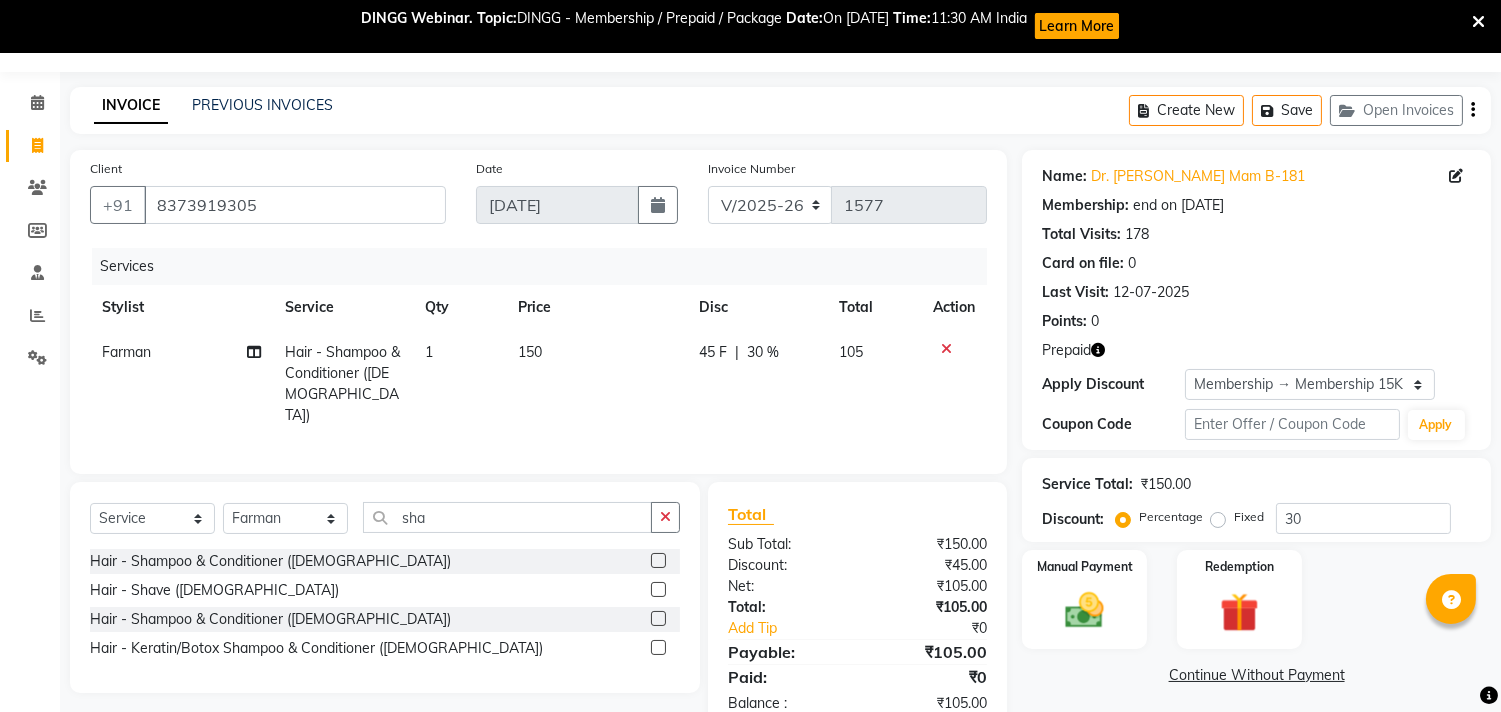 drag, startPoint x: 575, startPoint y: 344, endPoint x: 621, endPoint y: 365, distance: 50.566788 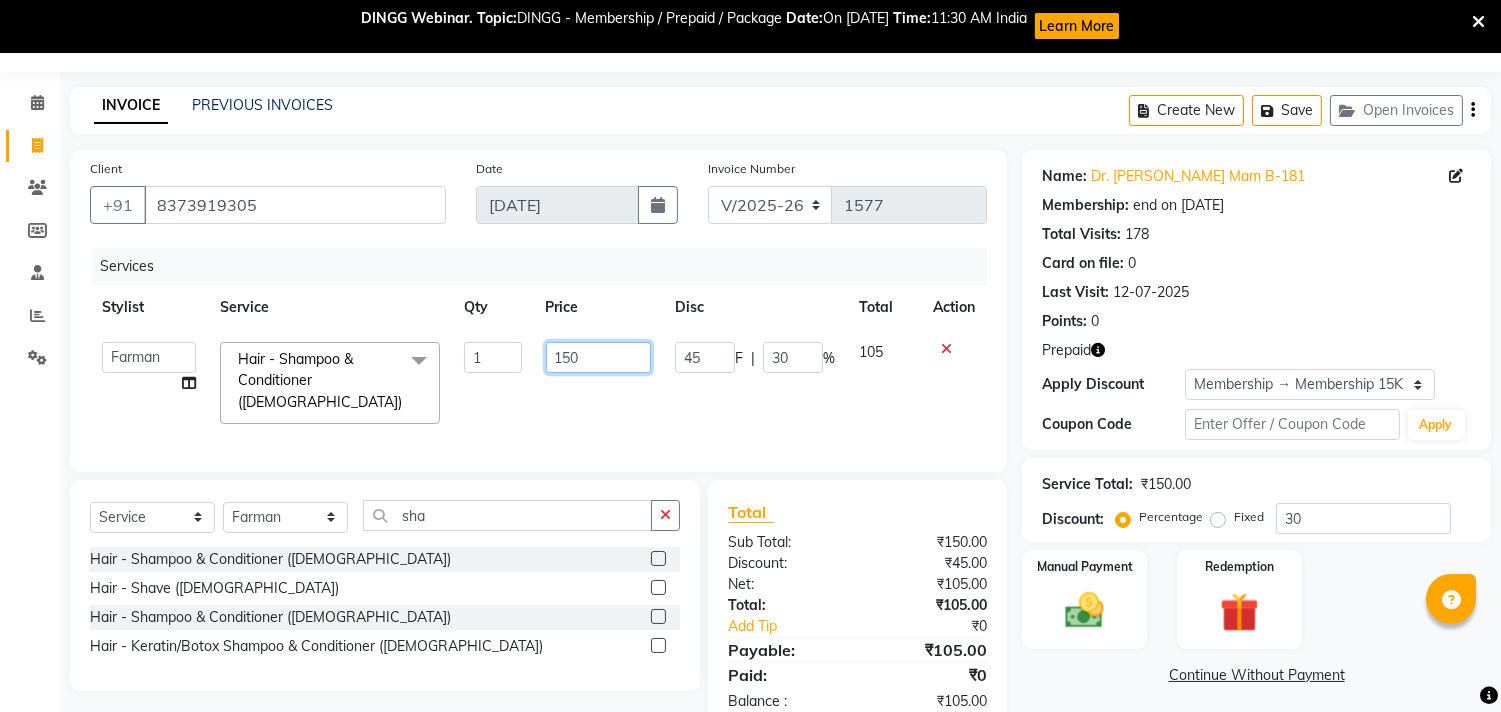 click on "150" 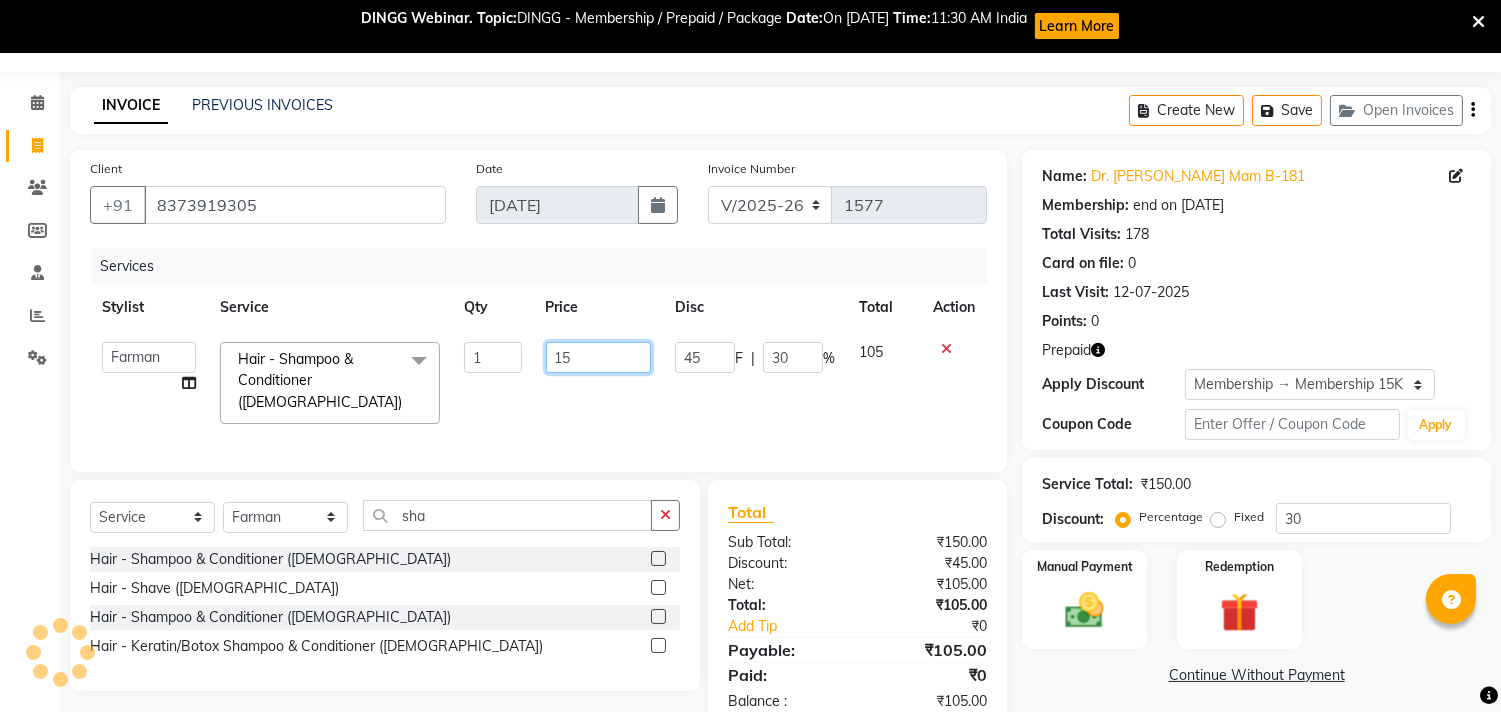 type on "1" 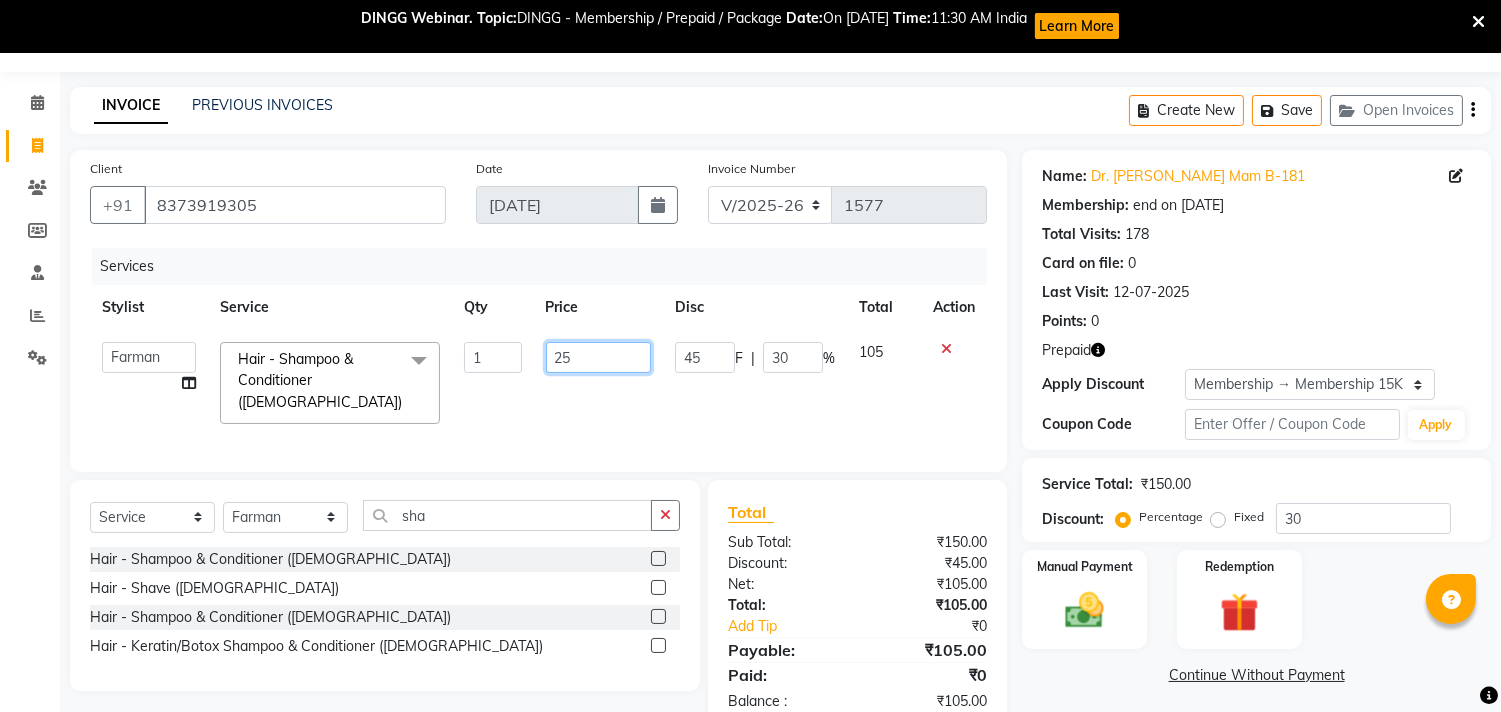 type on "250" 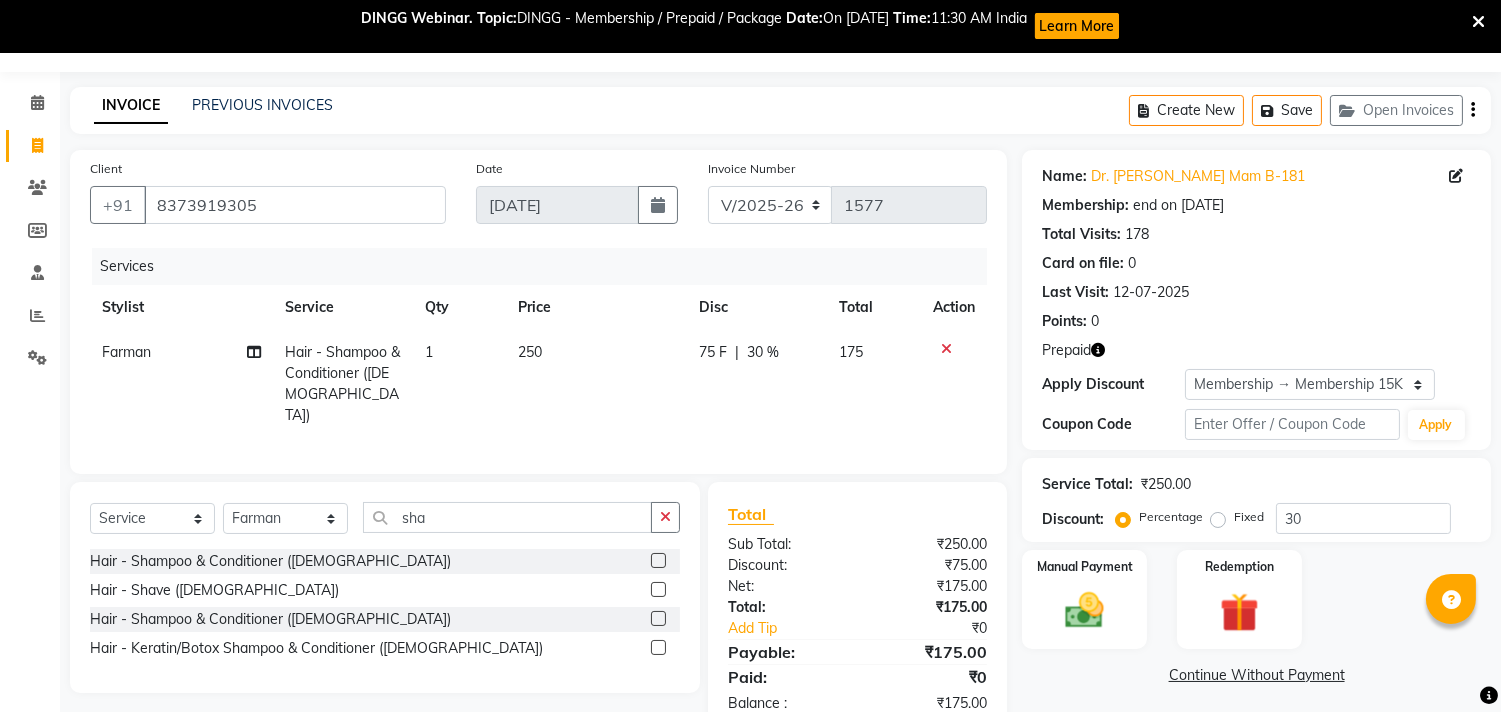 click on "250" 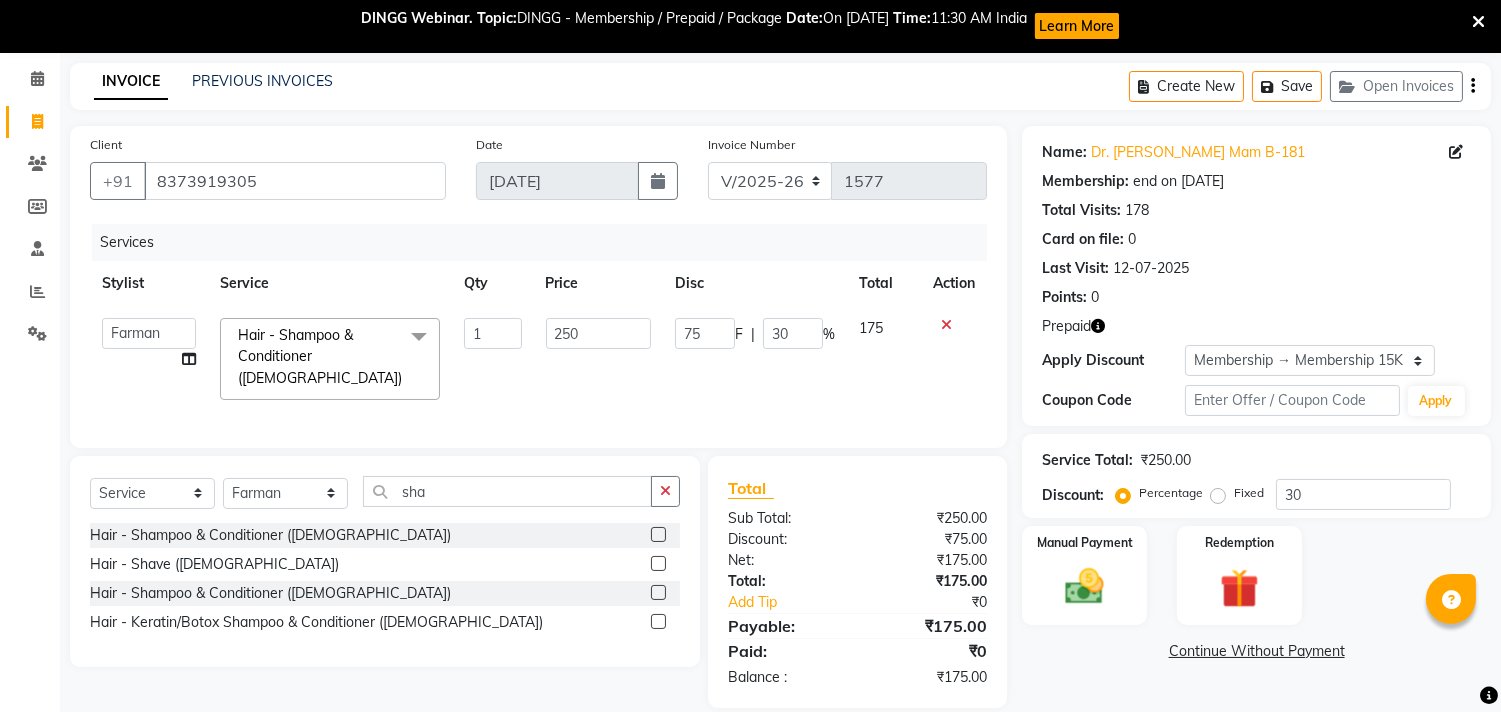 scroll, scrollTop: 98, scrollLeft: 0, axis: vertical 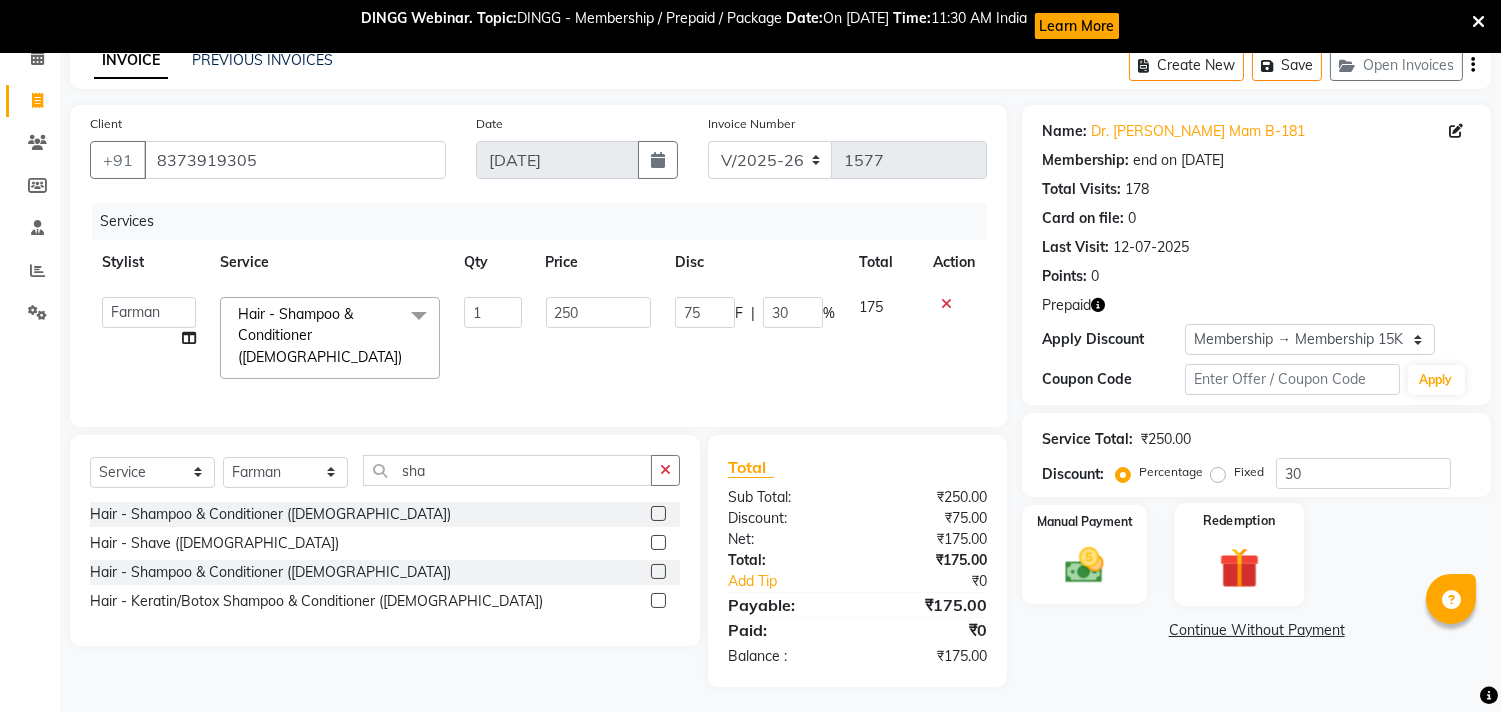 click 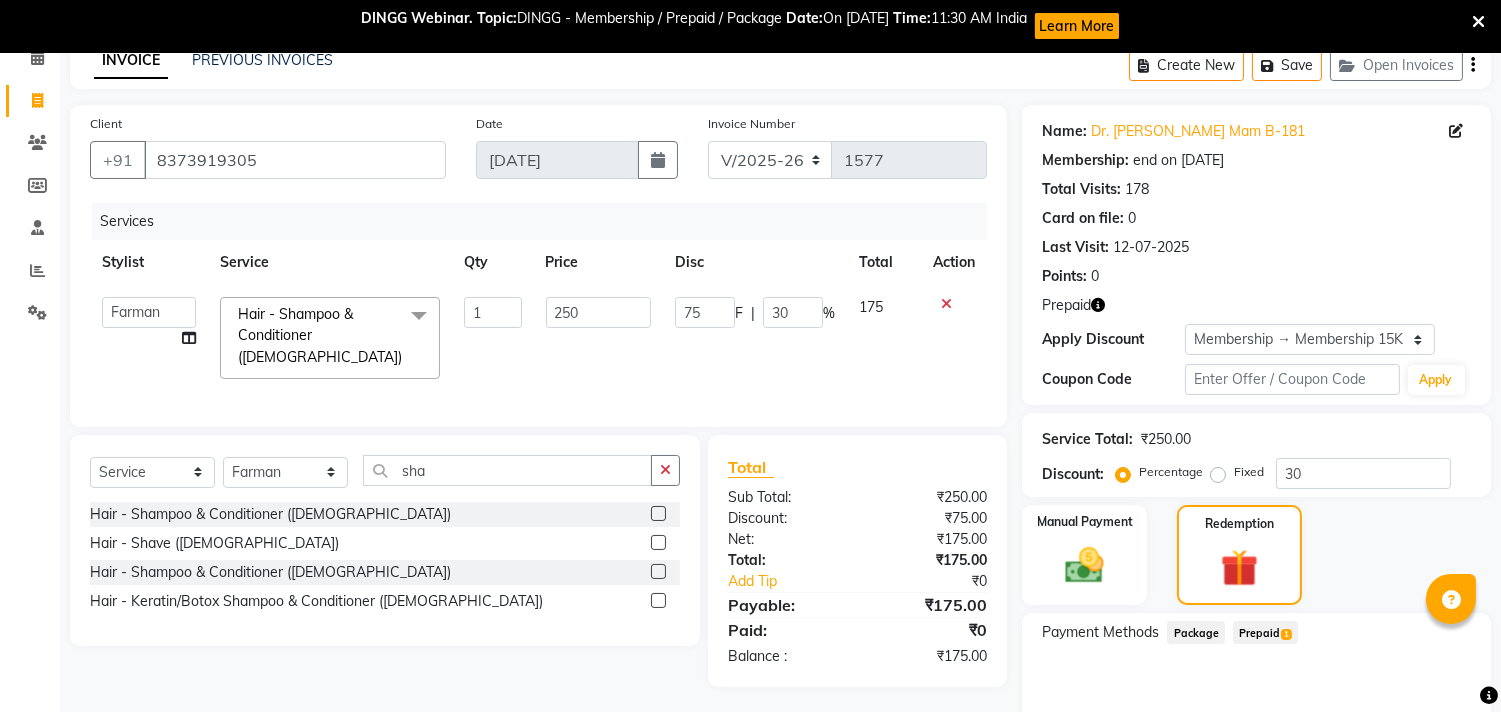 click on "Payment Methods  Package   Prepaid  1" 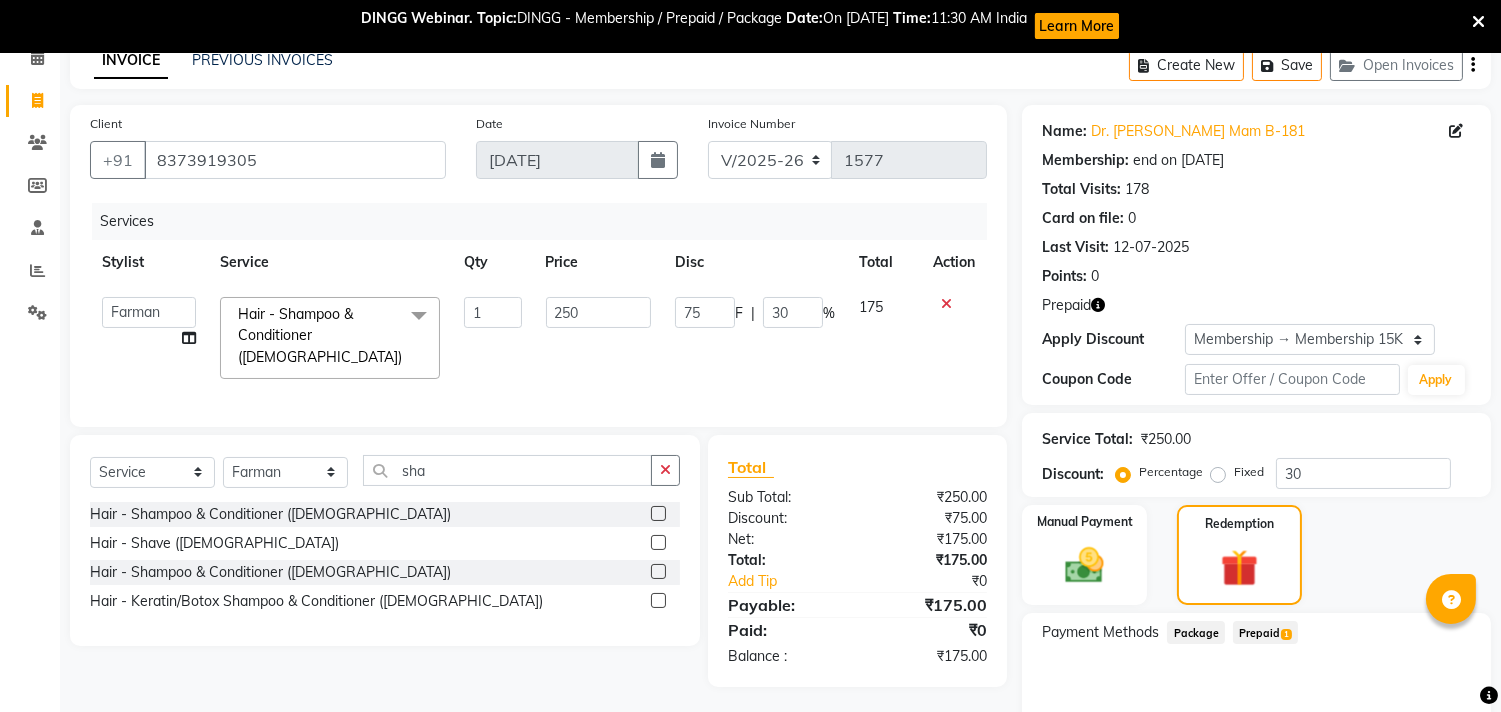 click on "Prepaid  1" 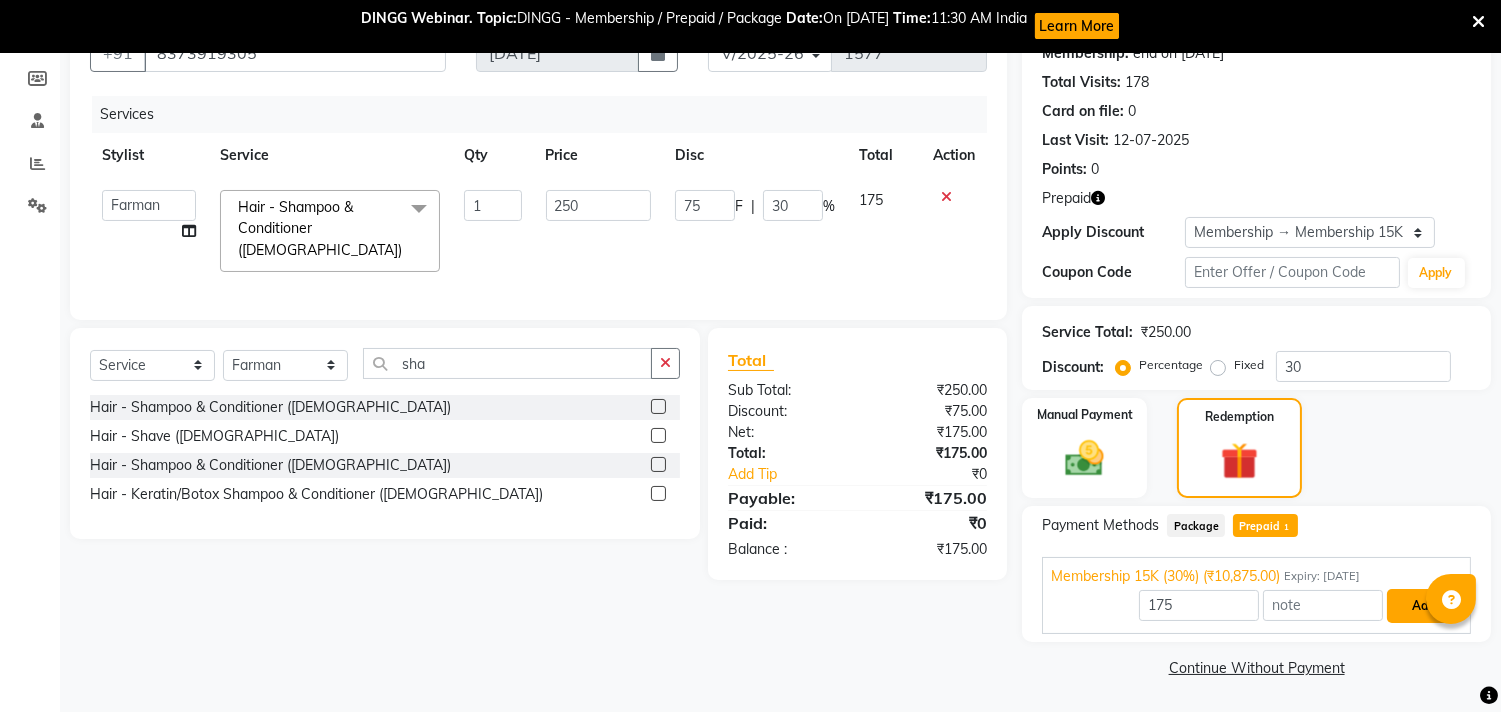 click on "Add" at bounding box center (1423, 606) 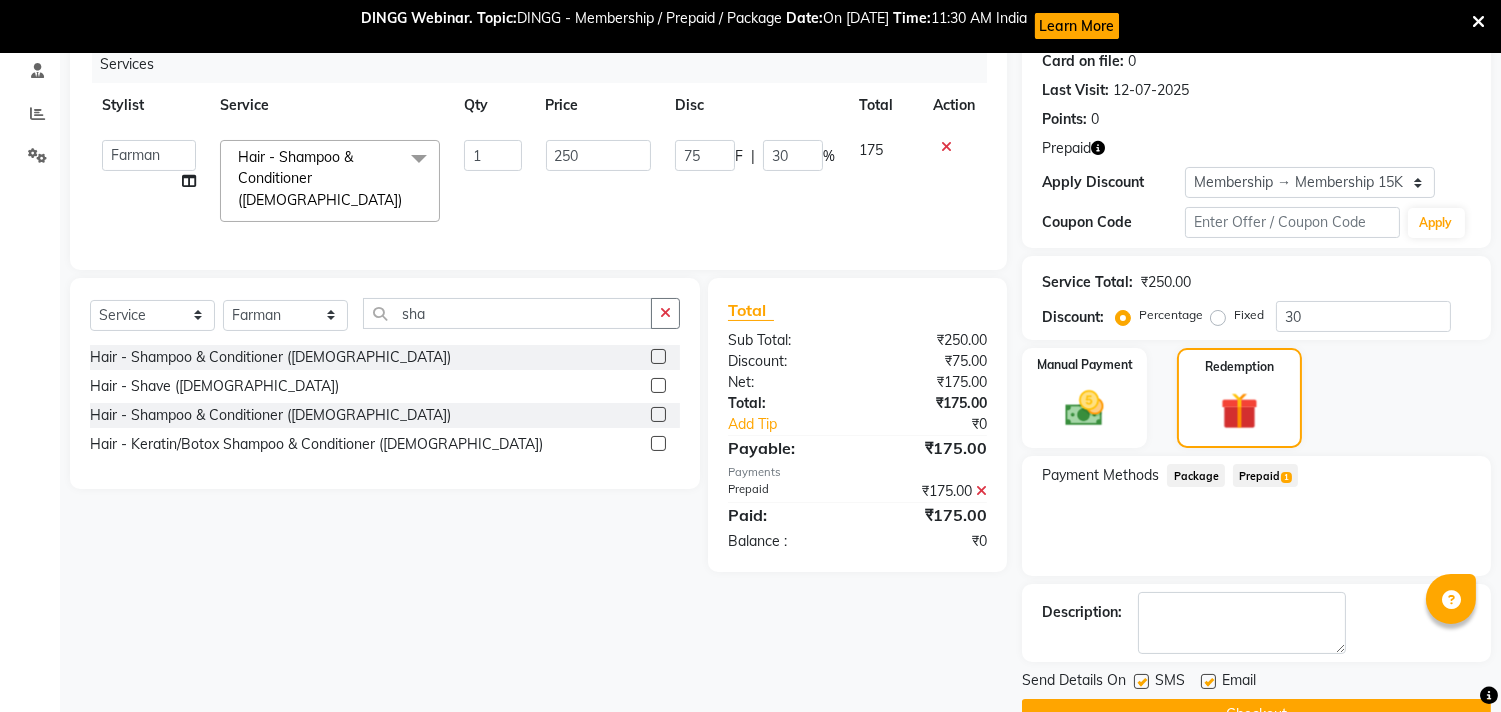 scroll, scrollTop: 302, scrollLeft: 0, axis: vertical 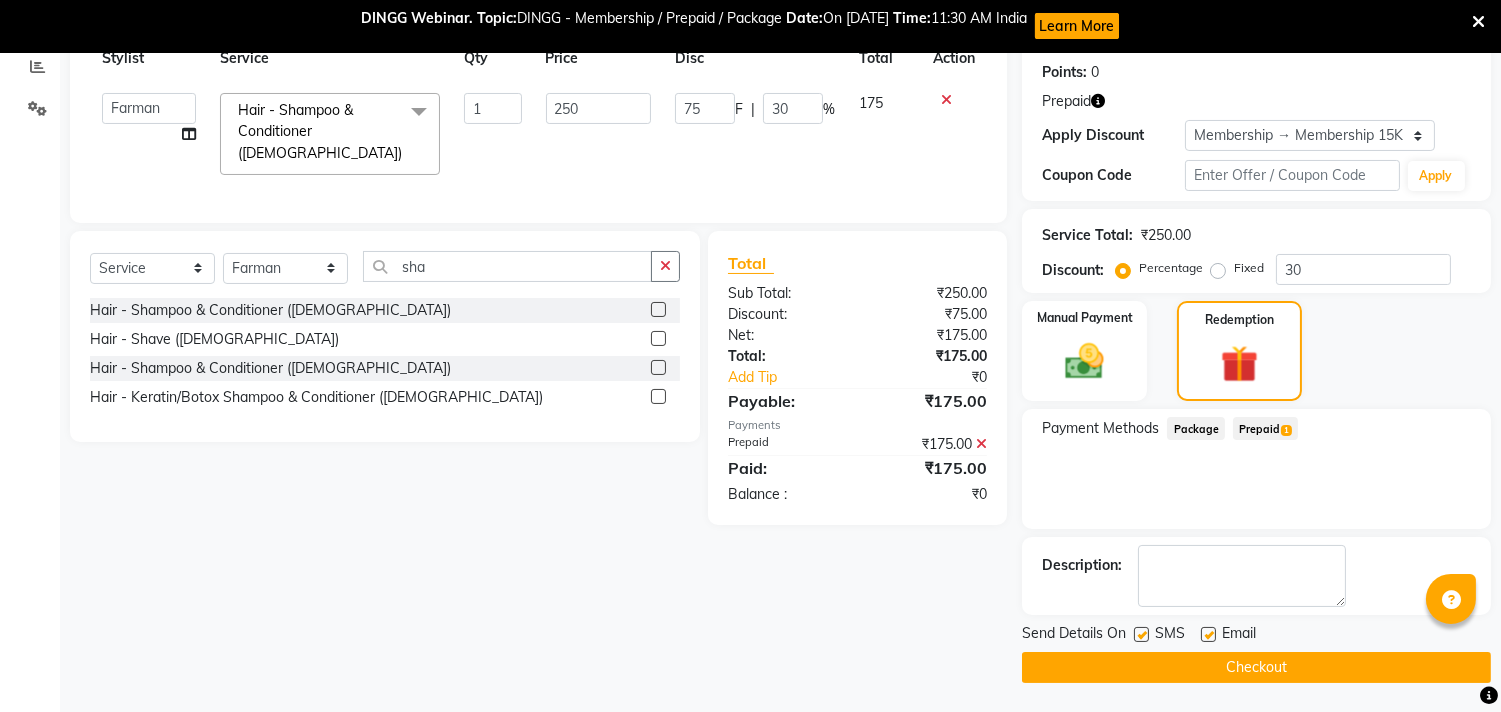 drag, startPoint x: 1176, startPoint y: 673, endPoint x: 1161, endPoint y: 665, distance: 17 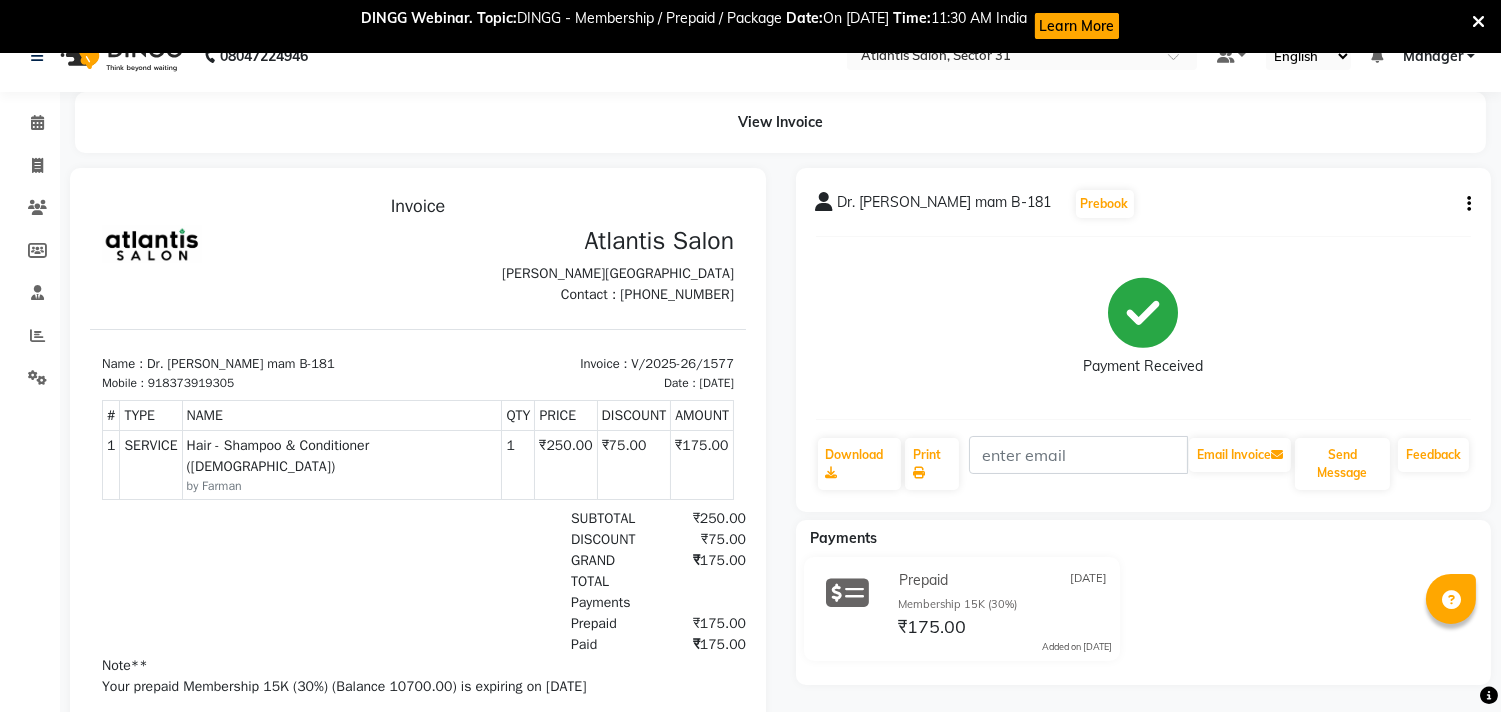 scroll, scrollTop: 0, scrollLeft: 0, axis: both 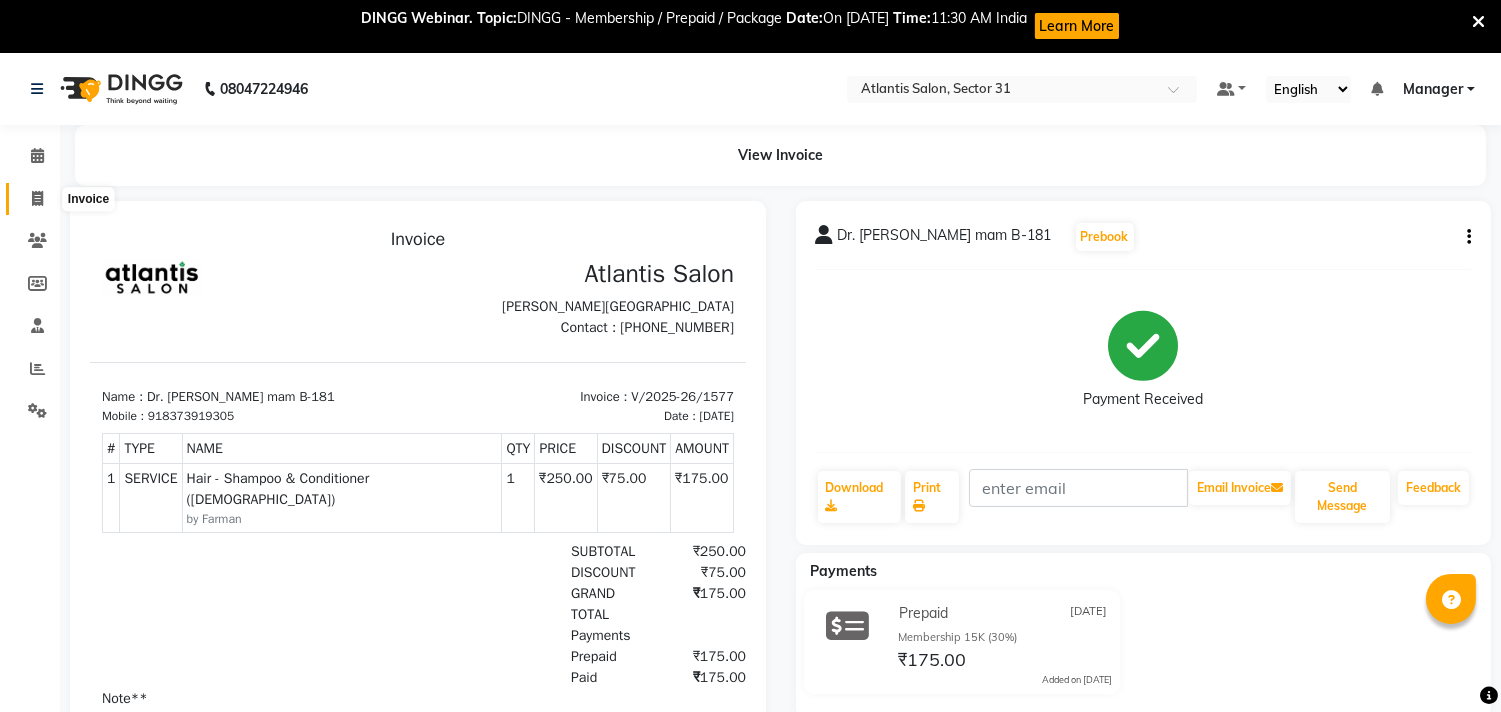 click on "Invoice" 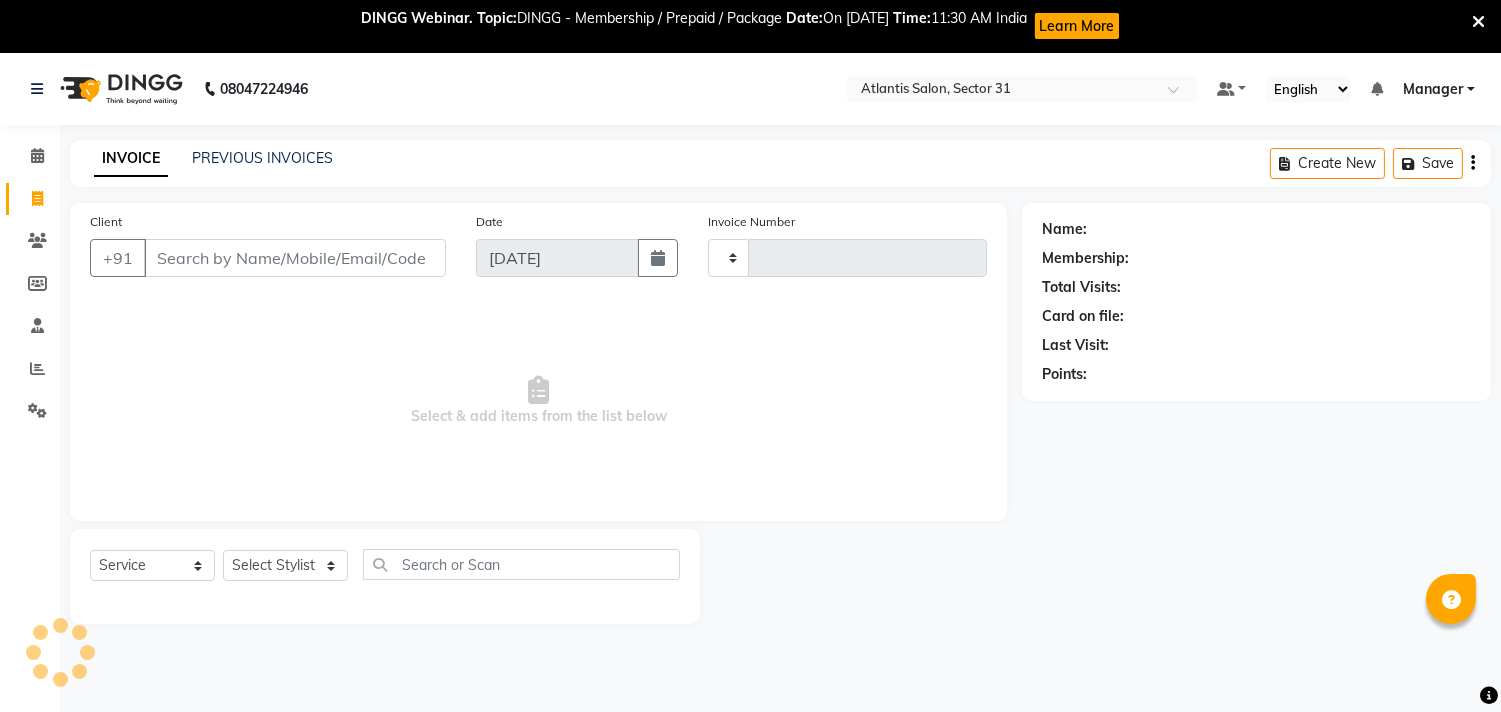 scroll, scrollTop: 53, scrollLeft: 0, axis: vertical 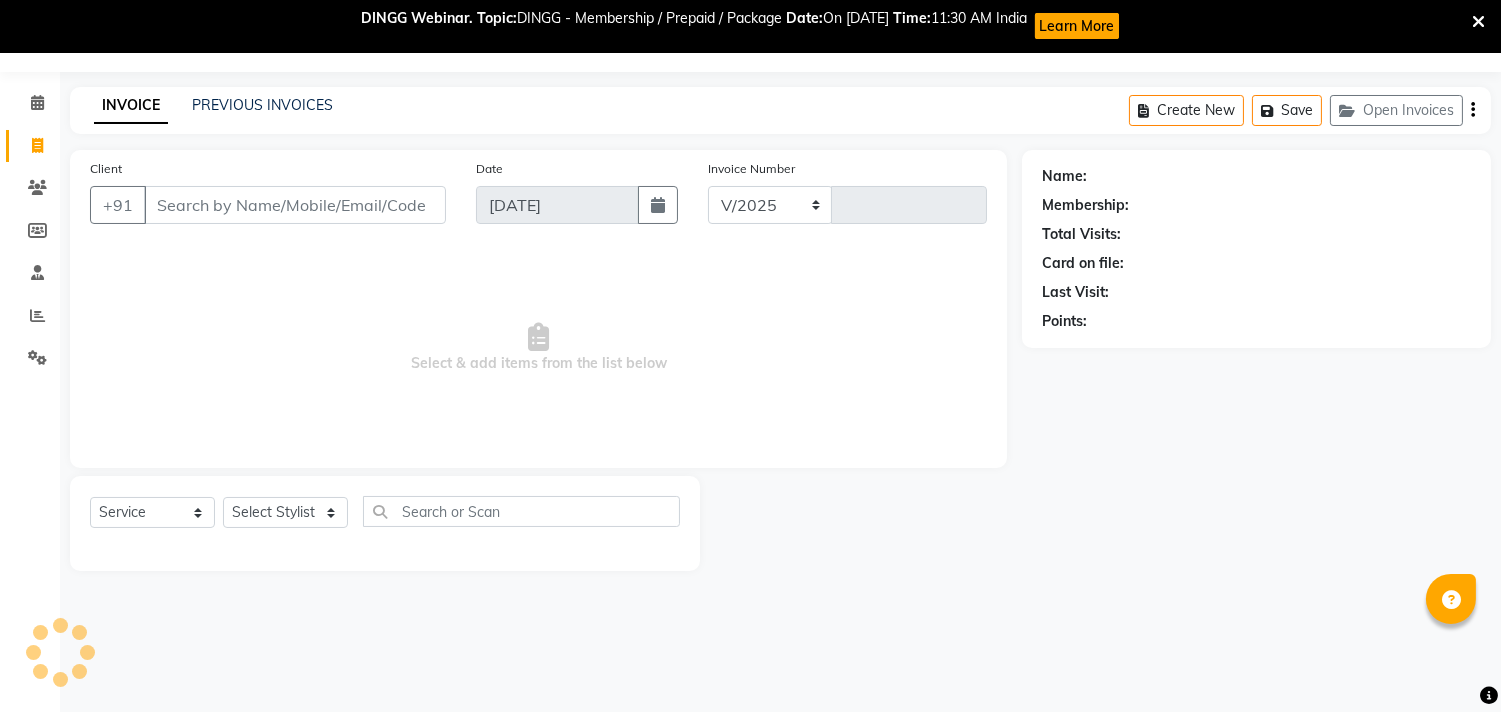 select on "4391" 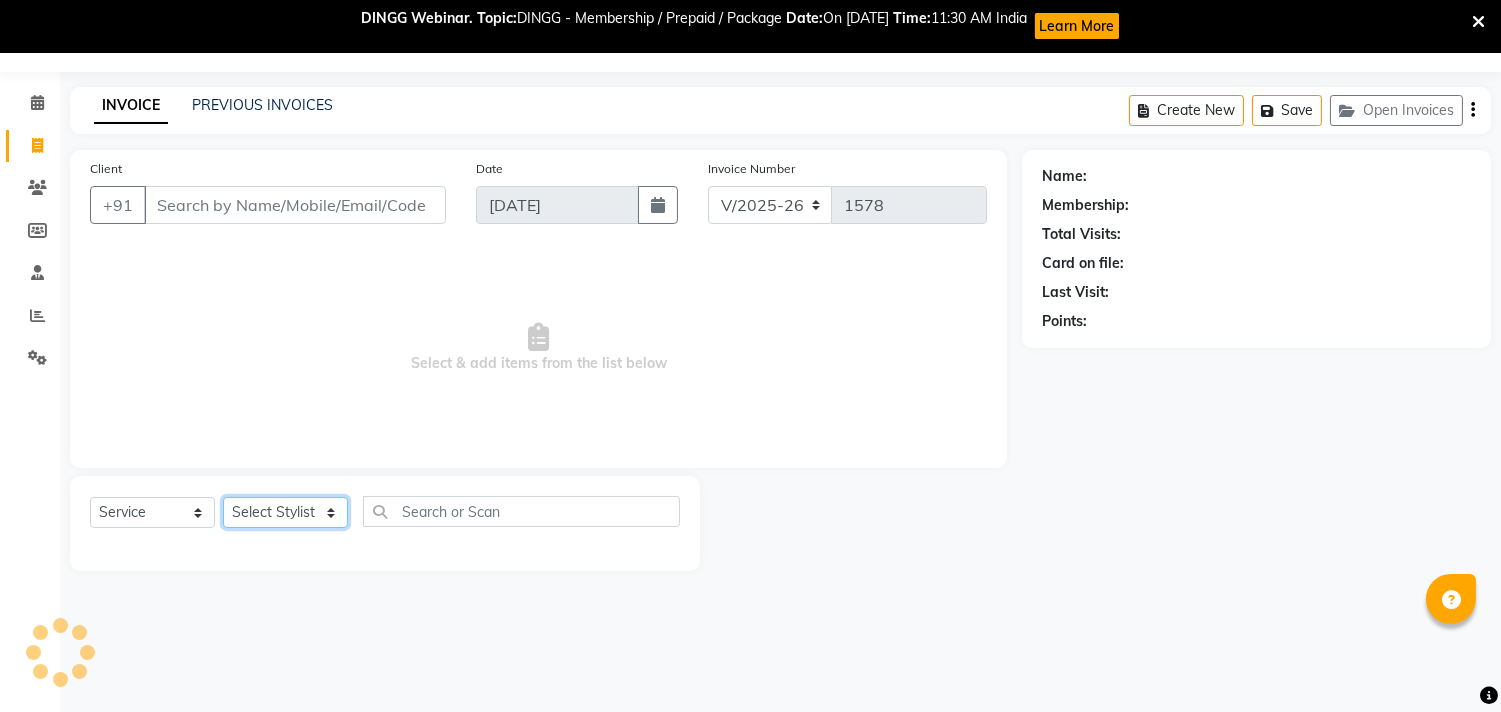 click on "Select Stylist" 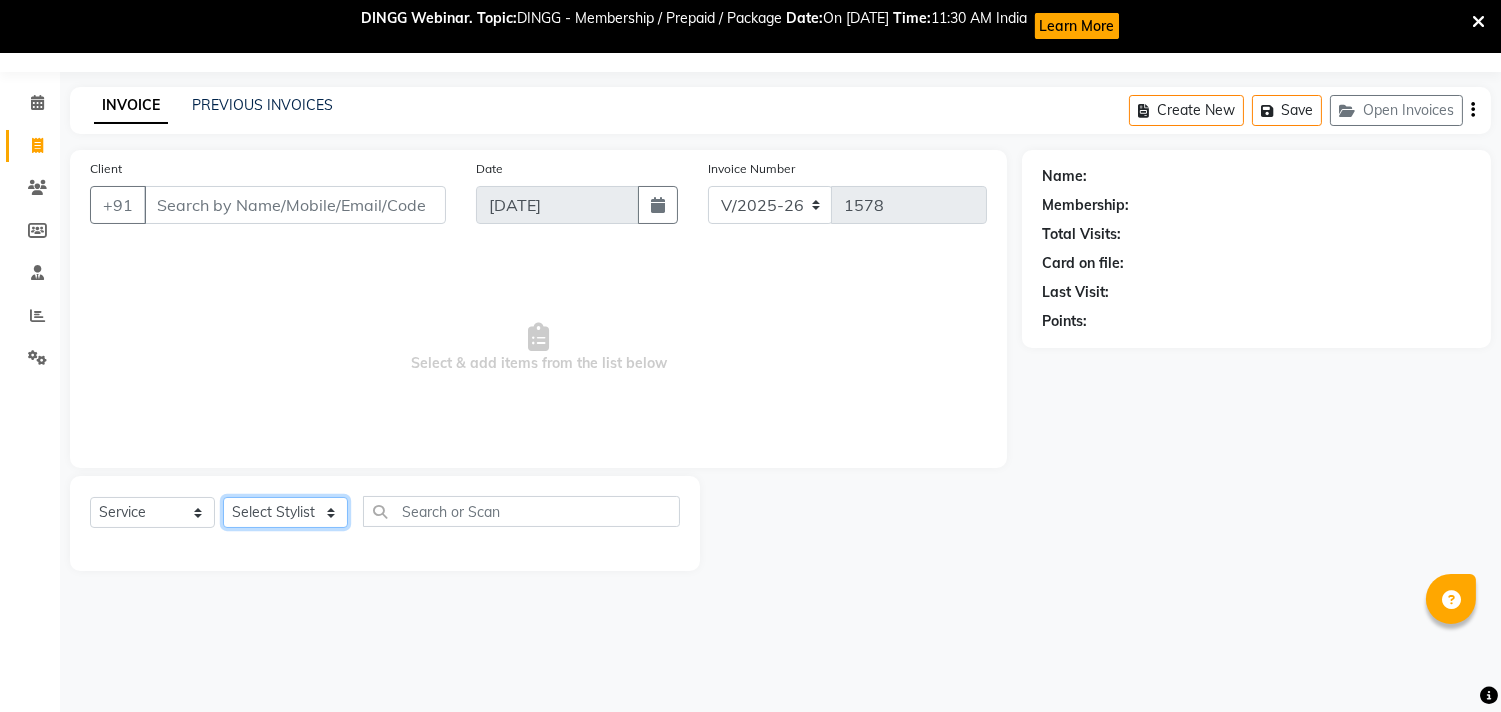 select on "62138" 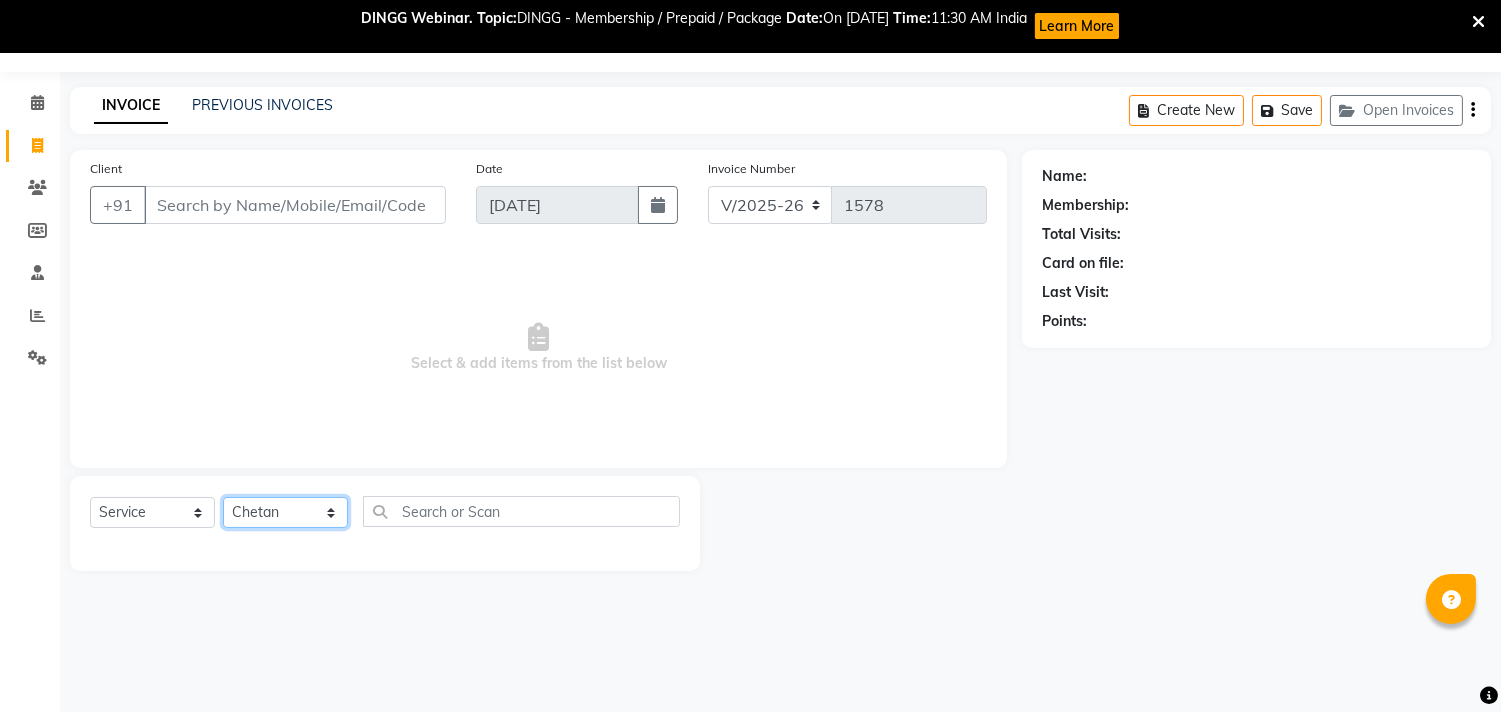 click on "Select Stylist [PERSON_NAME] [PERSON_NAME] Kavita Manager Staff 31 Staff ILD Suraj" 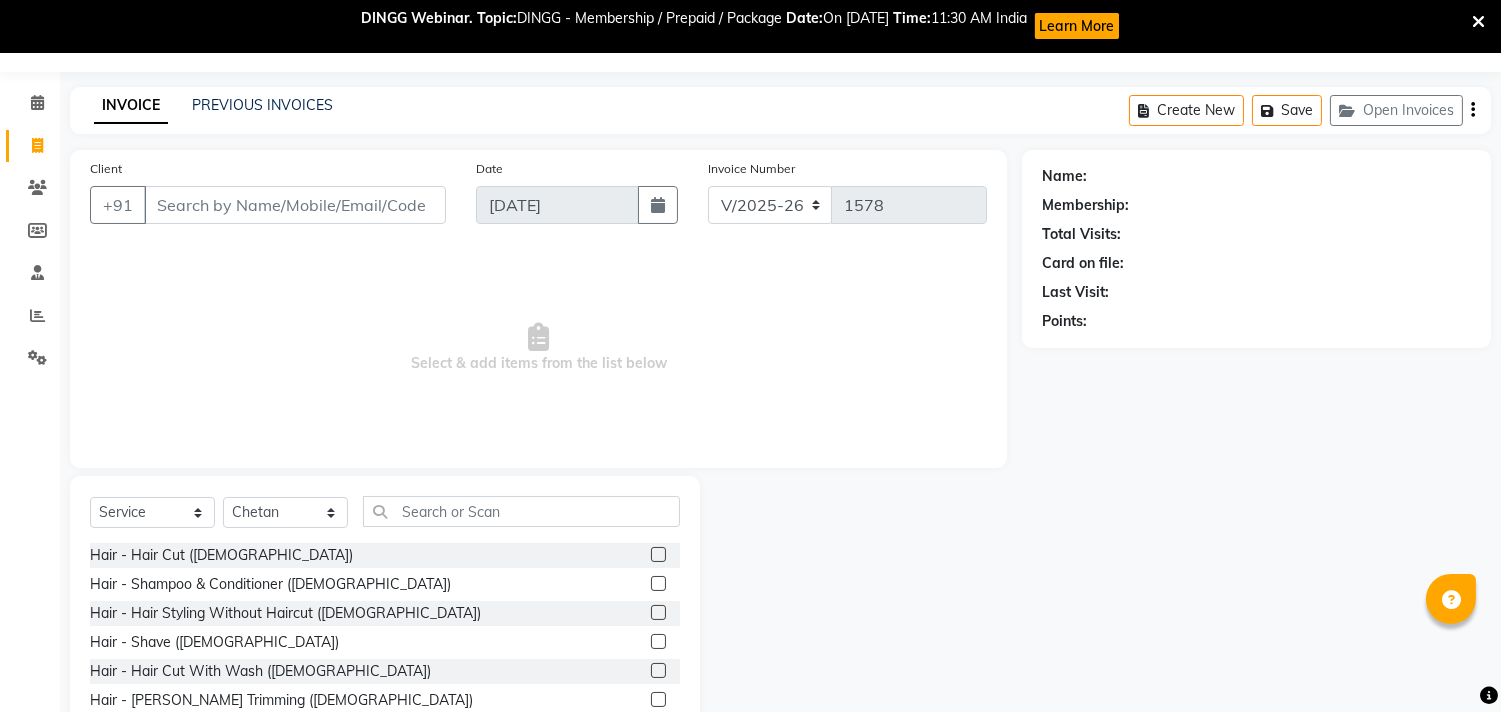 click on "Select & add items from the list below" at bounding box center [538, 348] 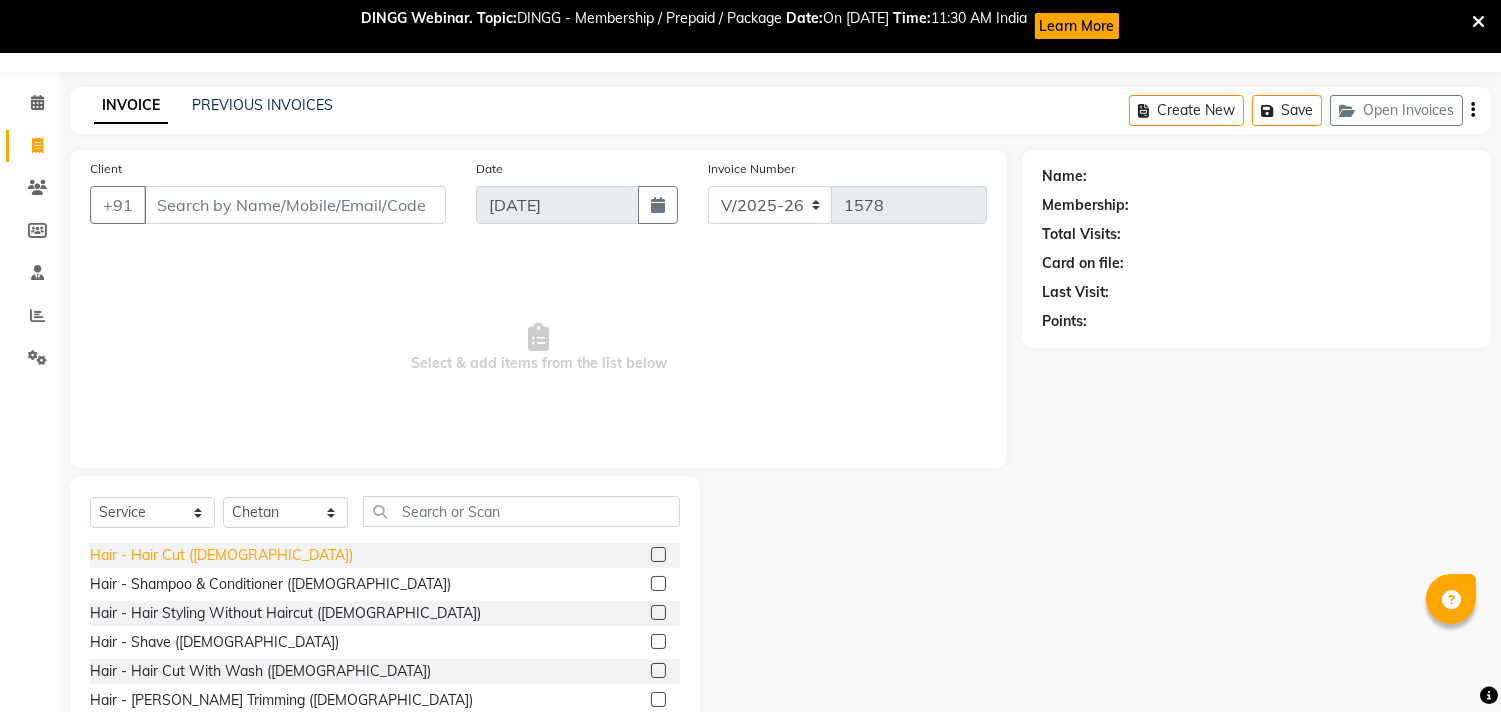 click on "Hair - Hair Cut ([DEMOGRAPHIC_DATA])" 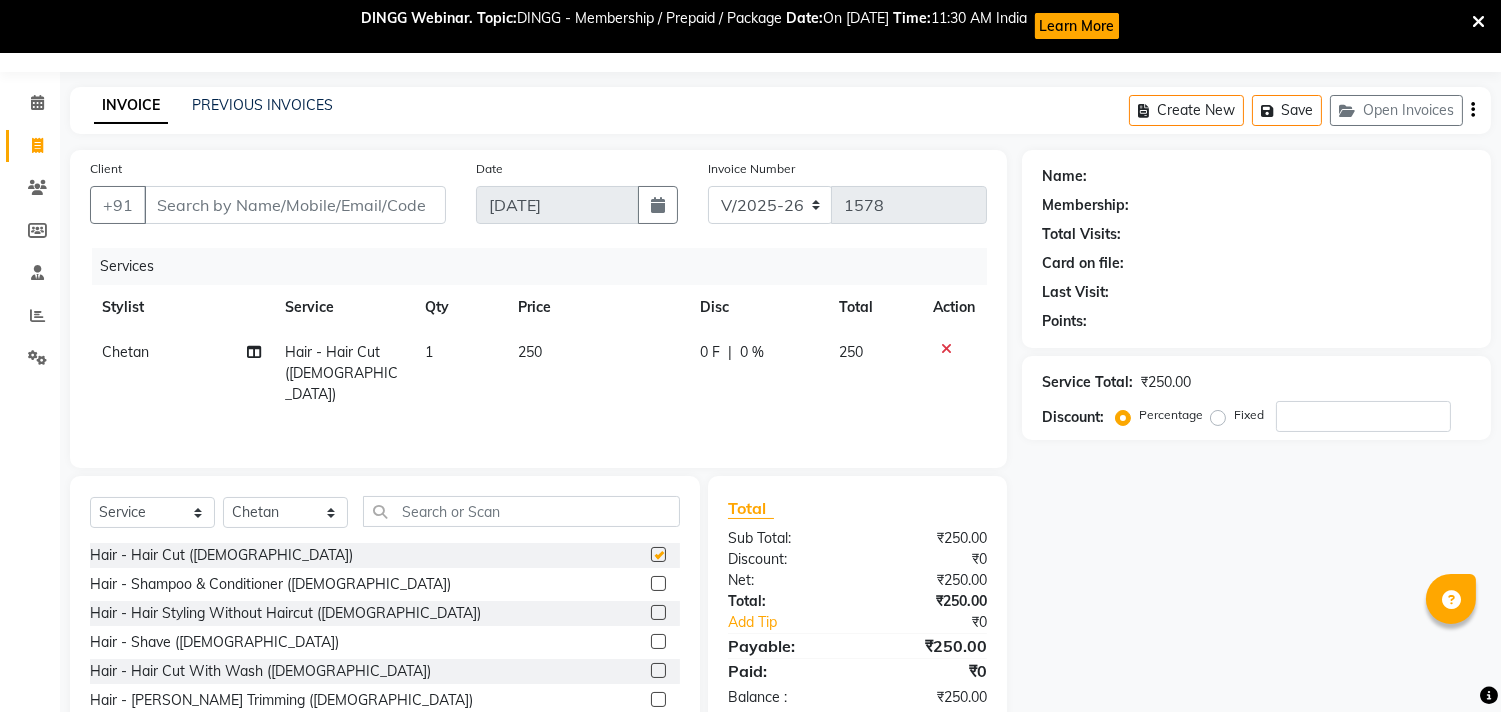 checkbox on "false" 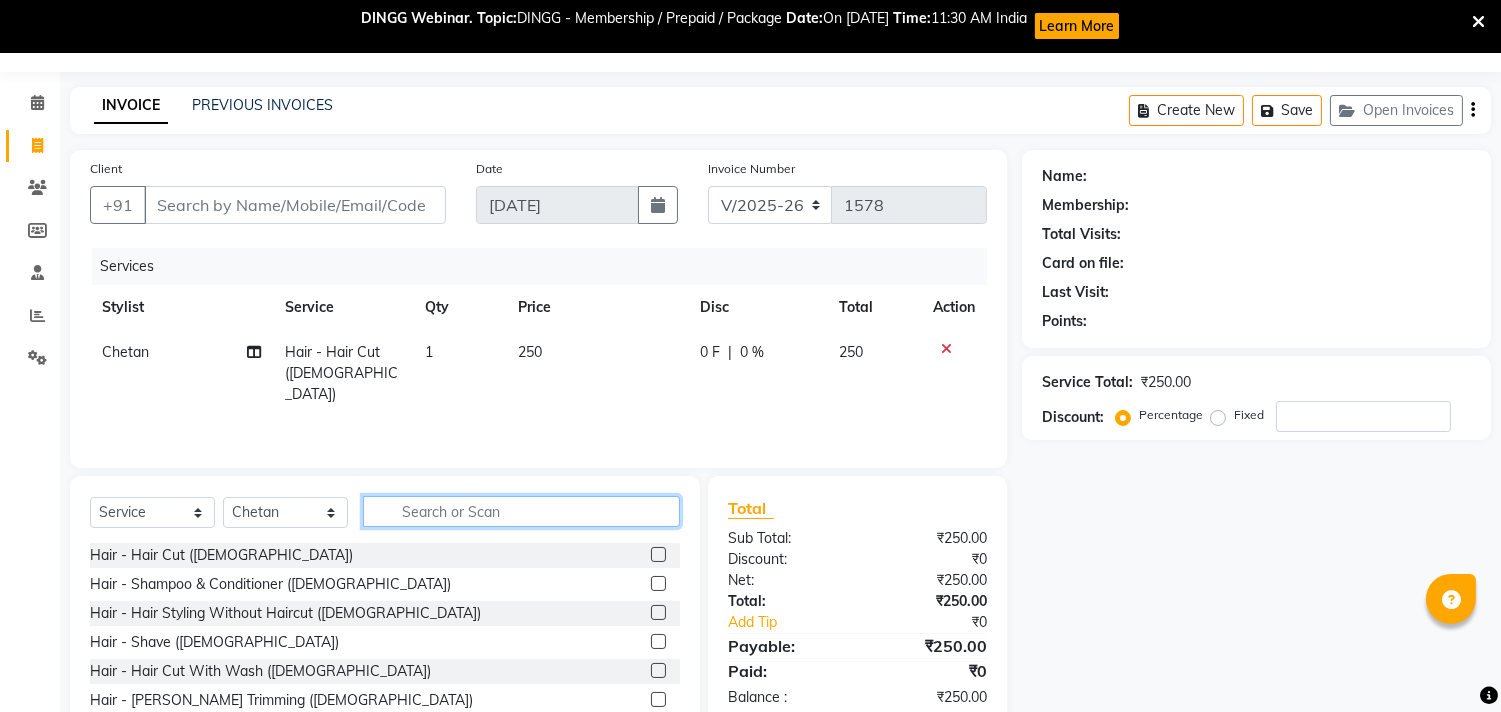 click 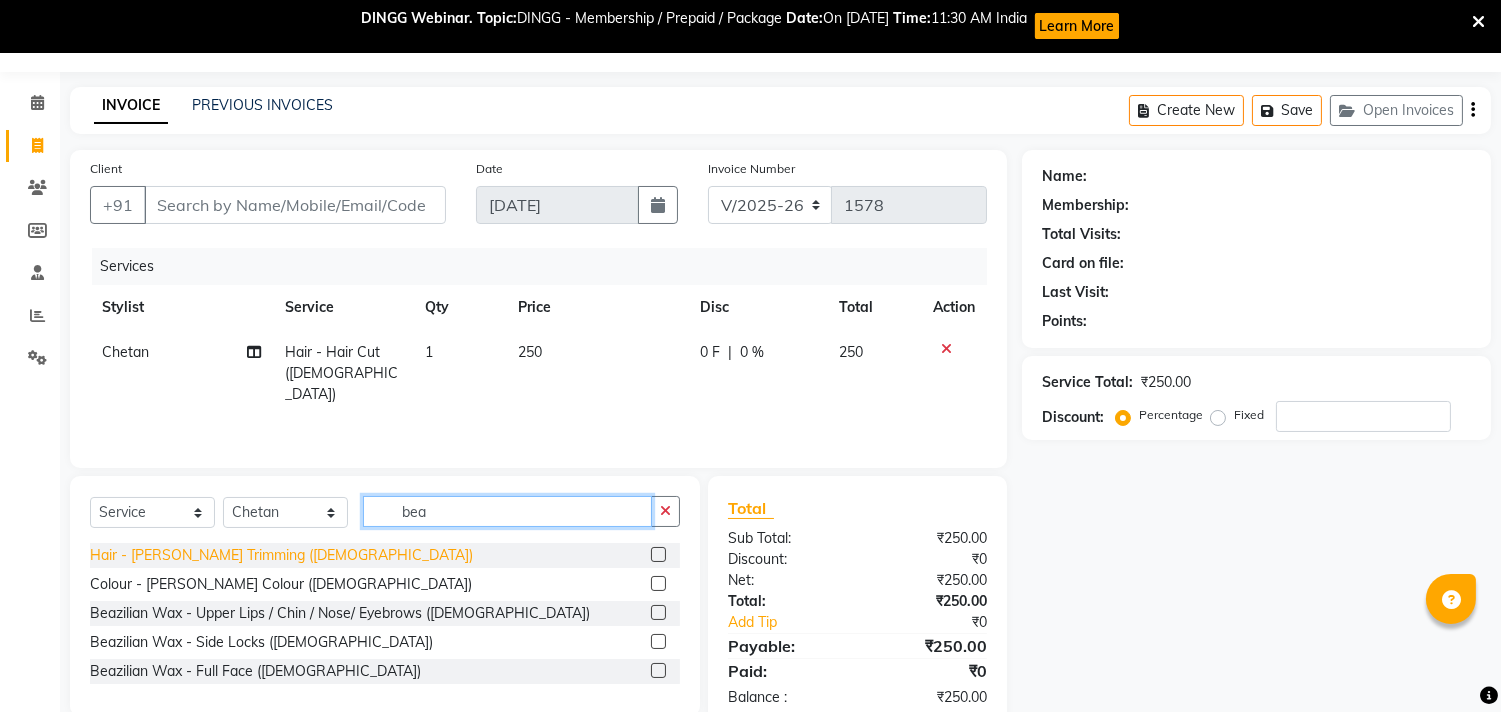 type on "bea" 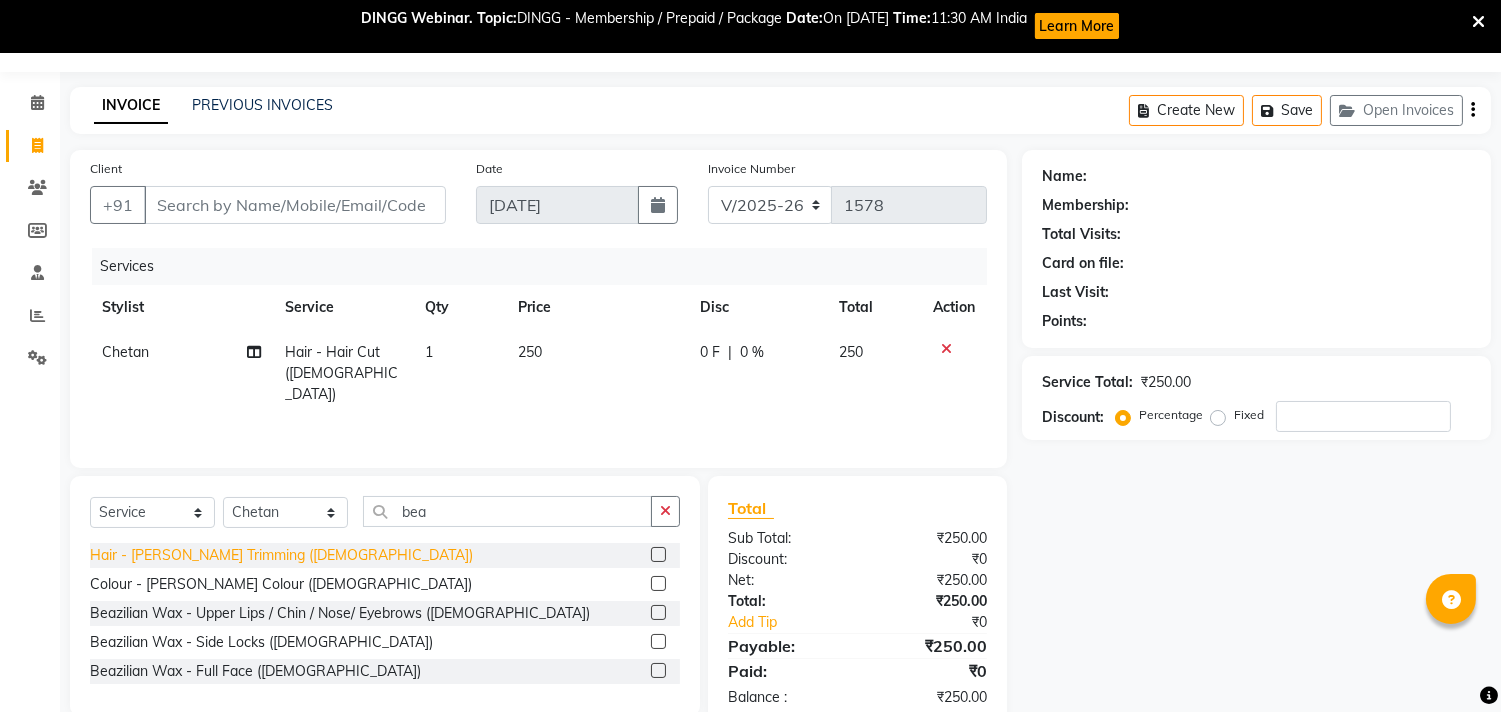 click on "Hair - [PERSON_NAME] Trimming ([DEMOGRAPHIC_DATA])" 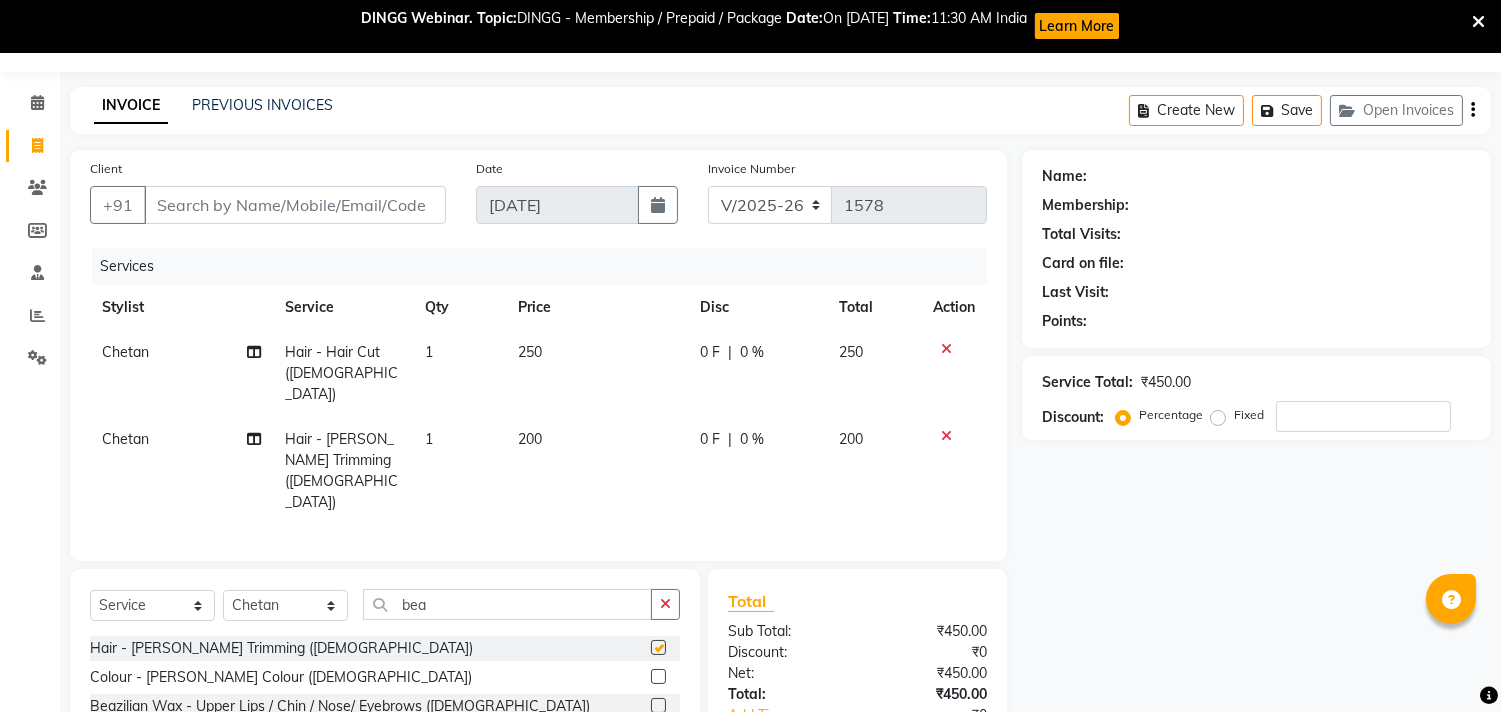 checkbox on "false" 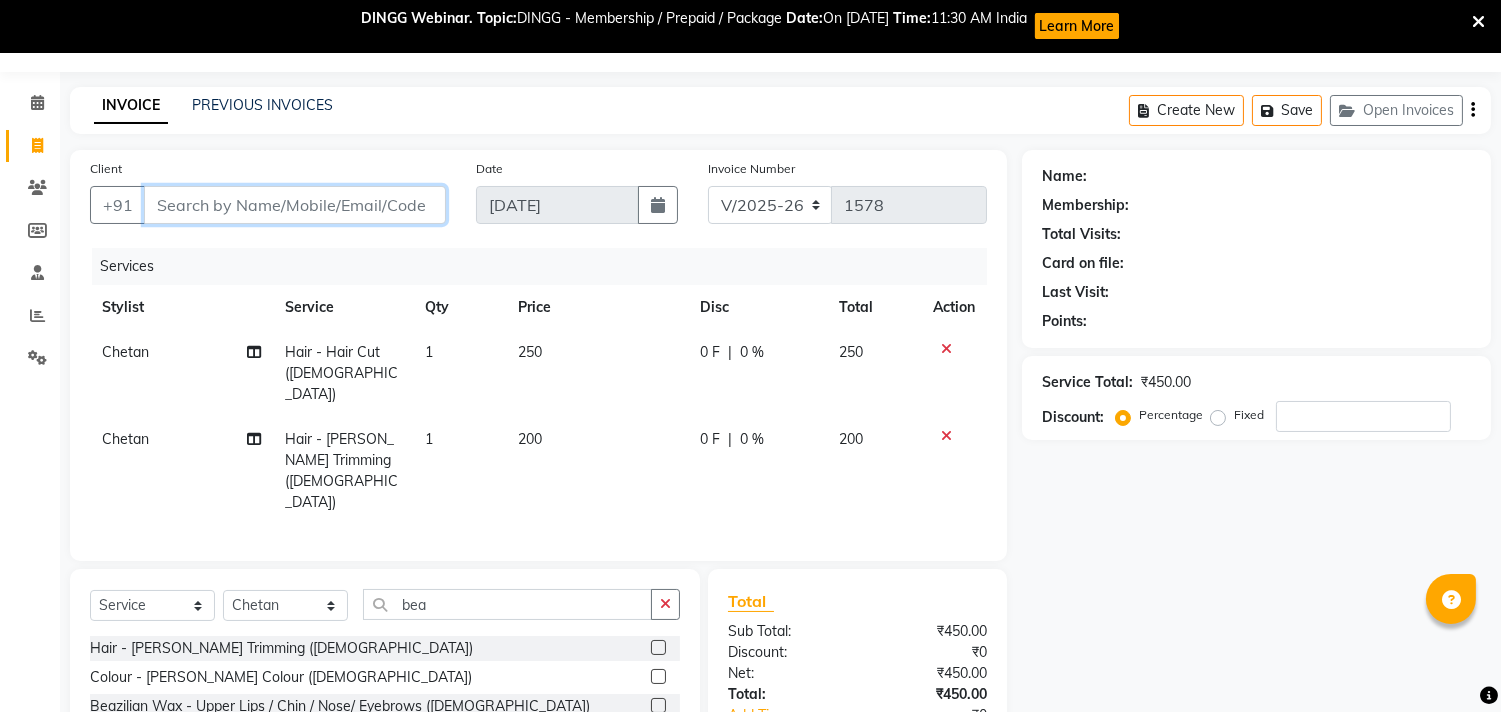 click on "Client" at bounding box center (295, 205) 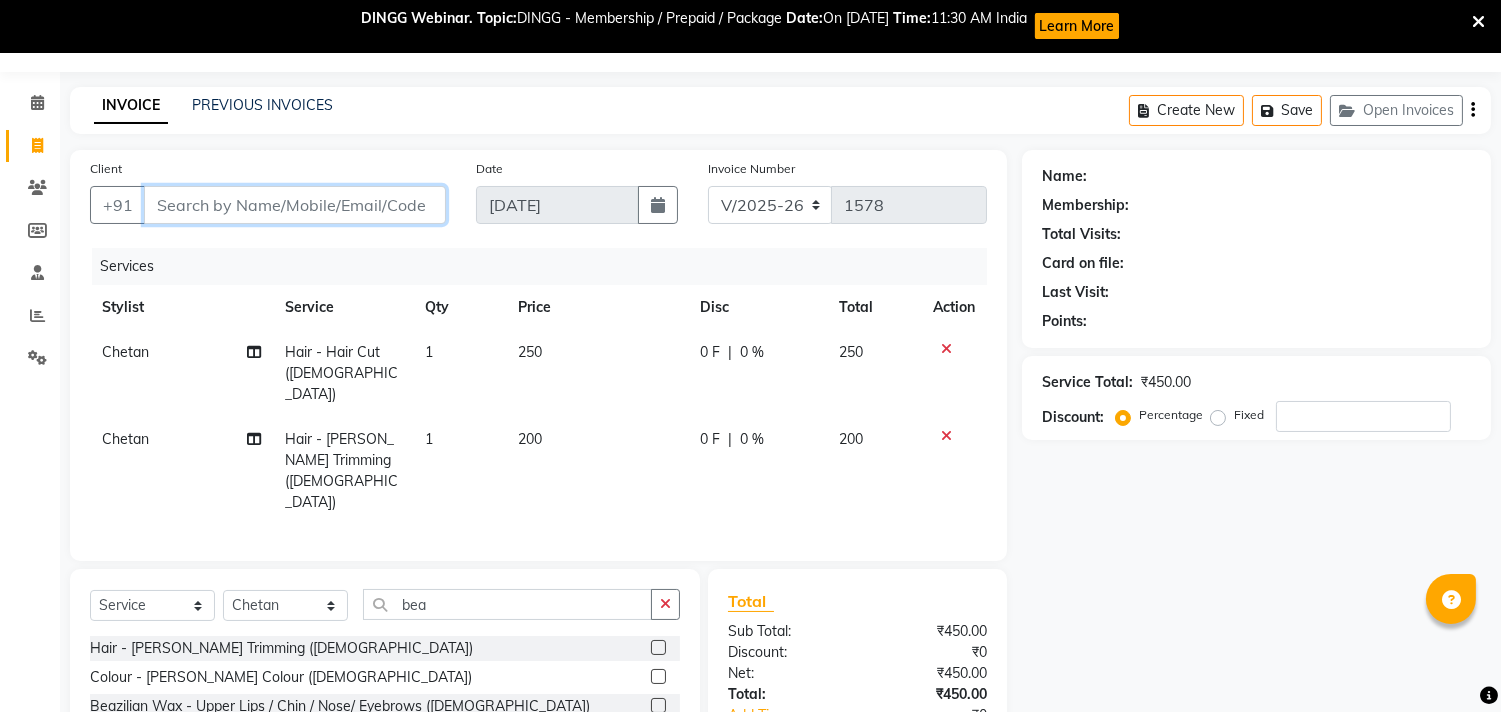 click on "Client" at bounding box center (295, 205) 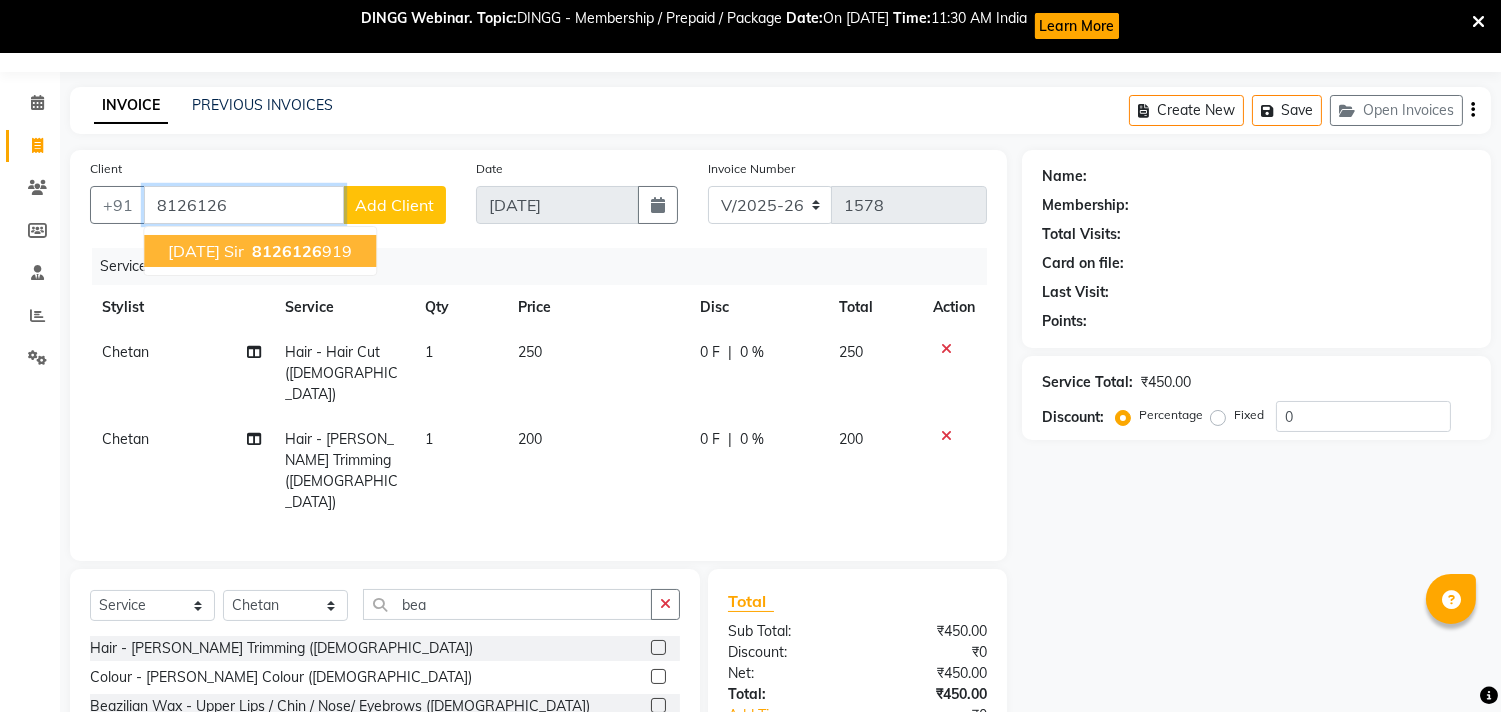 click on "8126126" at bounding box center [287, 251] 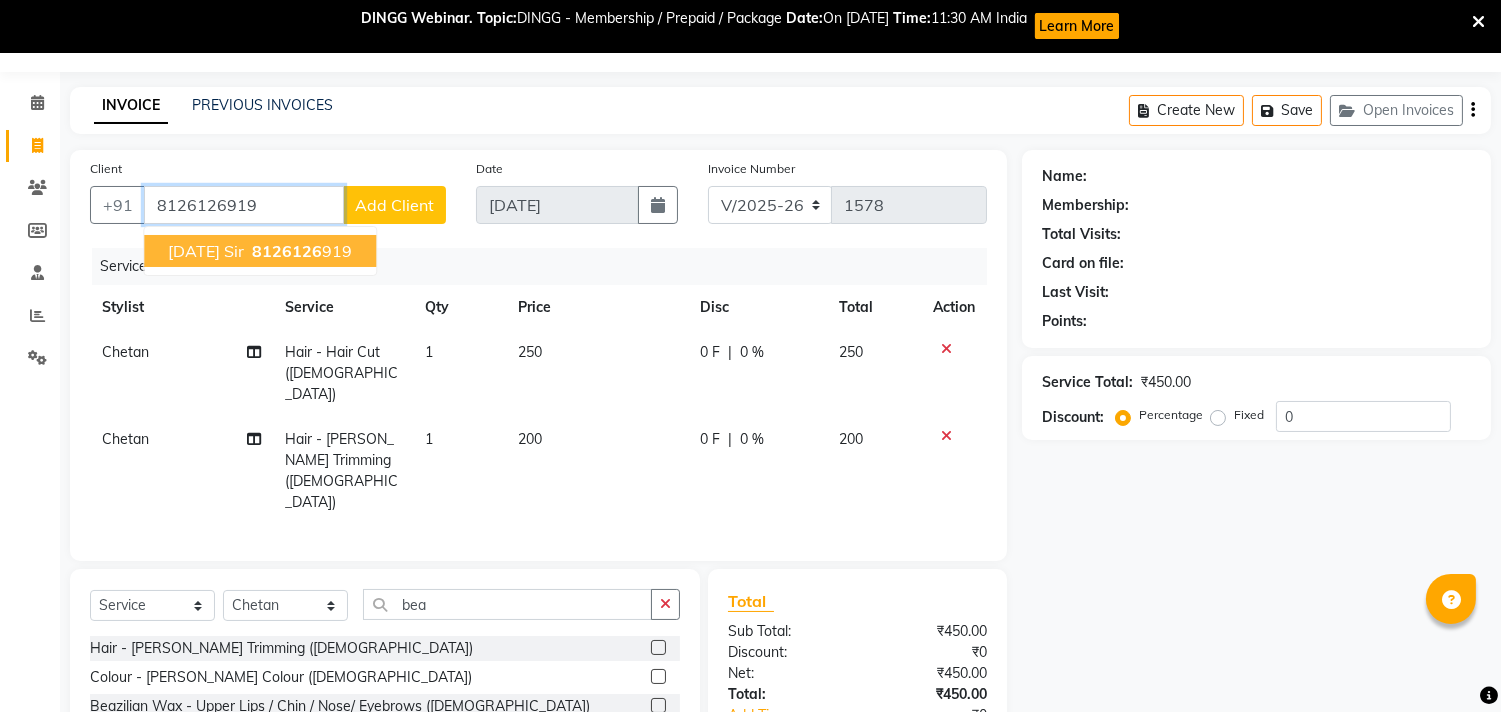 type on "8126126919" 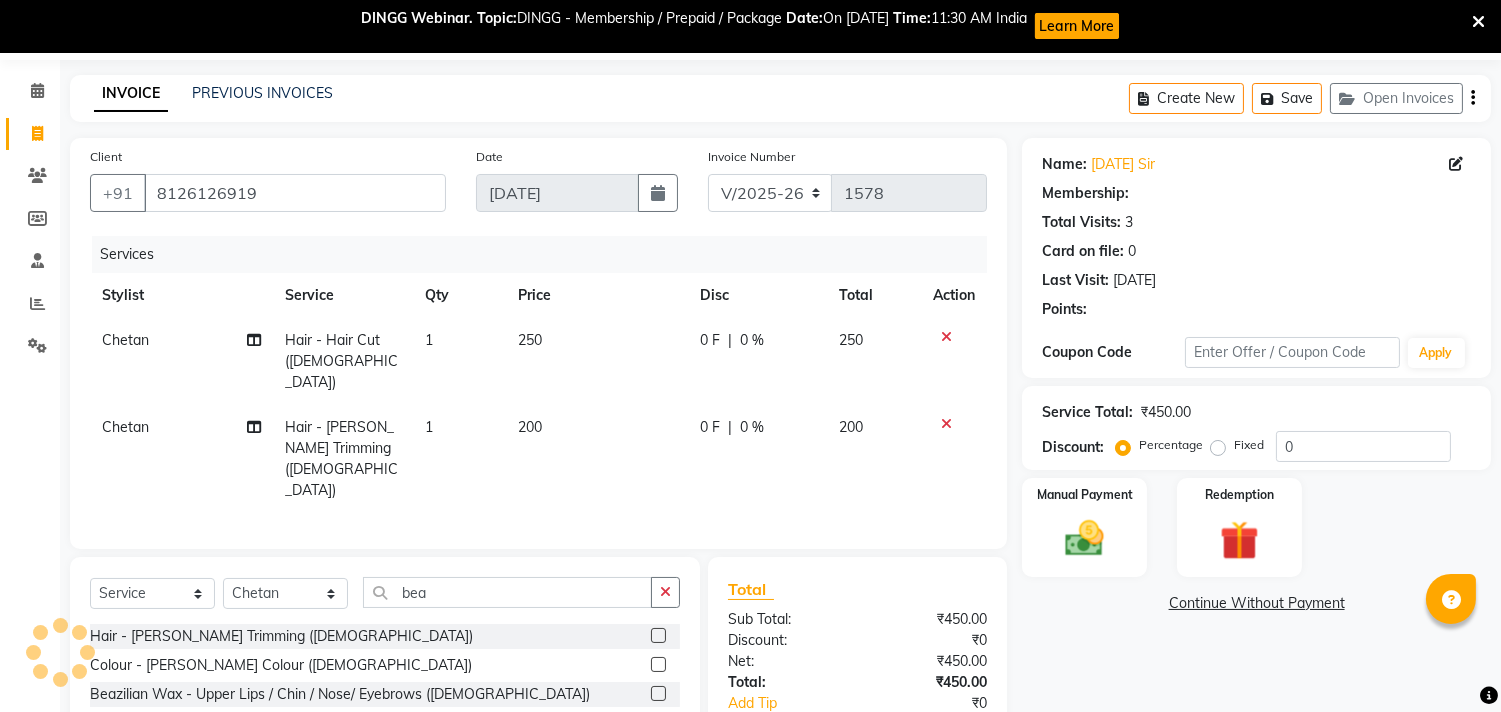 scroll, scrollTop: 145, scrollLeft: 0, axis: vertical 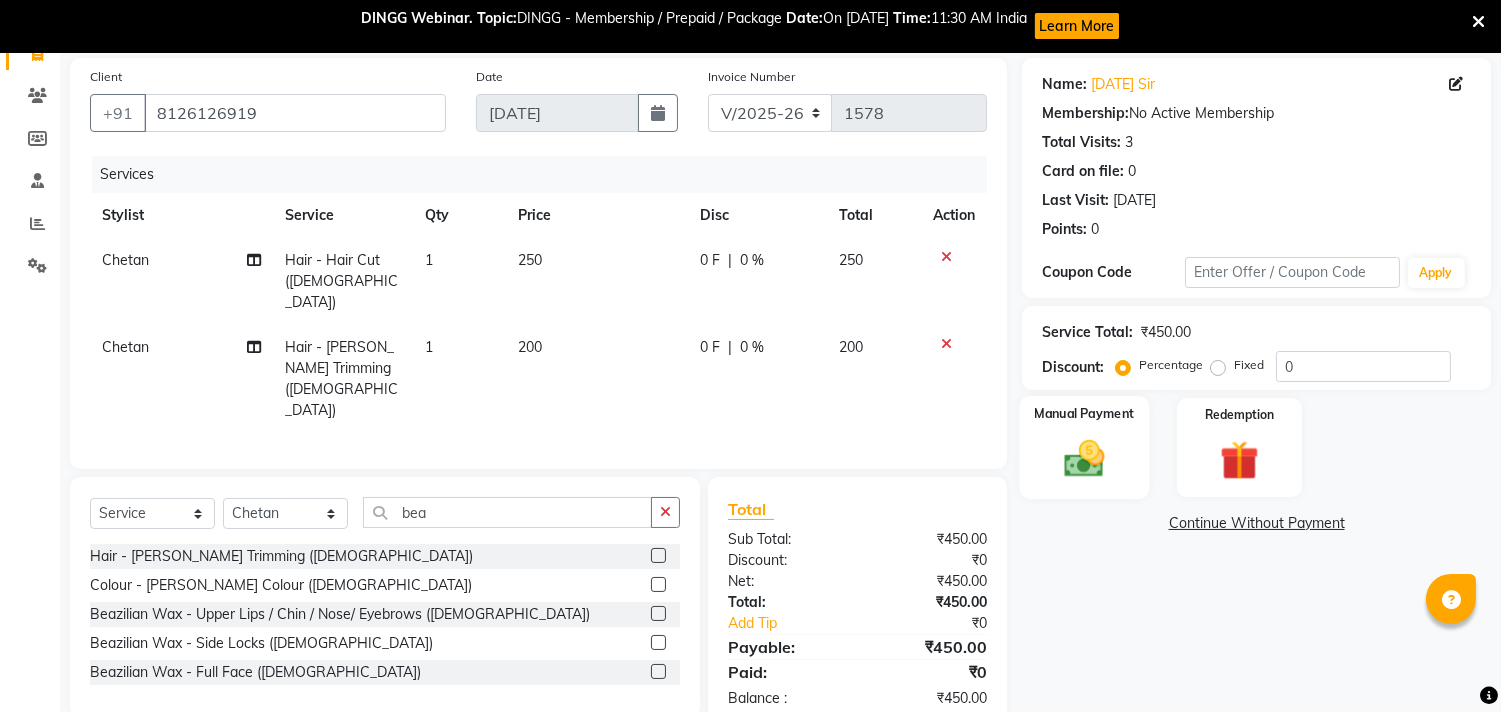 click 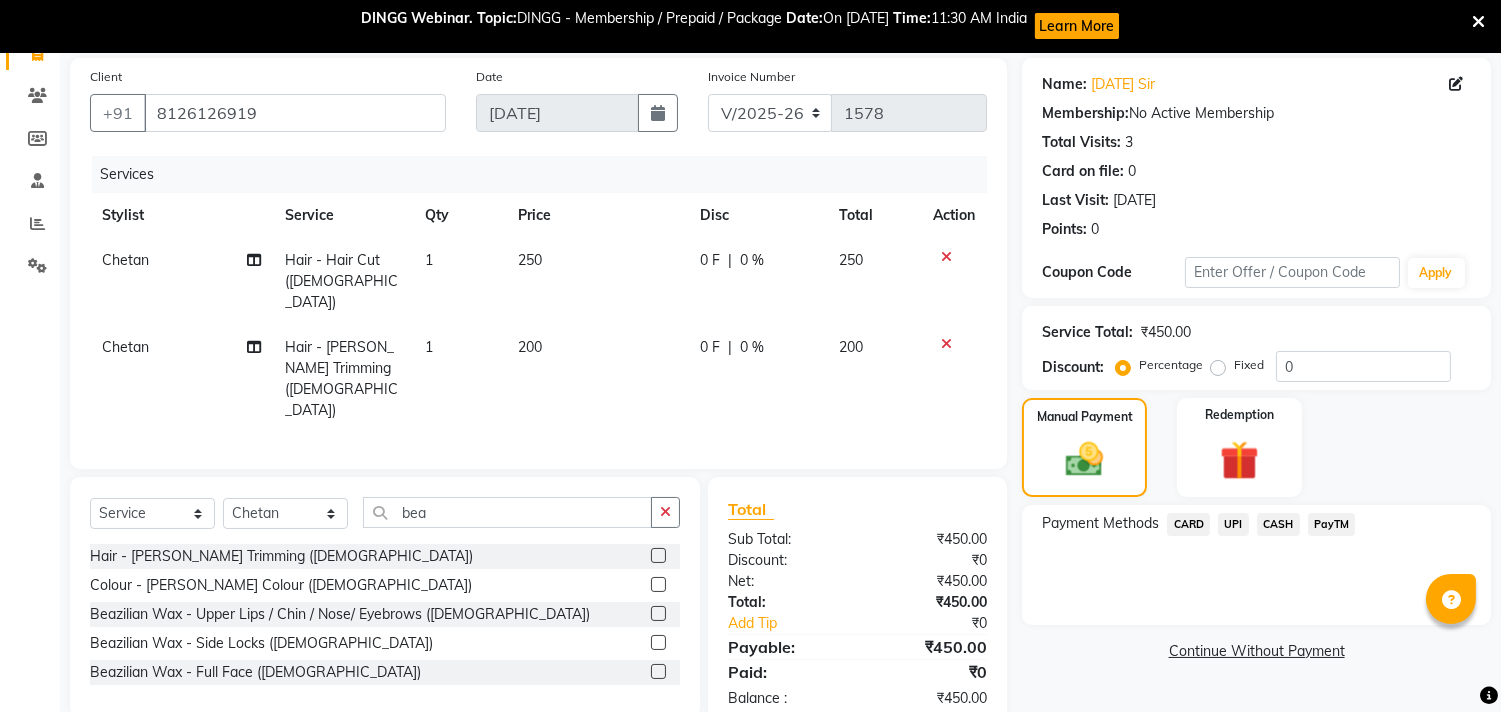 click on "UPI" 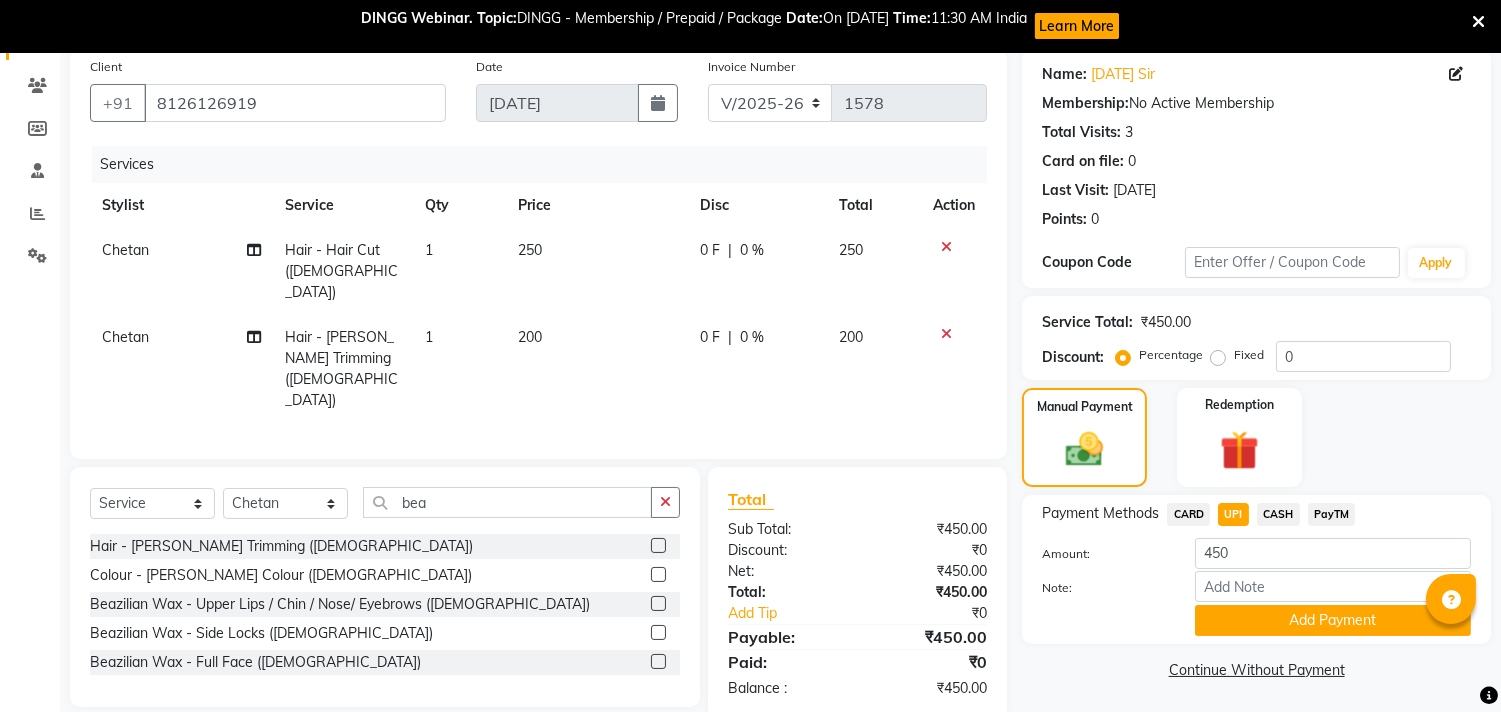 scroll, scrollTop: 157, scrollLeft: 0, axis: vertical 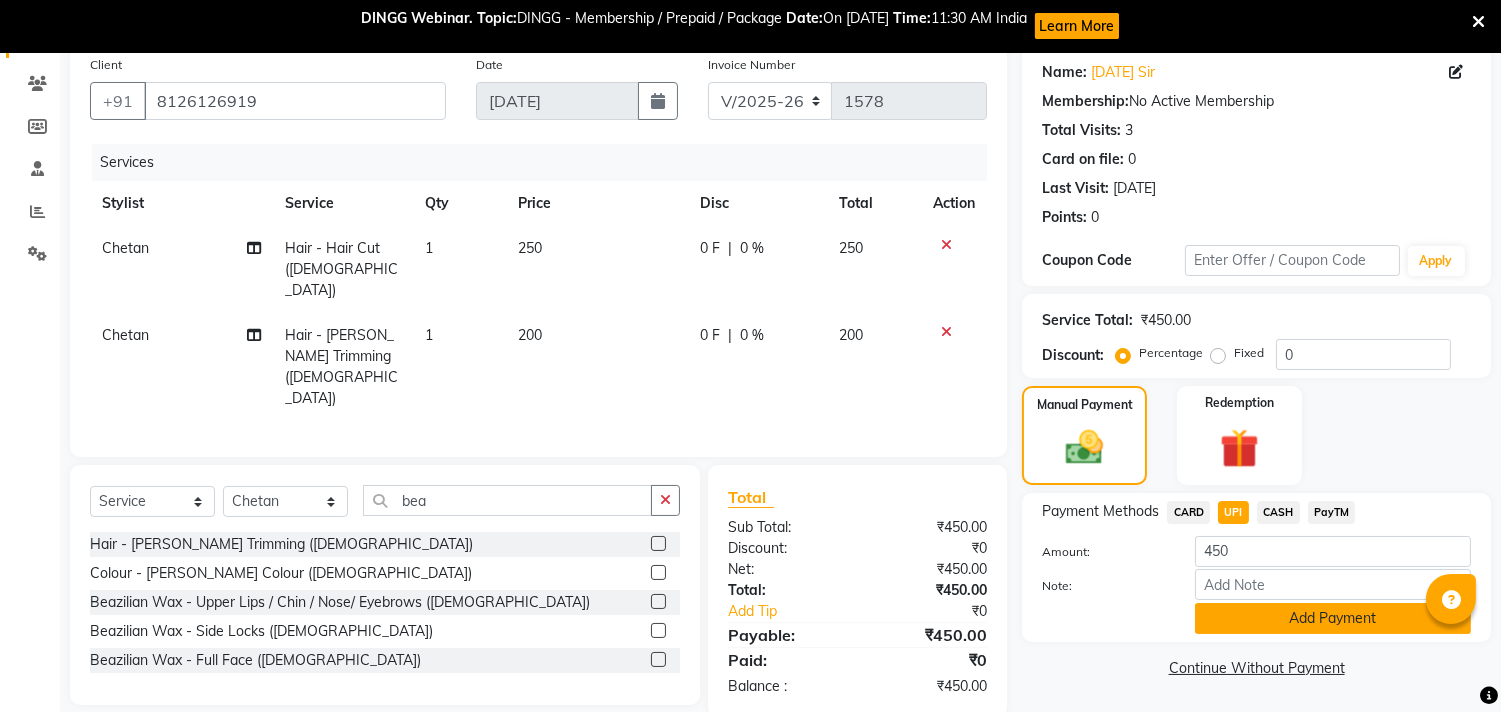 click on "Add Payment" 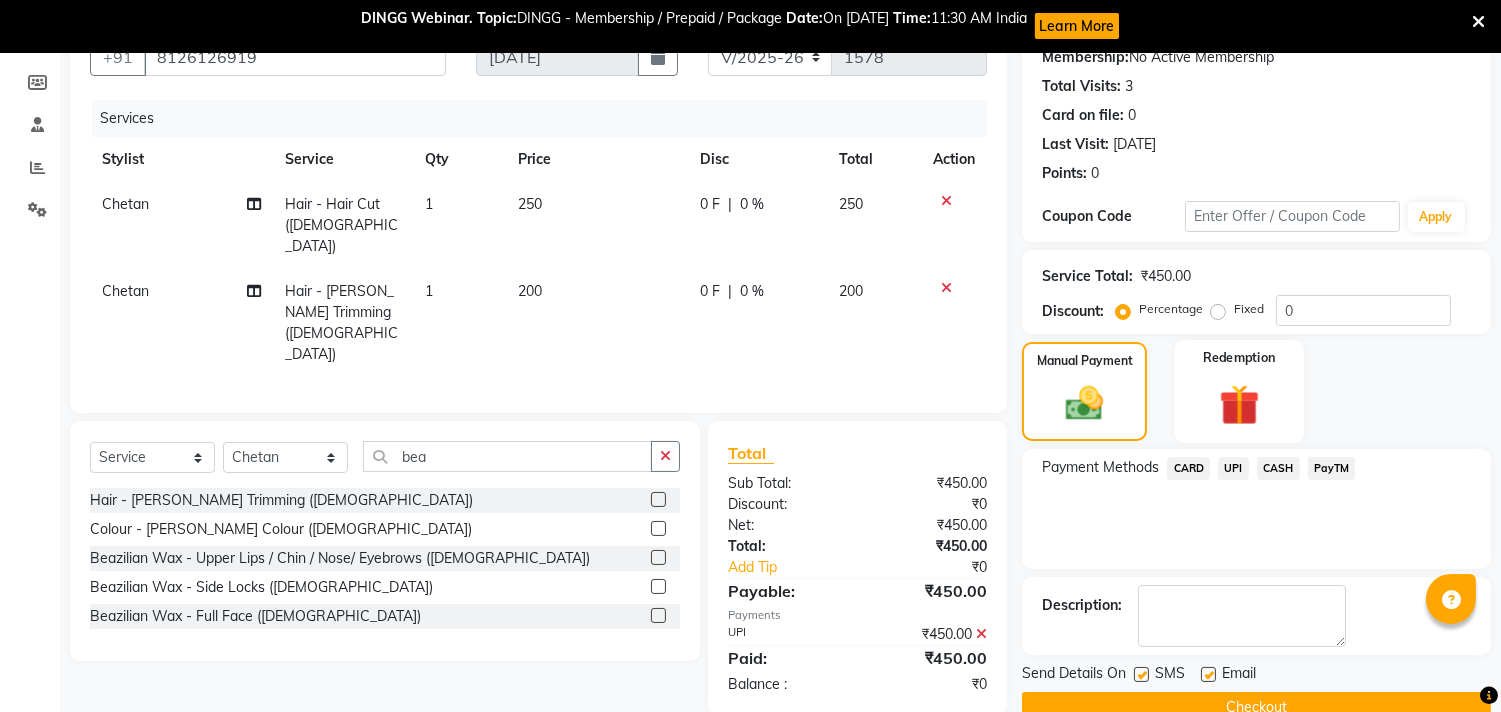 scroll, scrollTop: 241, scrollLeft: 0, axis: vertical 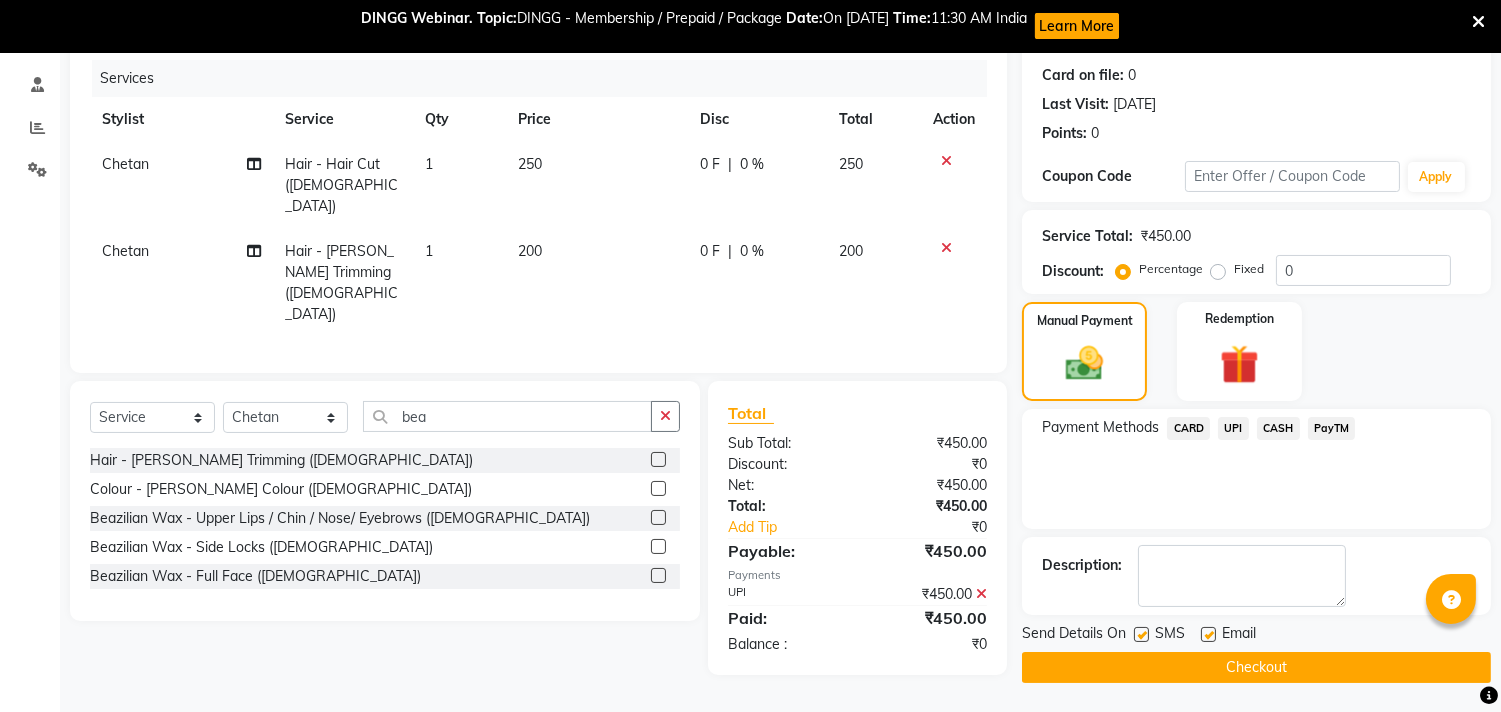 click on "Checkout" 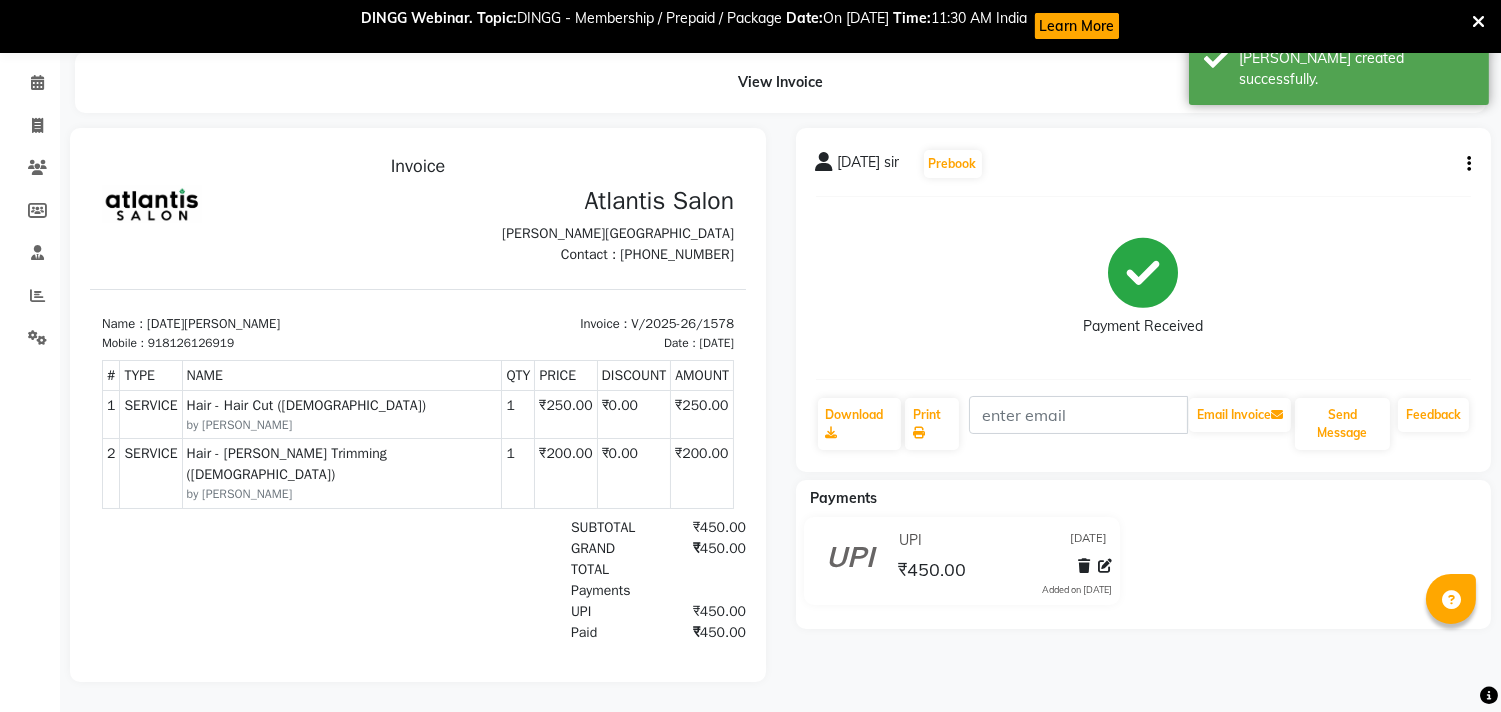 scroll, scrollTop: 0, scrollLeft: 0, axis: both 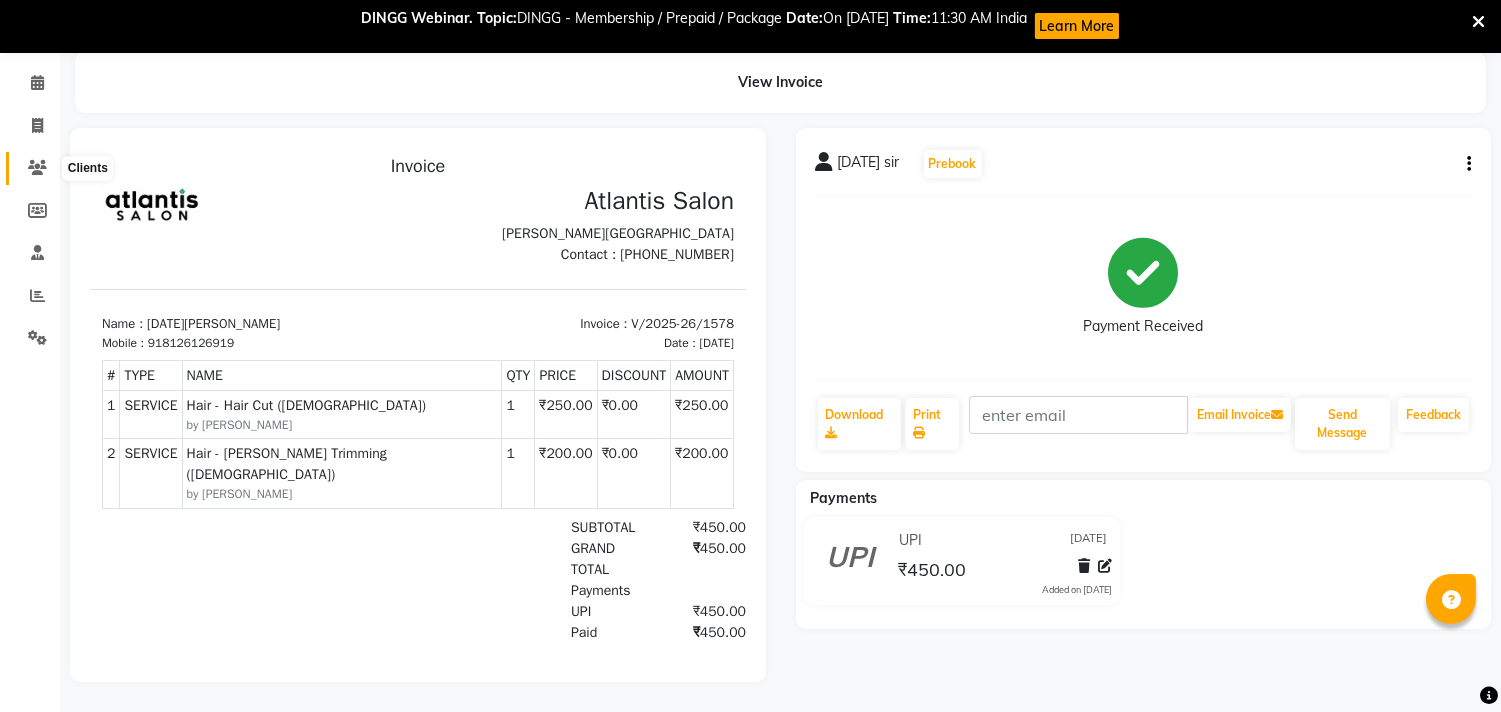 click 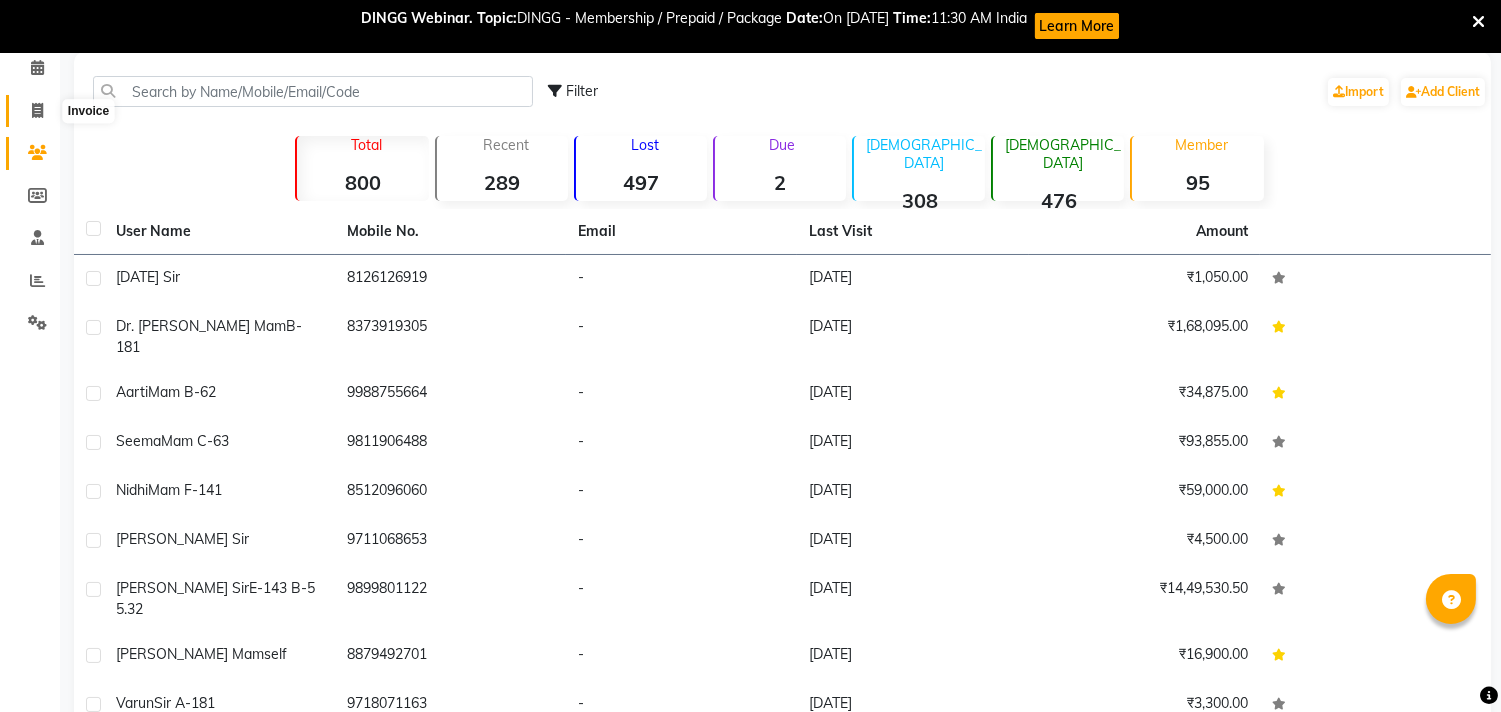 click 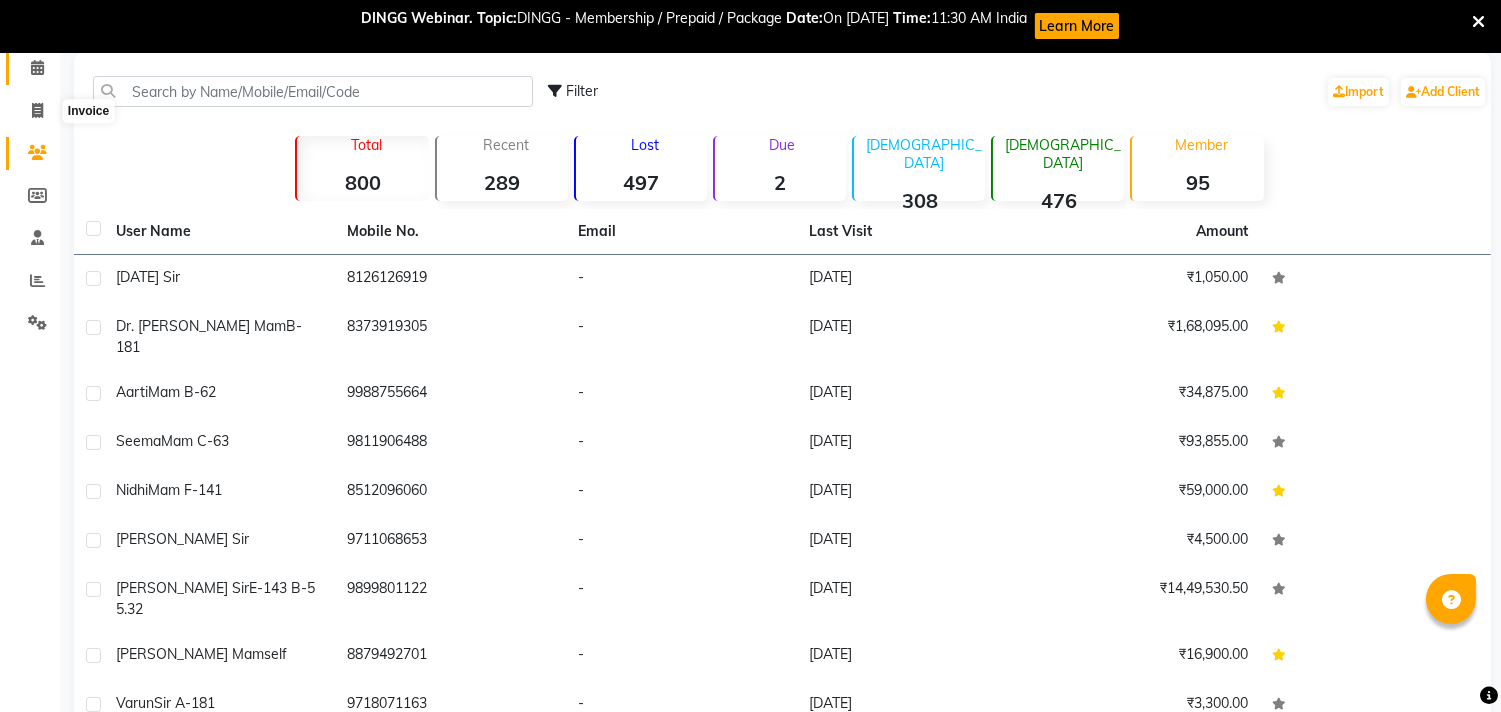 select on "service" 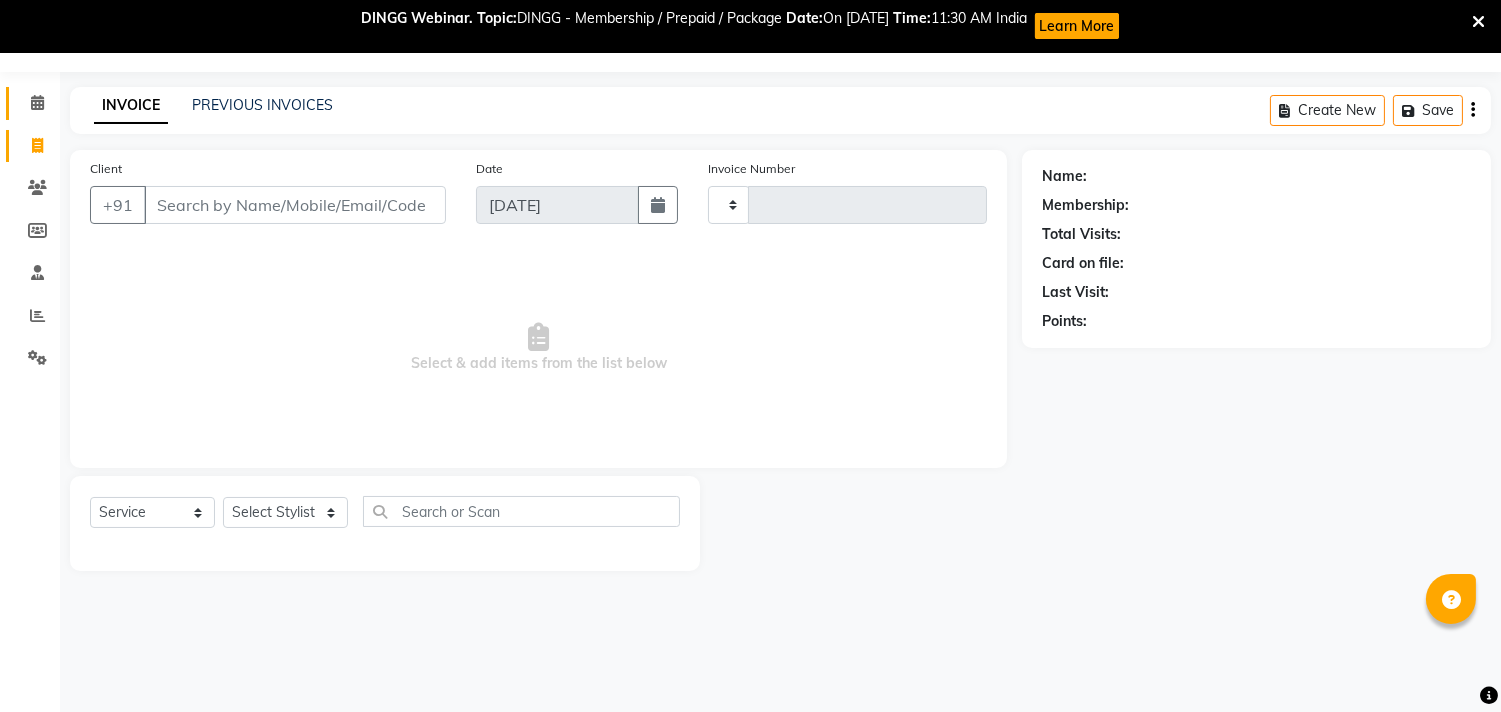 scroll, scrollTop: 53, scrollLeft: 0, axis: vertical 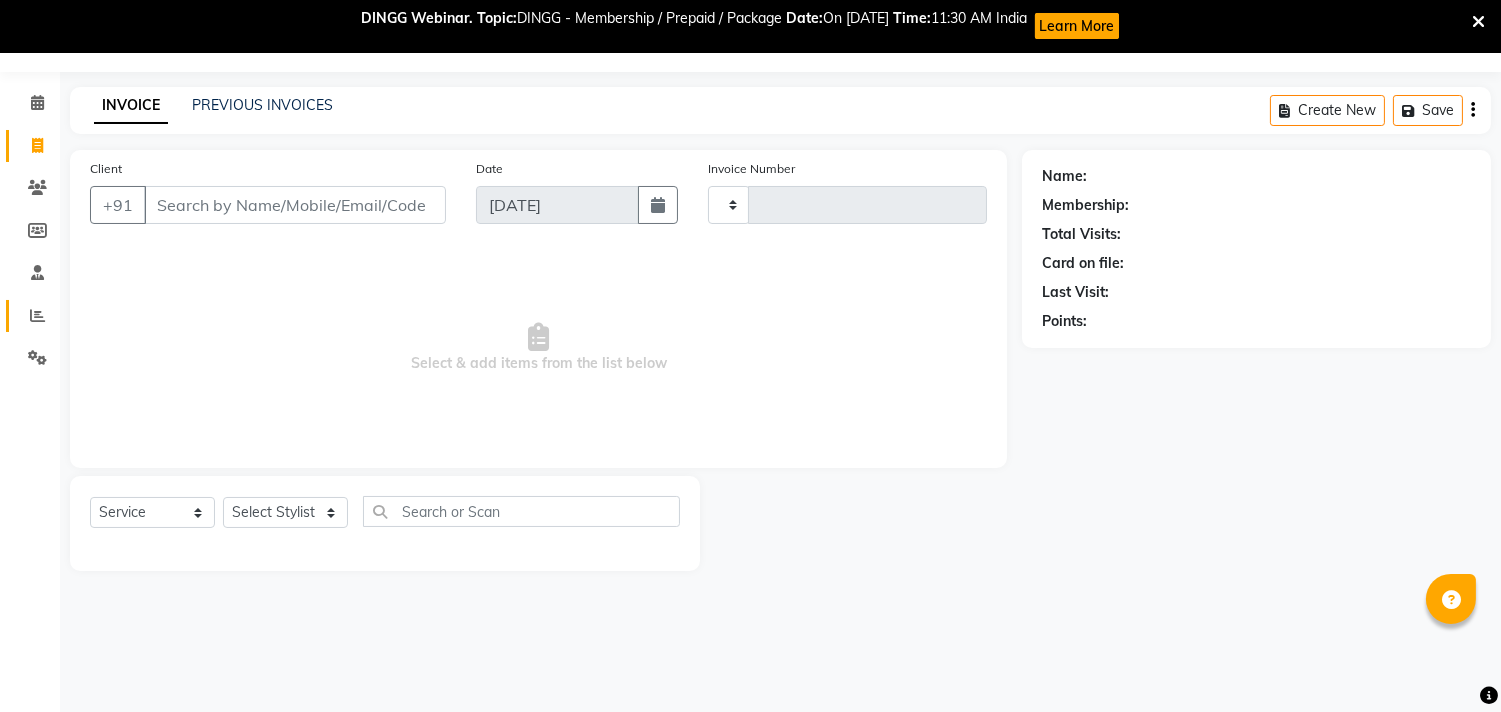 type on "1579" 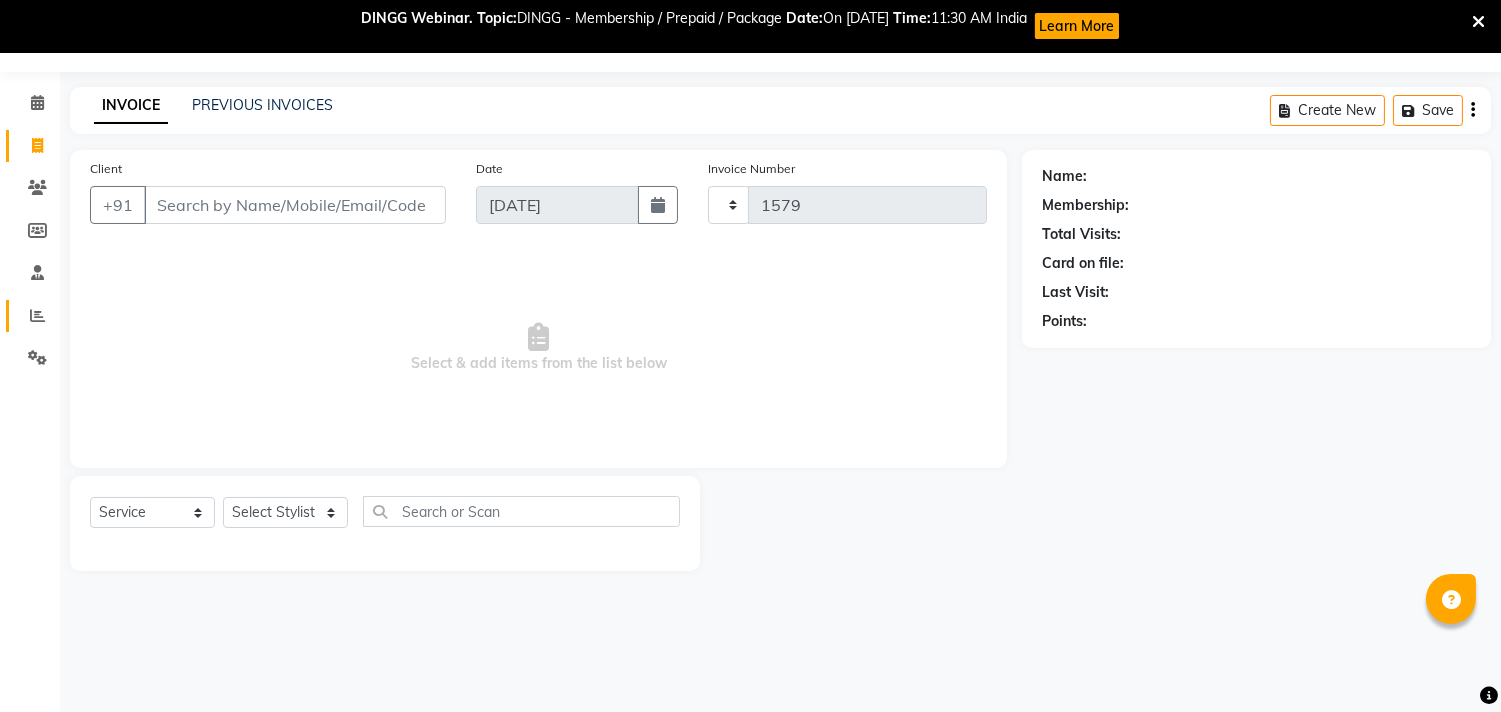 select on "4391" 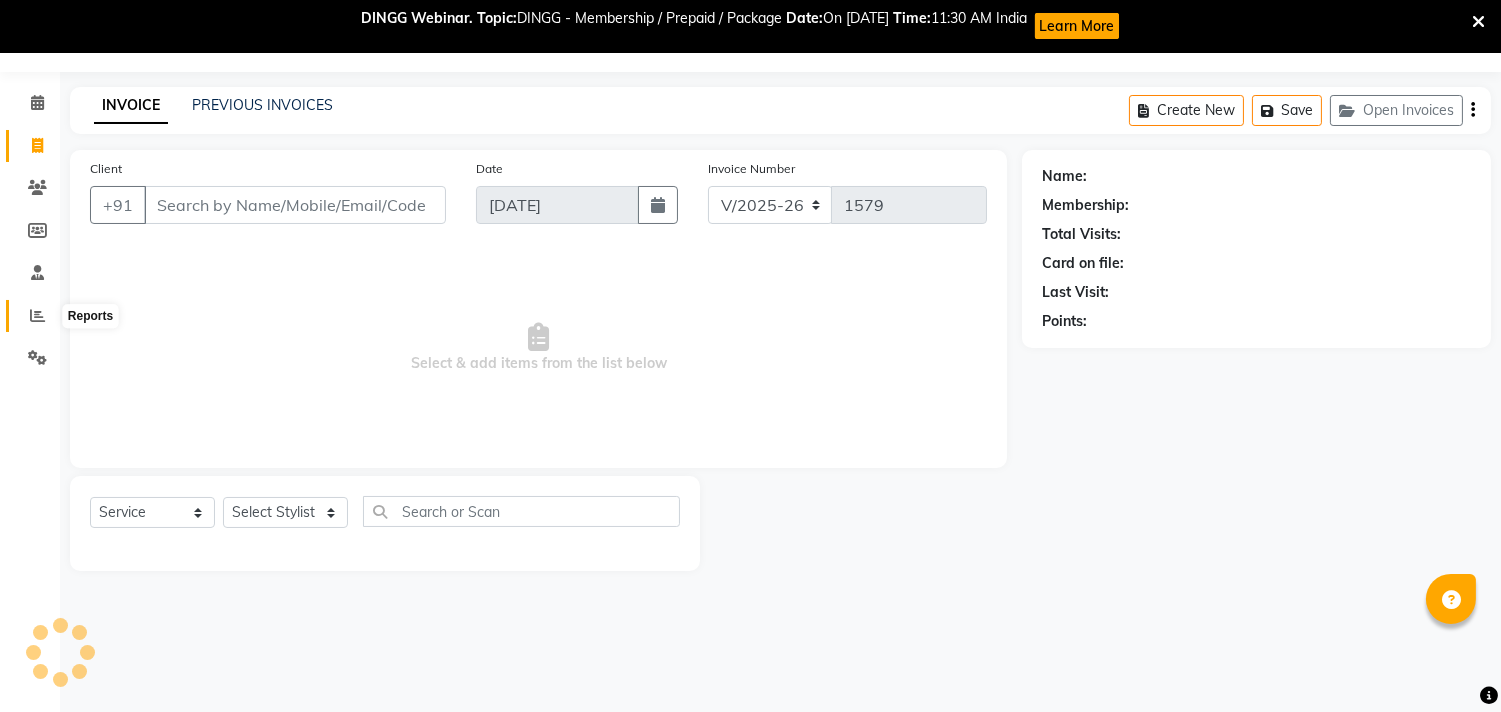 click 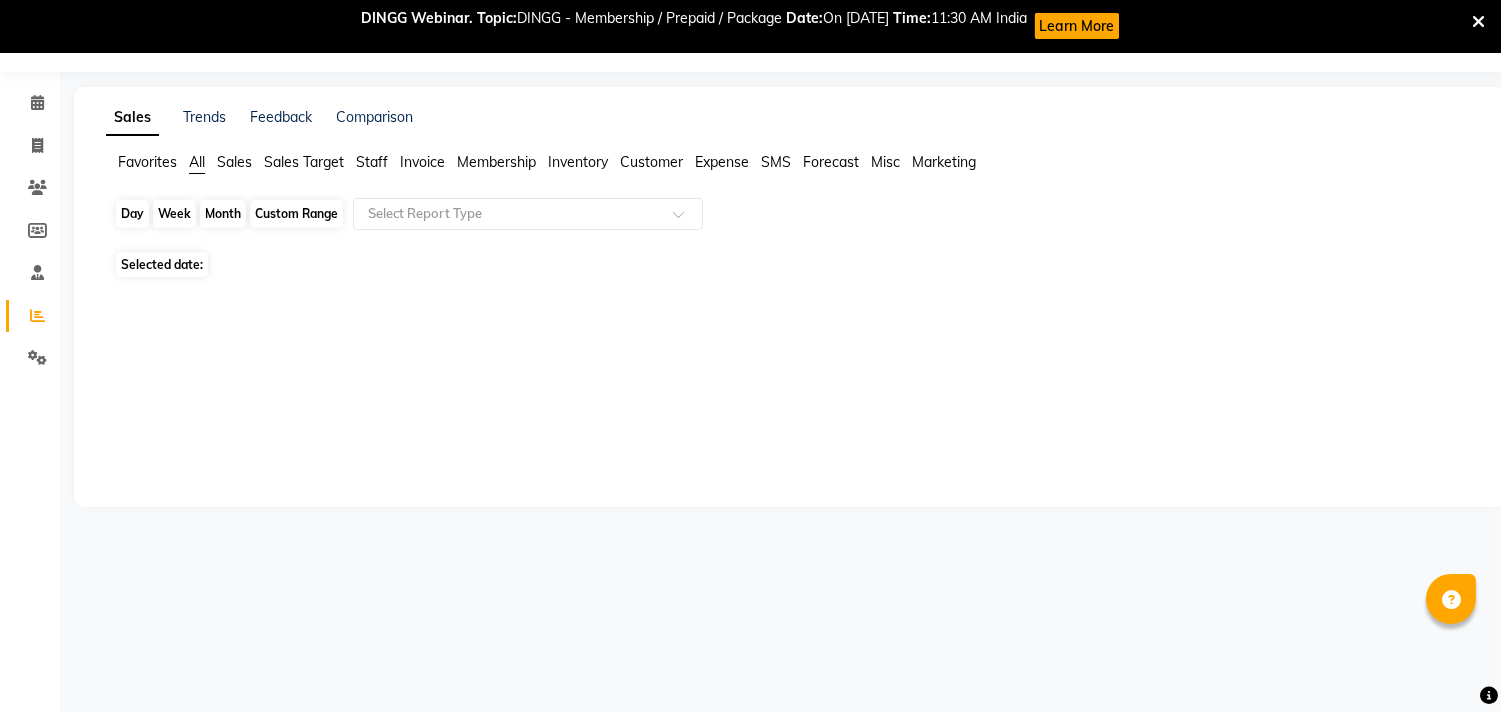 click on "Day" 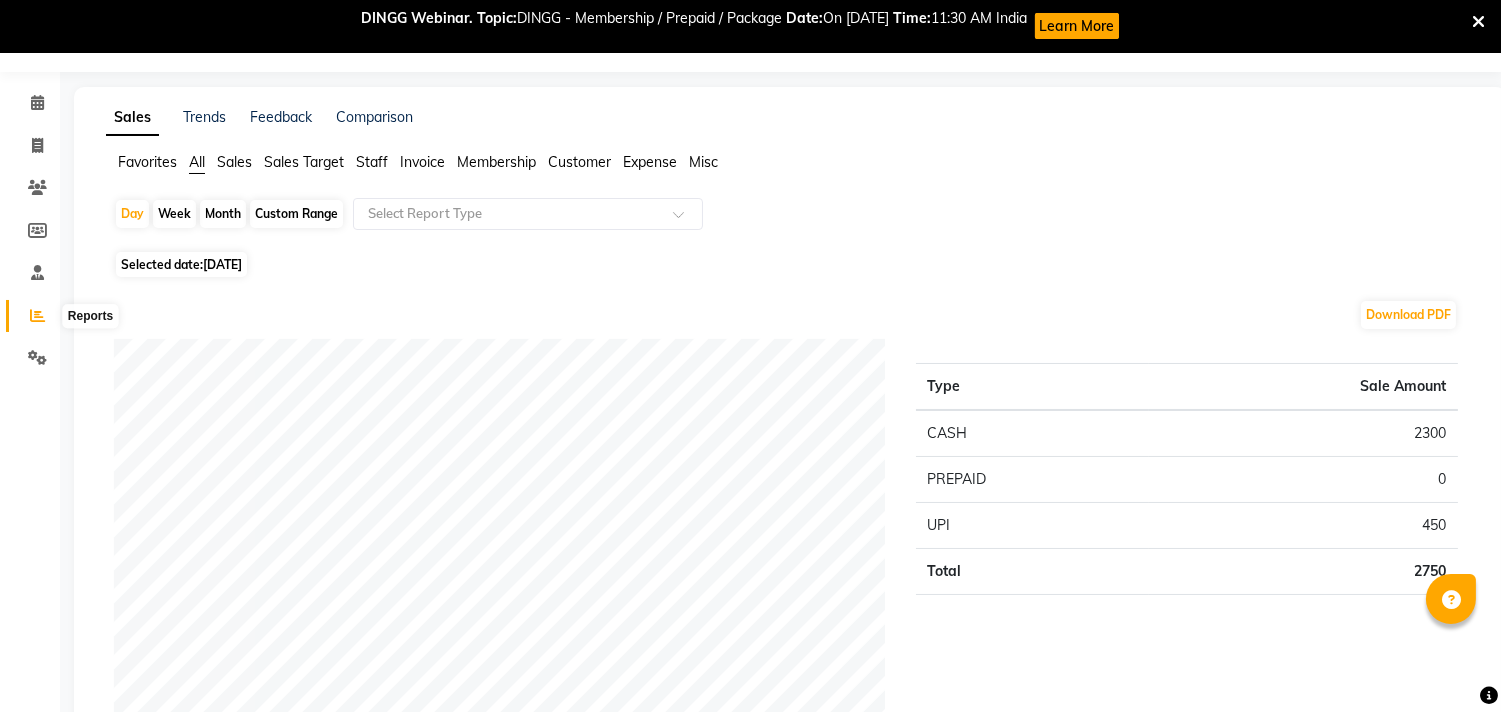 click 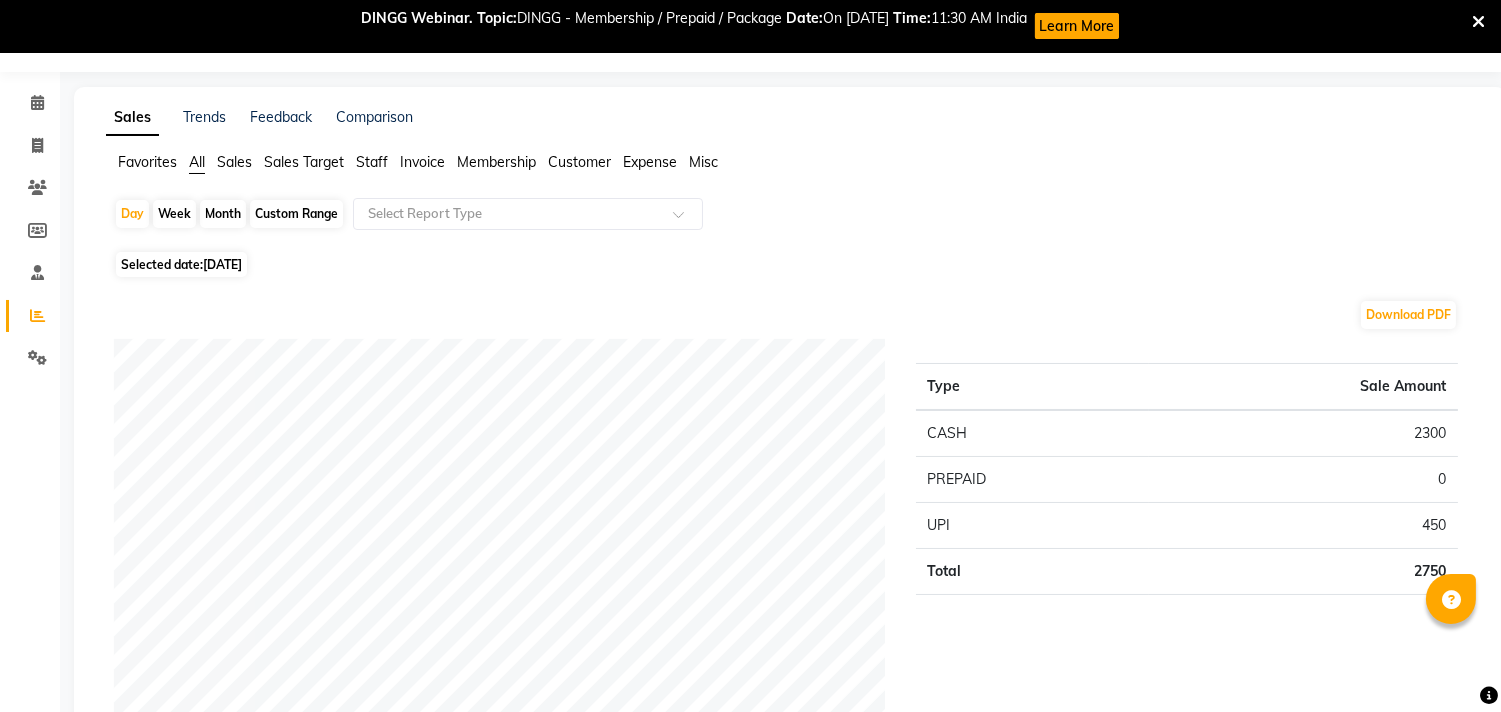 click 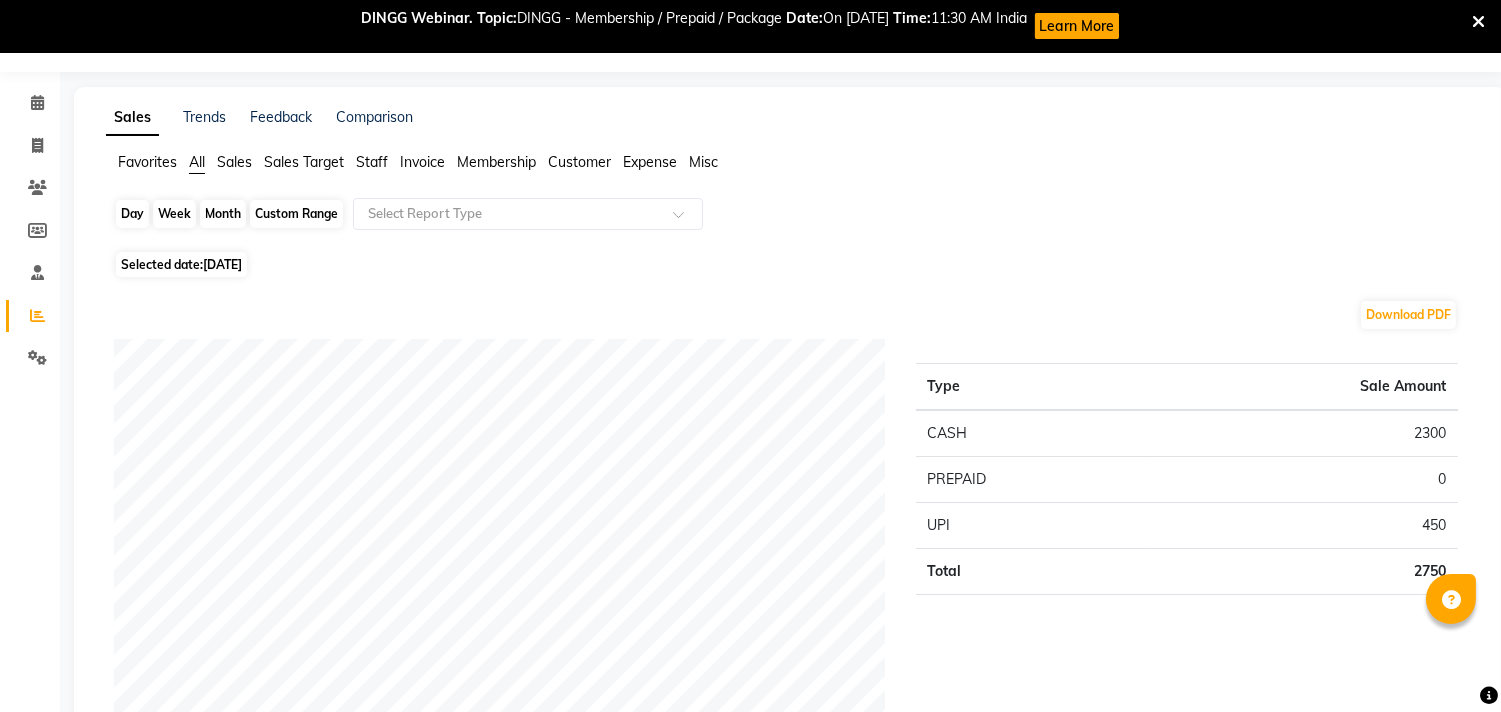 click on "Day" 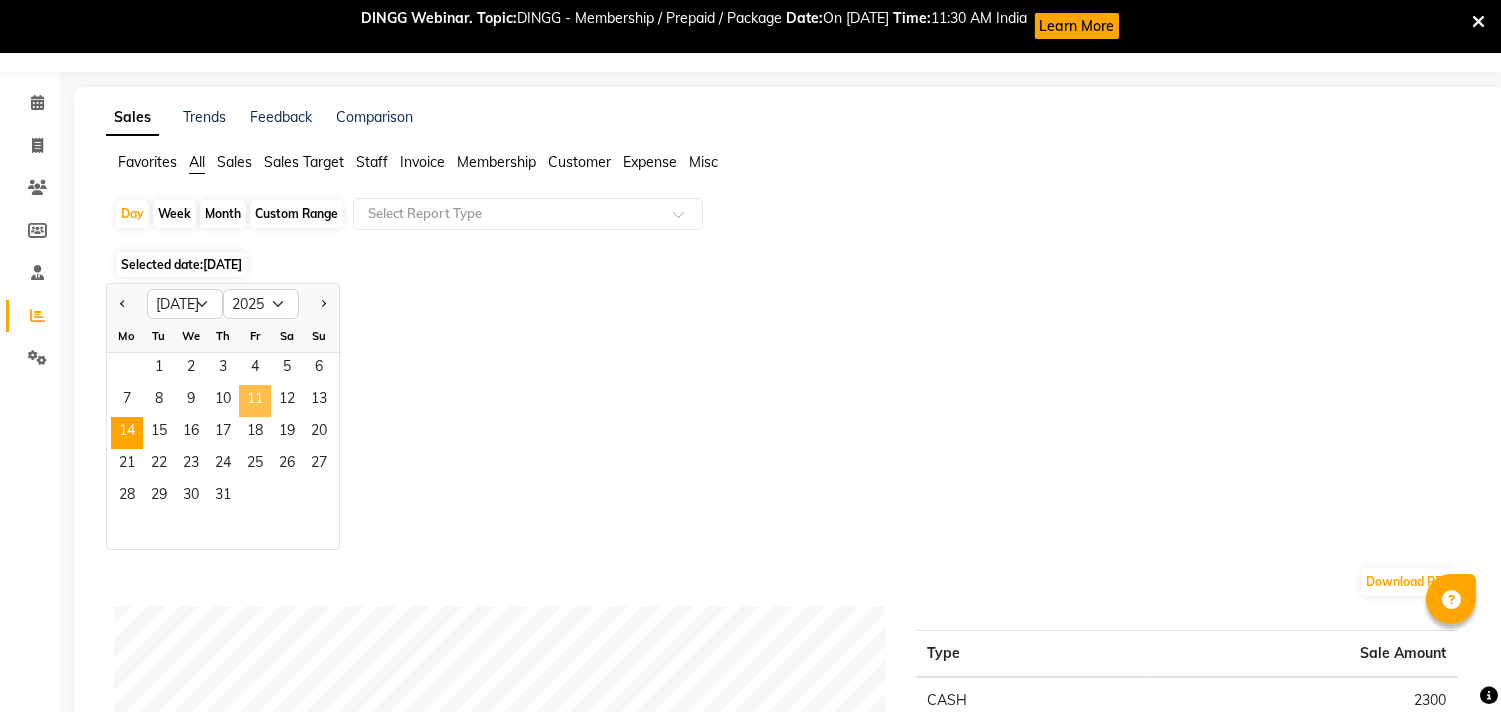 click on "11" 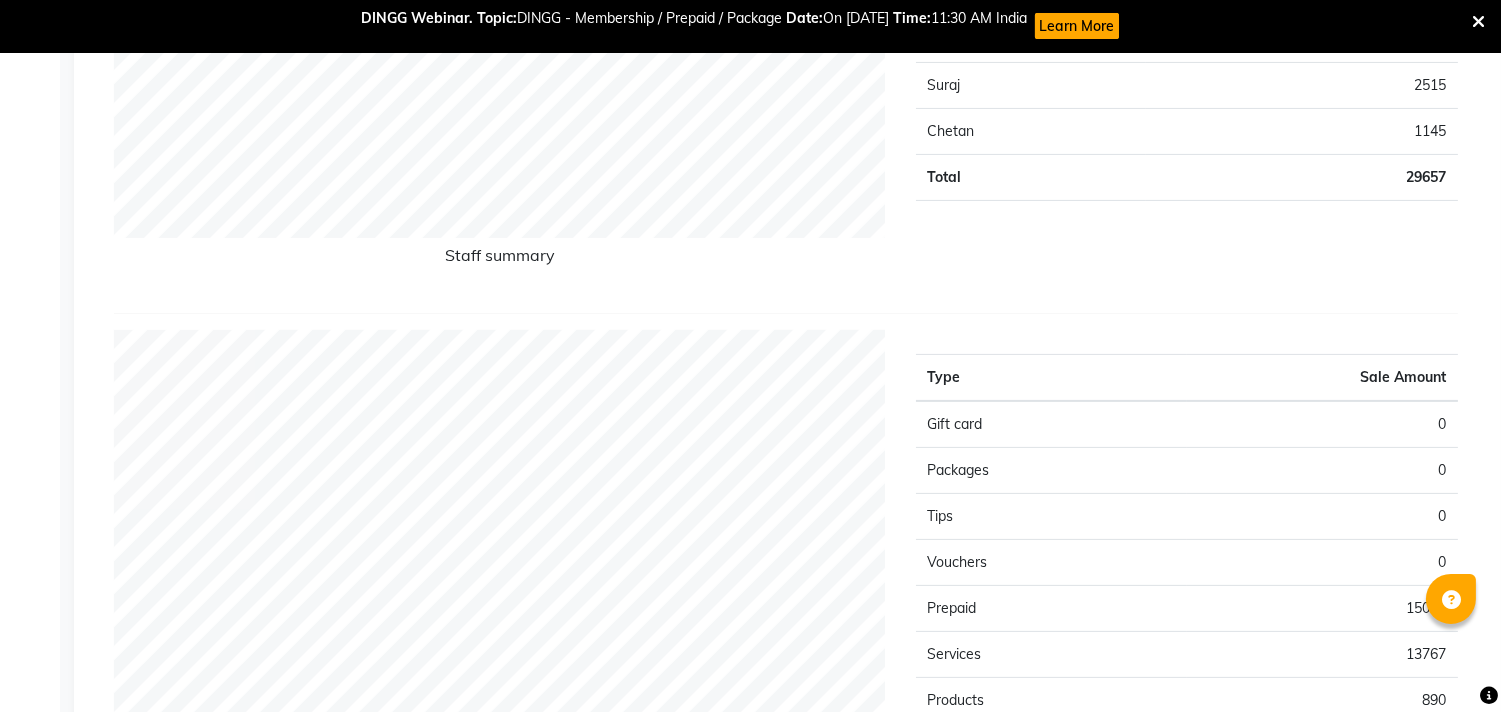 scroll, scrollTop: 1497, scrollLeft: 0, axis: vertical 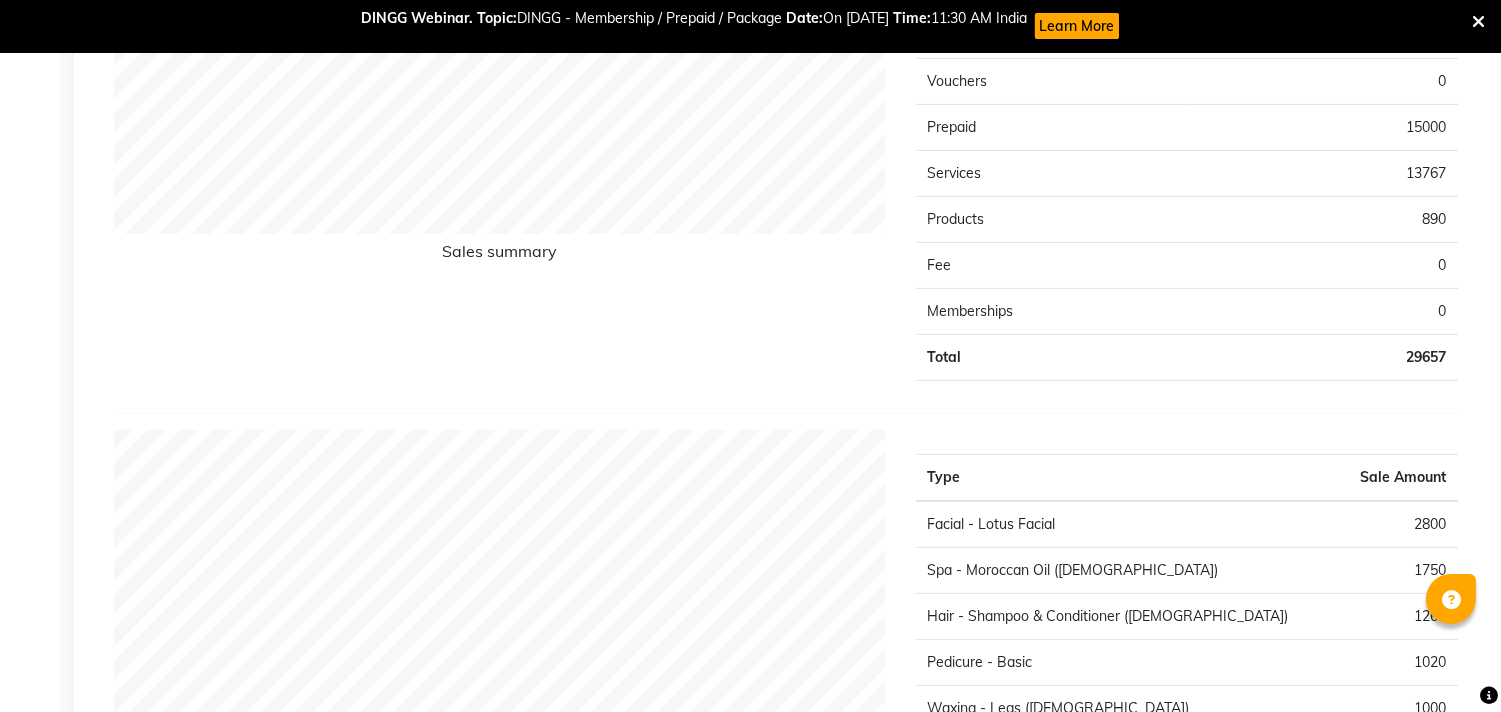 click on "890" 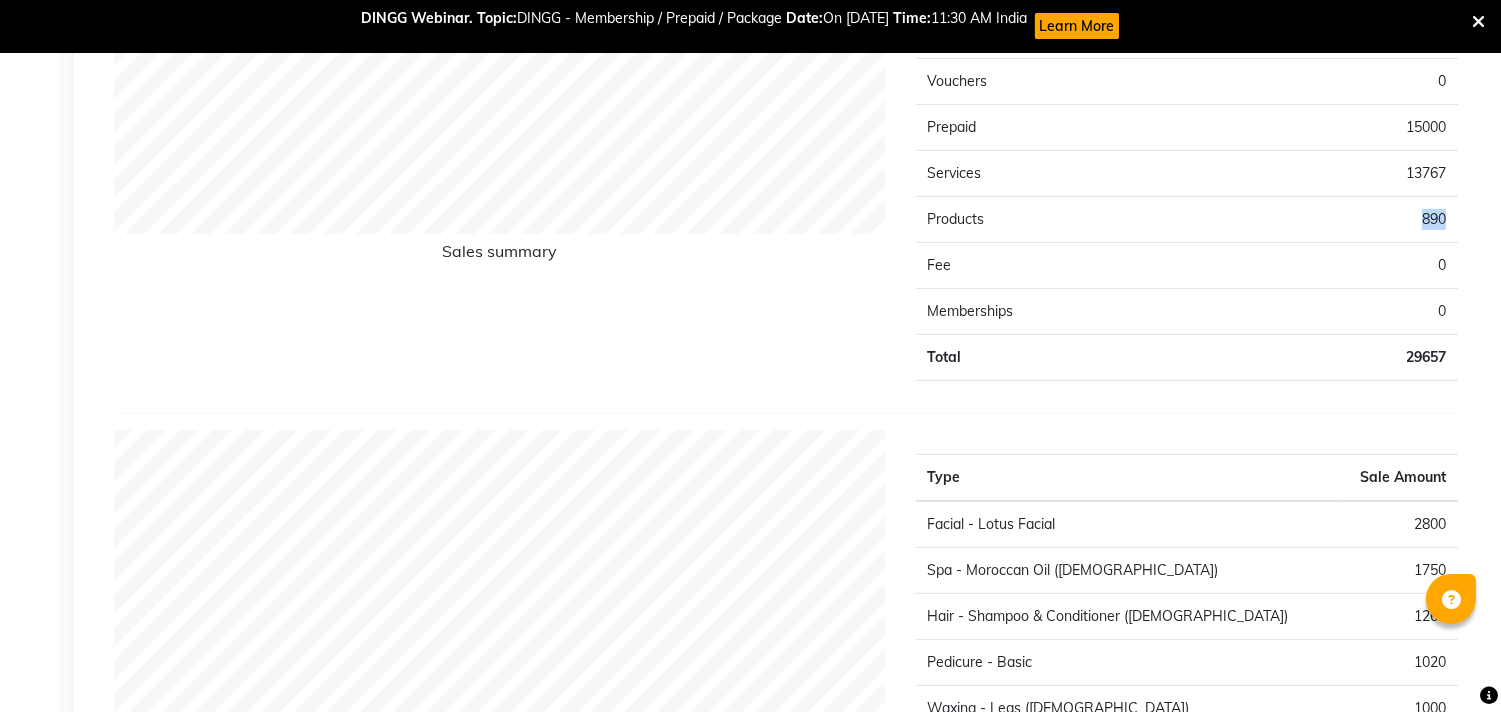 click on "890" 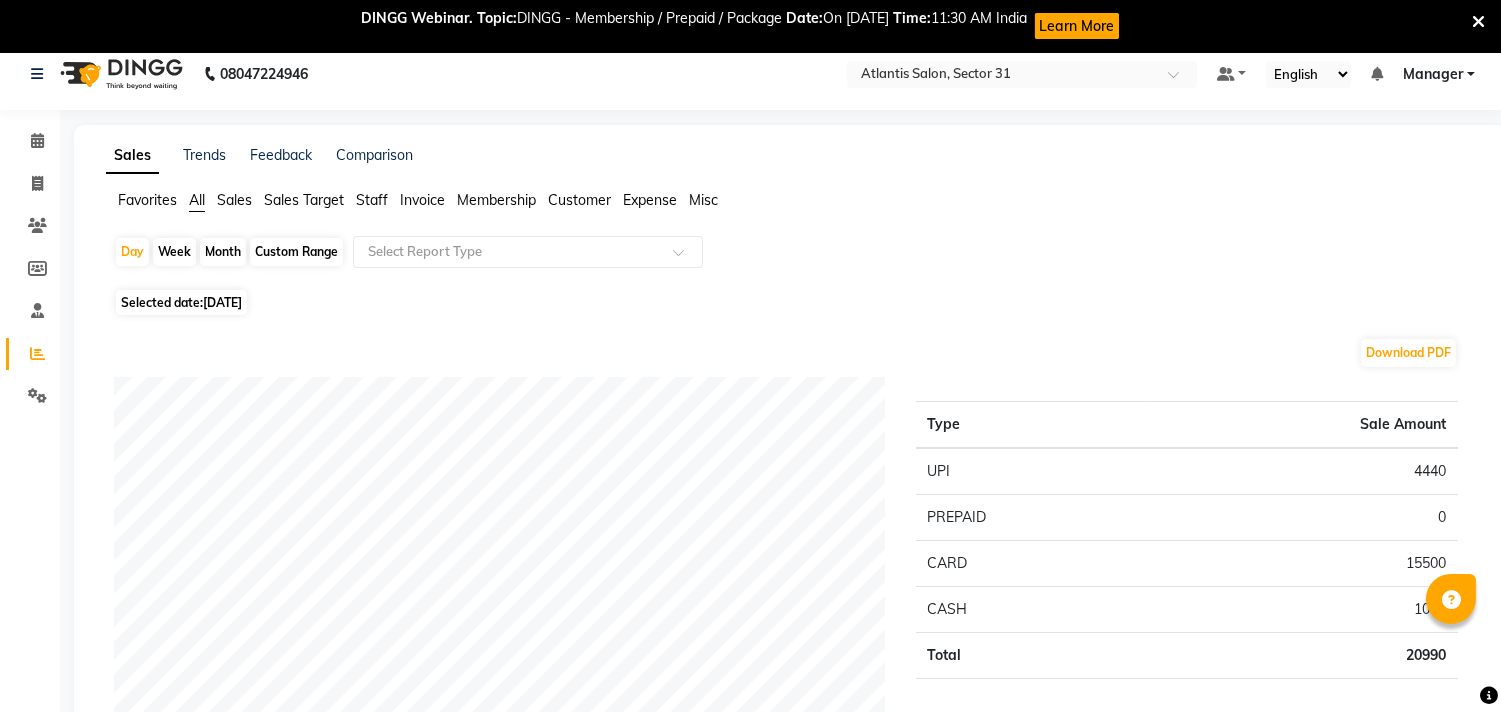 scroll, scrollTop: 0, scrollLeft: 0, axis: both 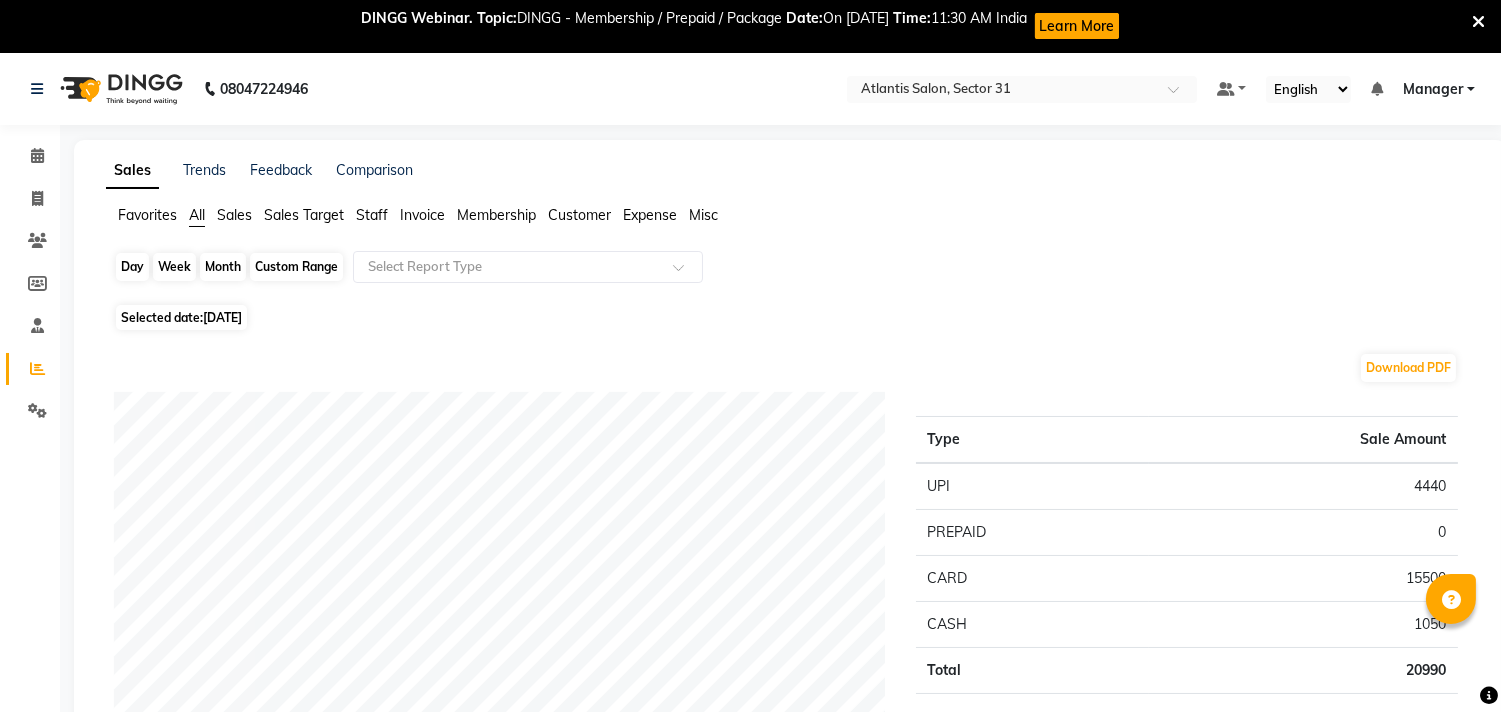 click on "Day" 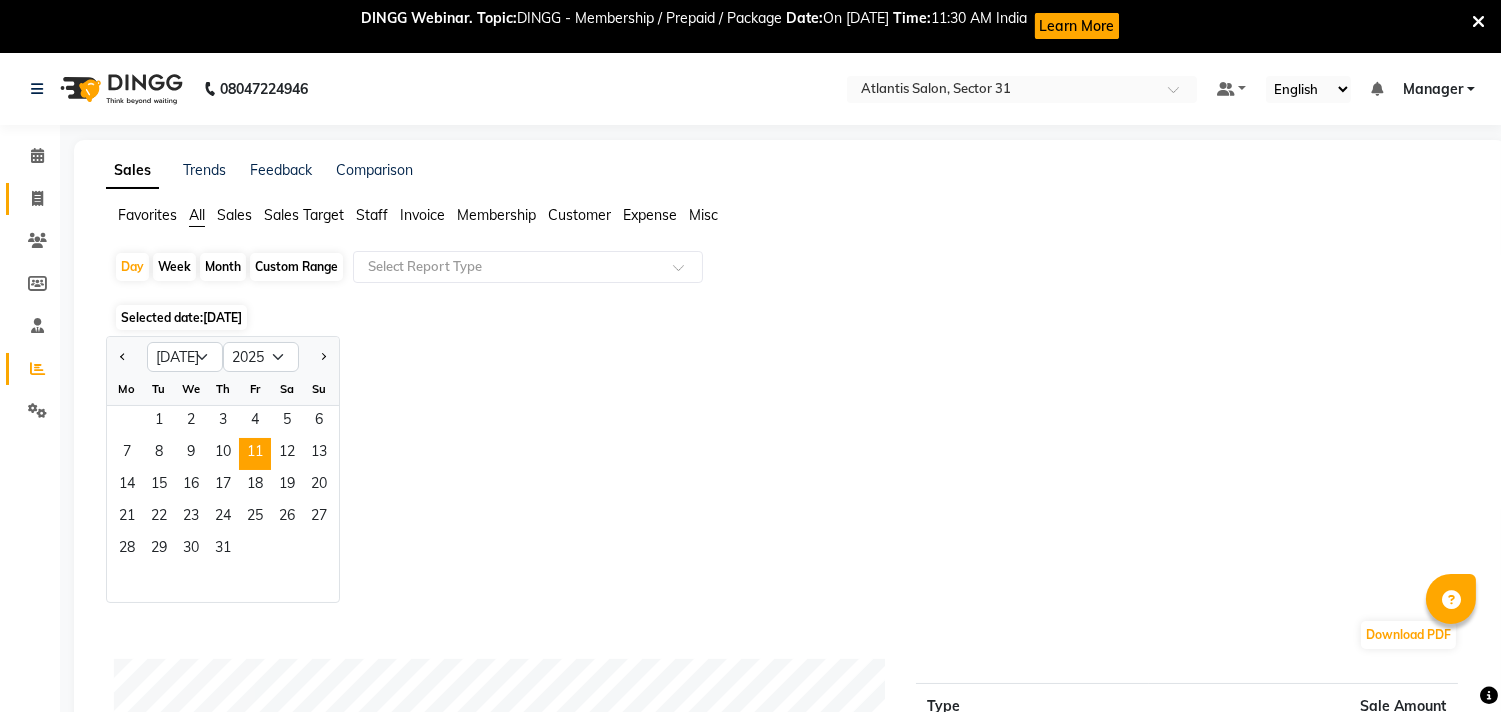 click on "Invoice" 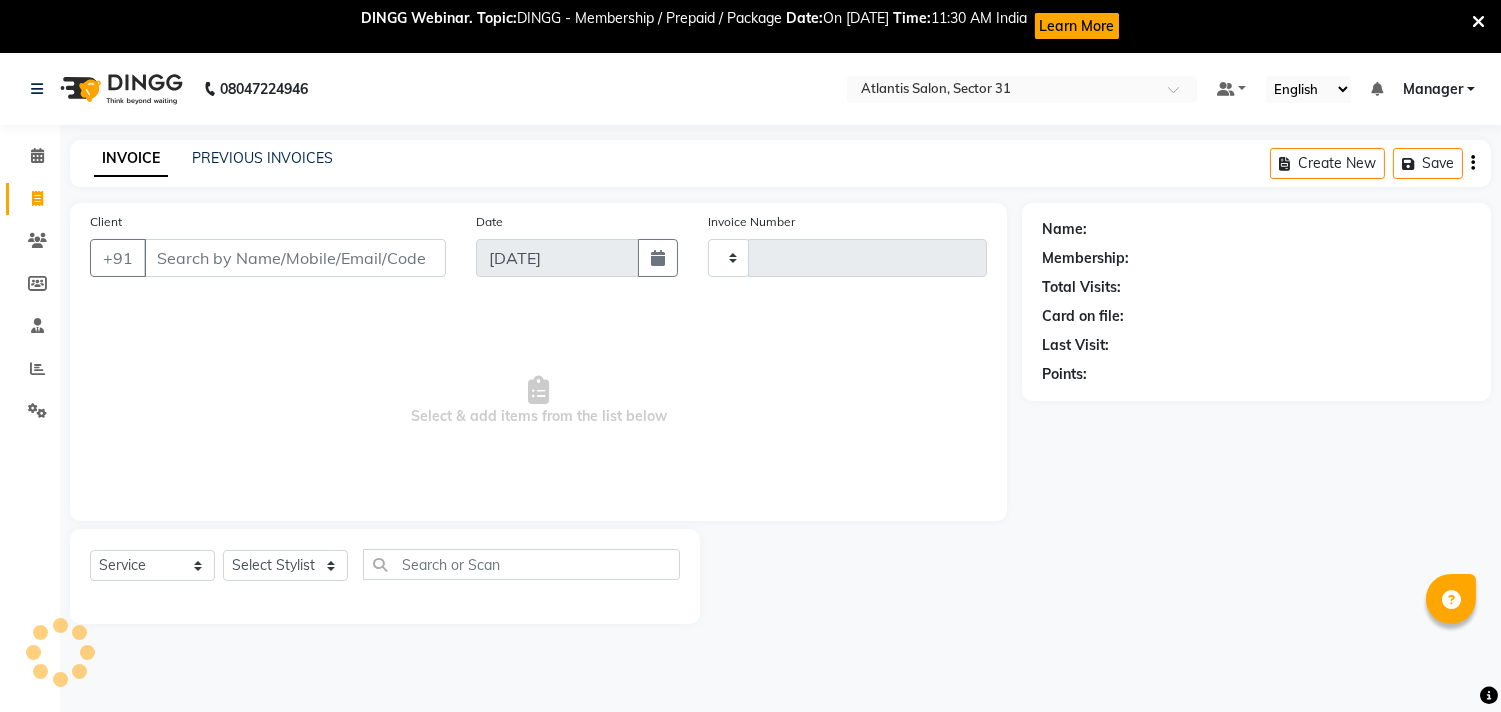 scroll, scrollTop: 53, scrollLeft: 0, axis: vertical 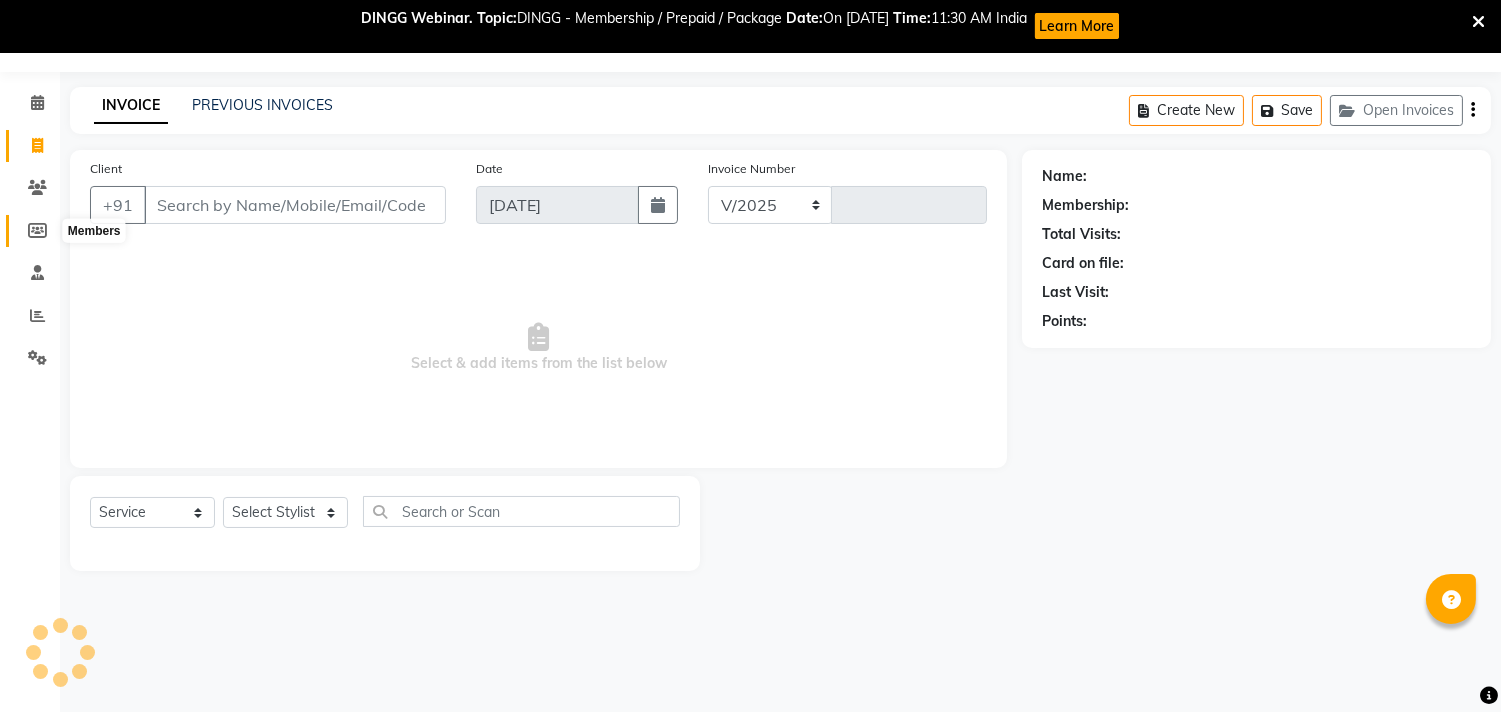 select on "4391" 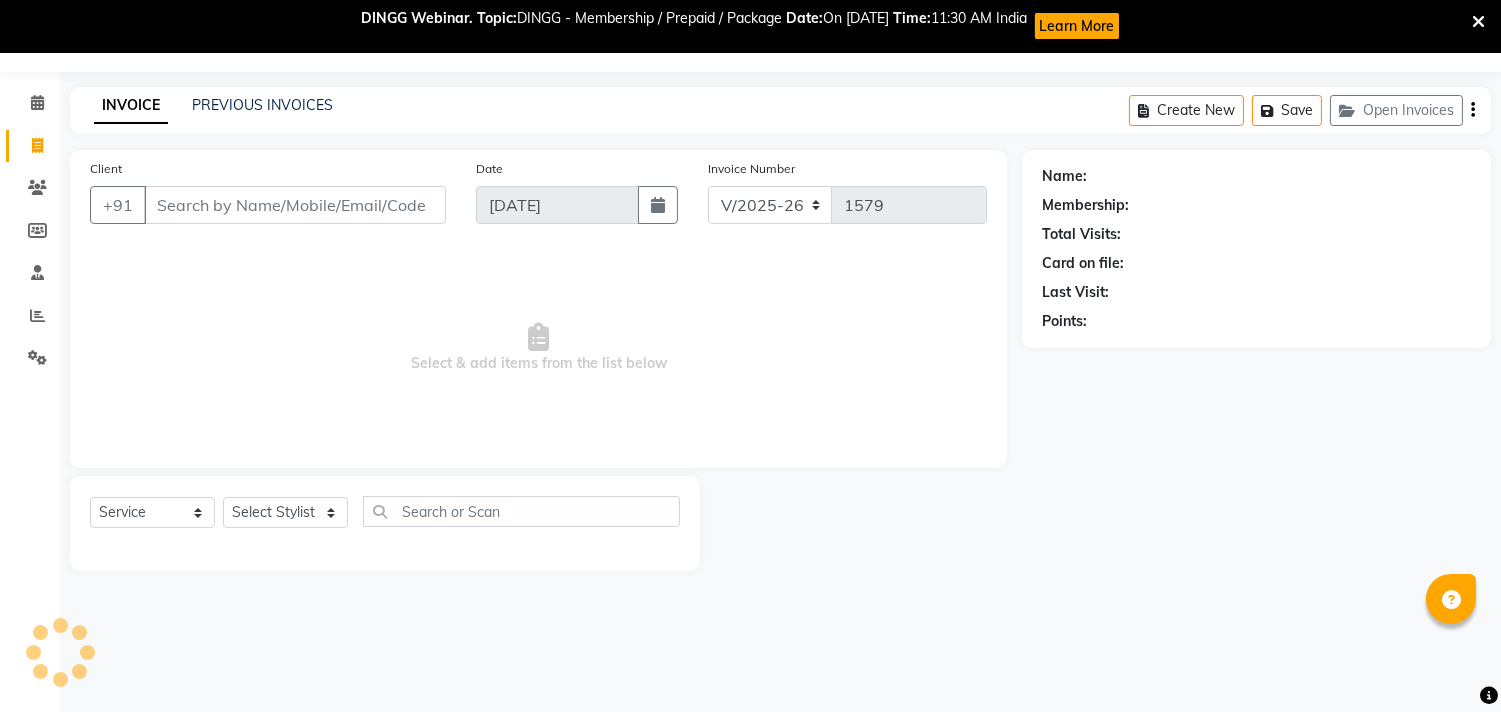 click on "Client" at bounding box center (295, 205) 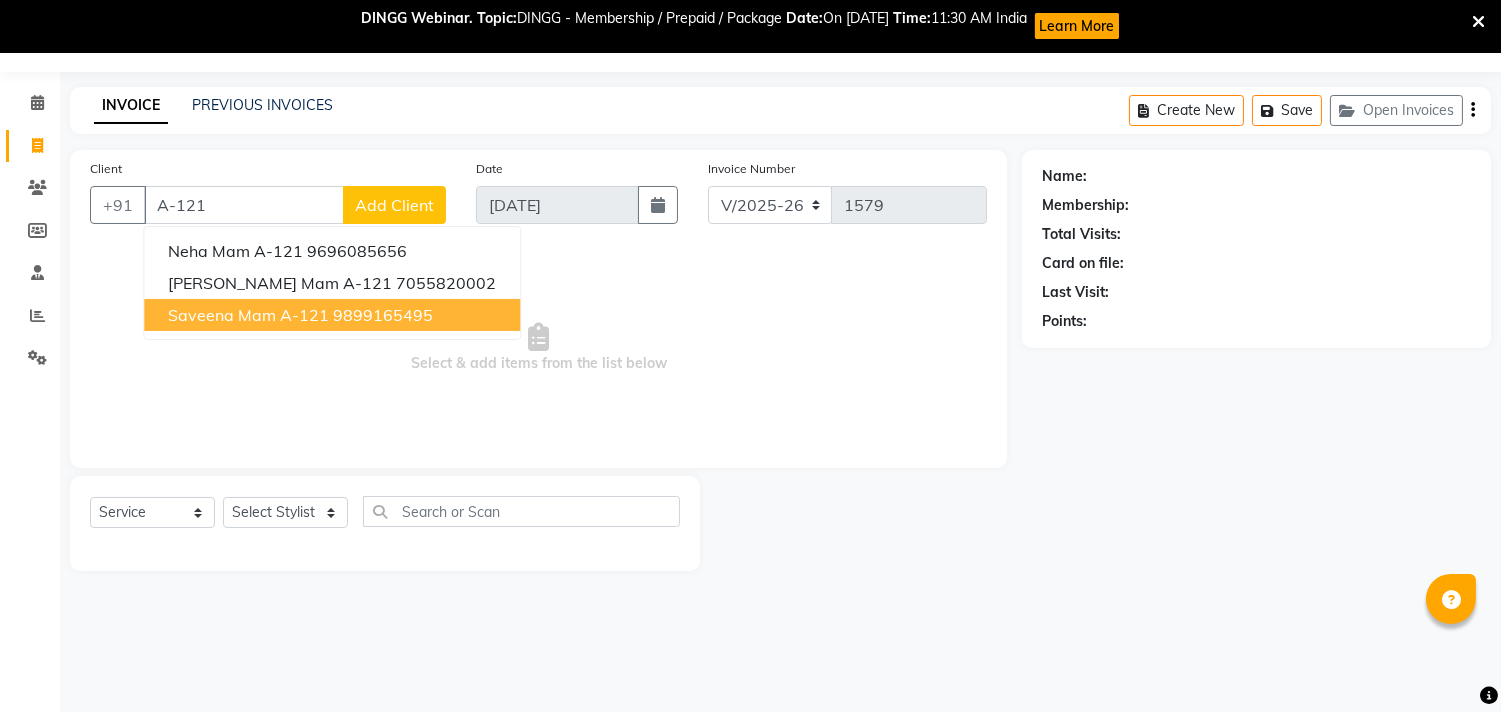 click on "saveena mam A-121  9899165495" at bounding box center [332, 315] 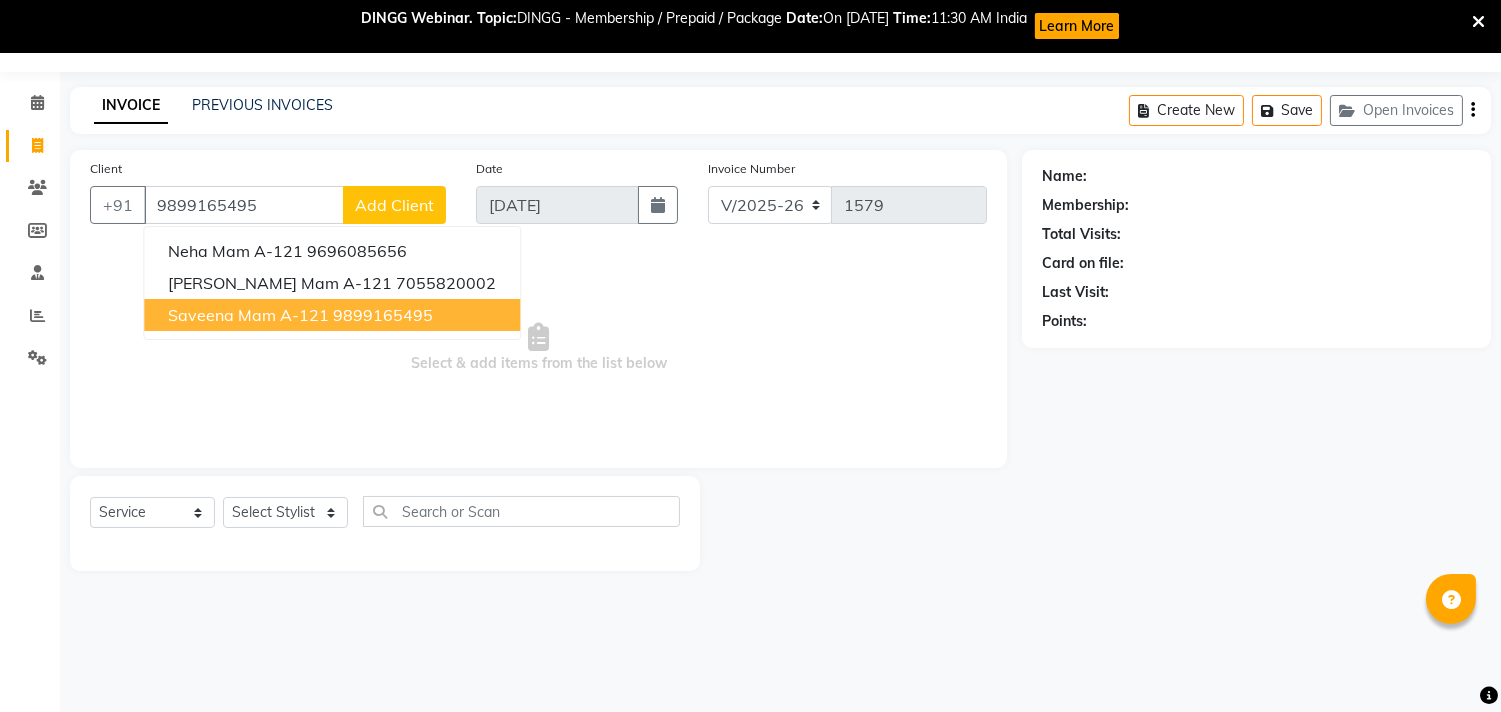 type on "9899165495" 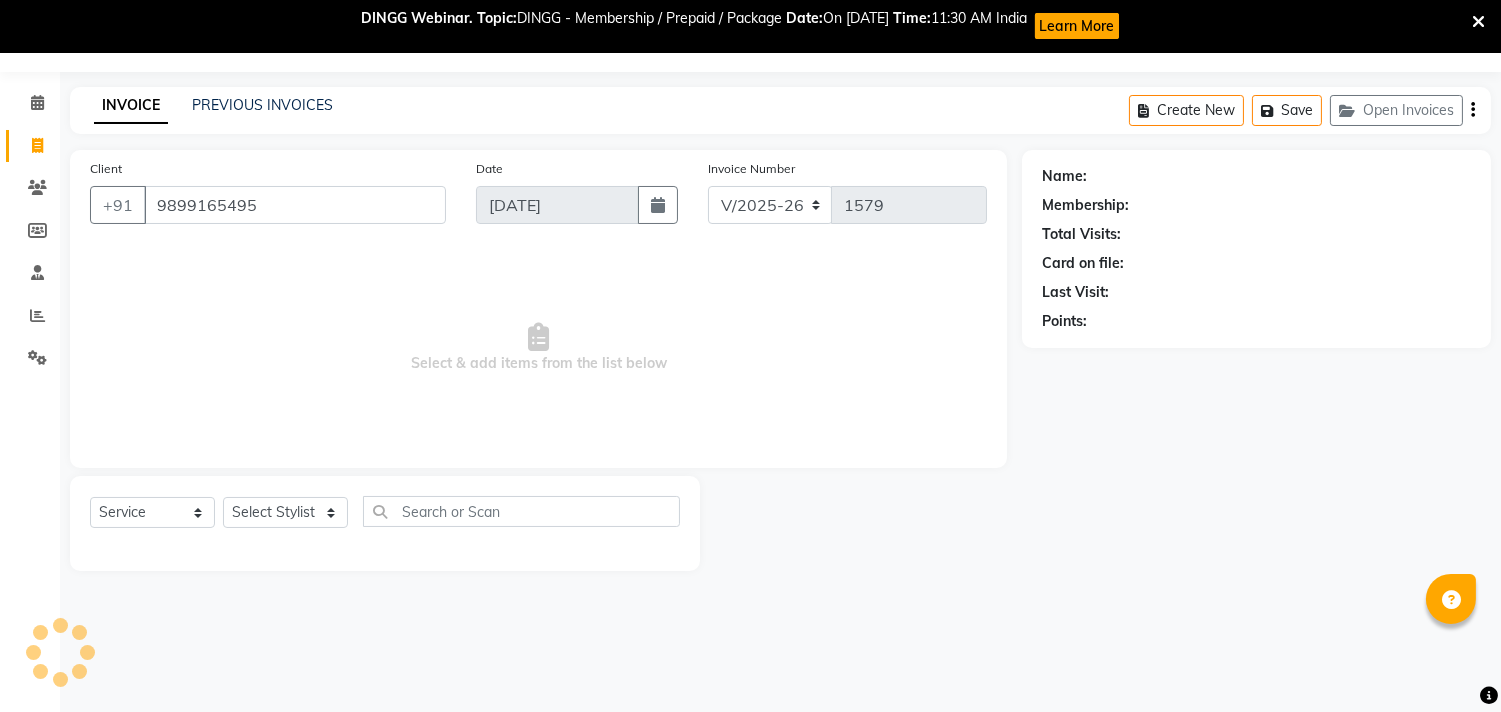 click on "Select & add items from the list below" at bounding box center [538, 348] 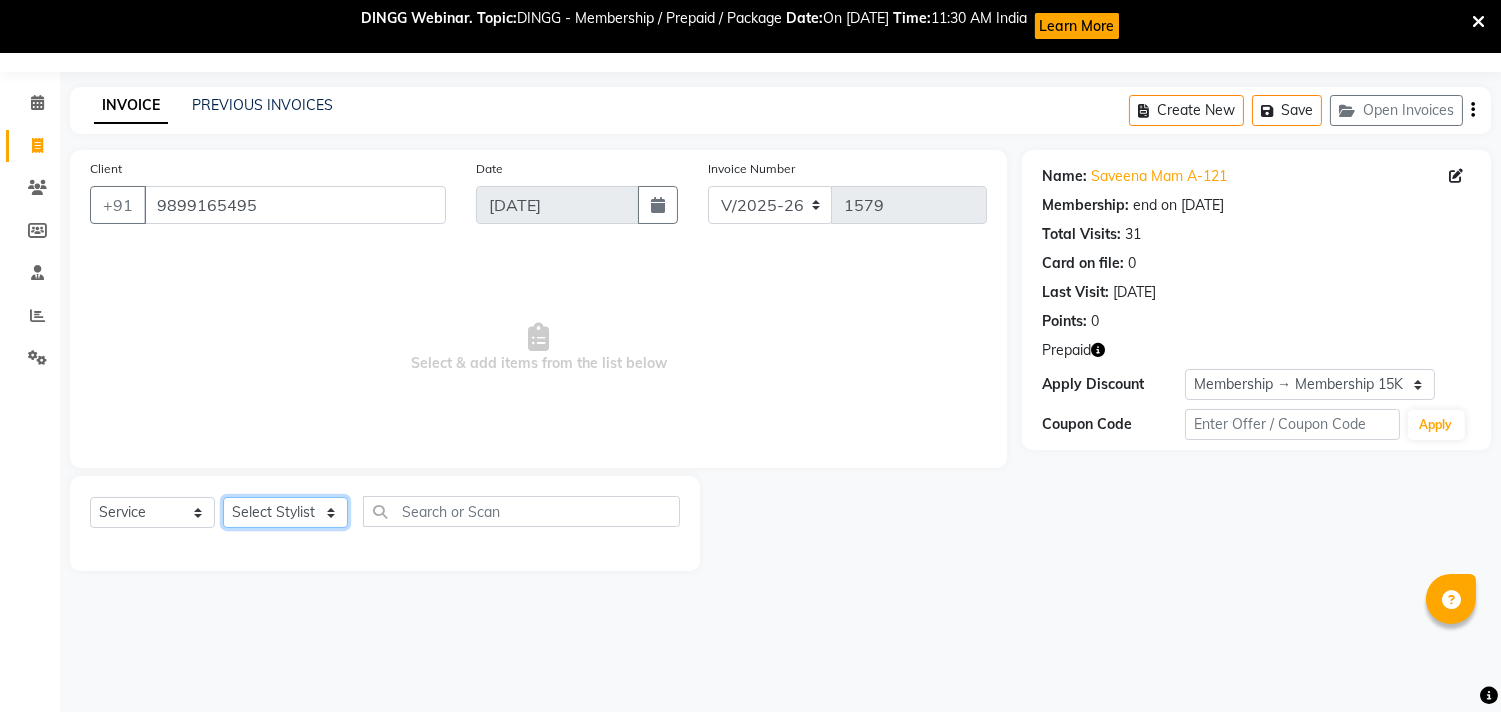 click on "Select Stylist [PERSON_NAME] [PERSON_NAME] Kavita Manager Staff 31 Staff ILD Suraj" 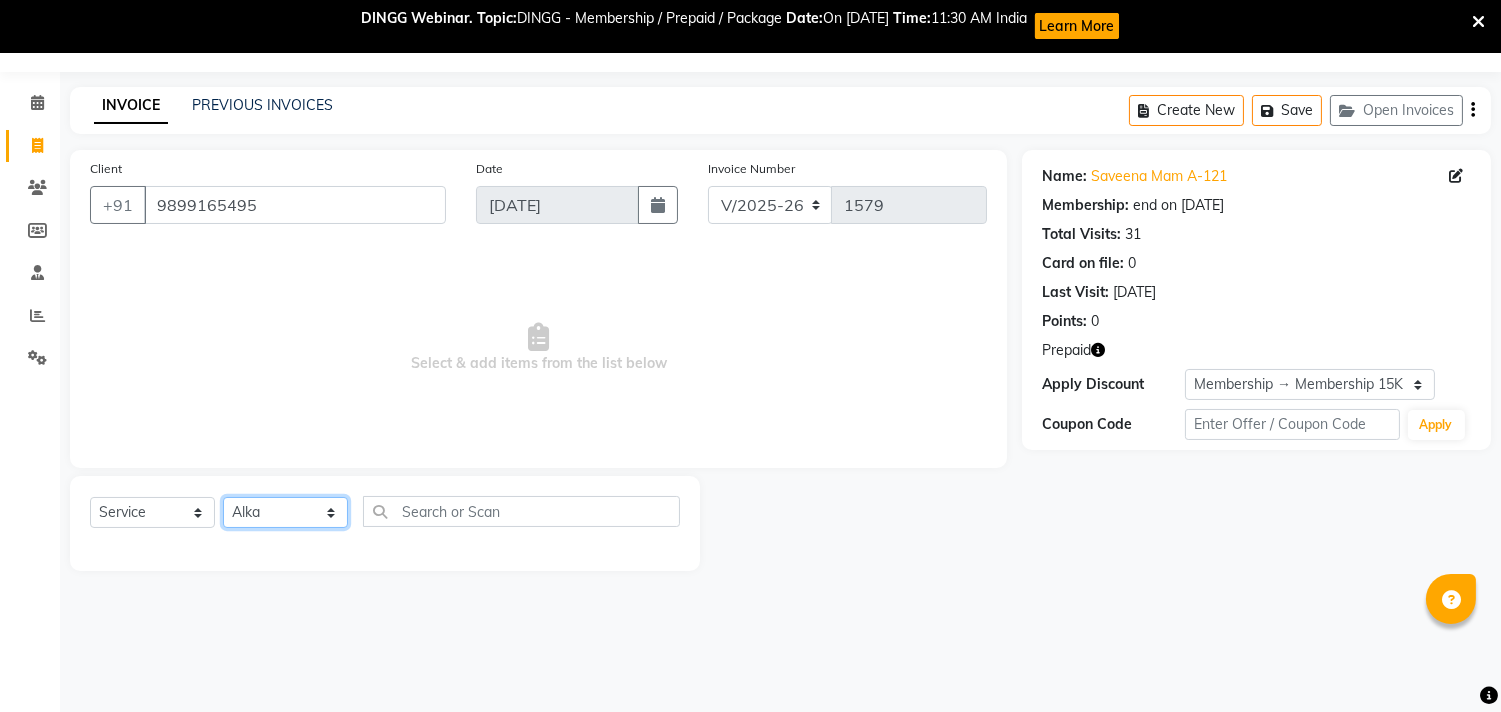 click on "Select Stylist [PERSON_NAME] [PERSON_NAME] Kavita Manager Staff 31 Staff ILD Suraj" 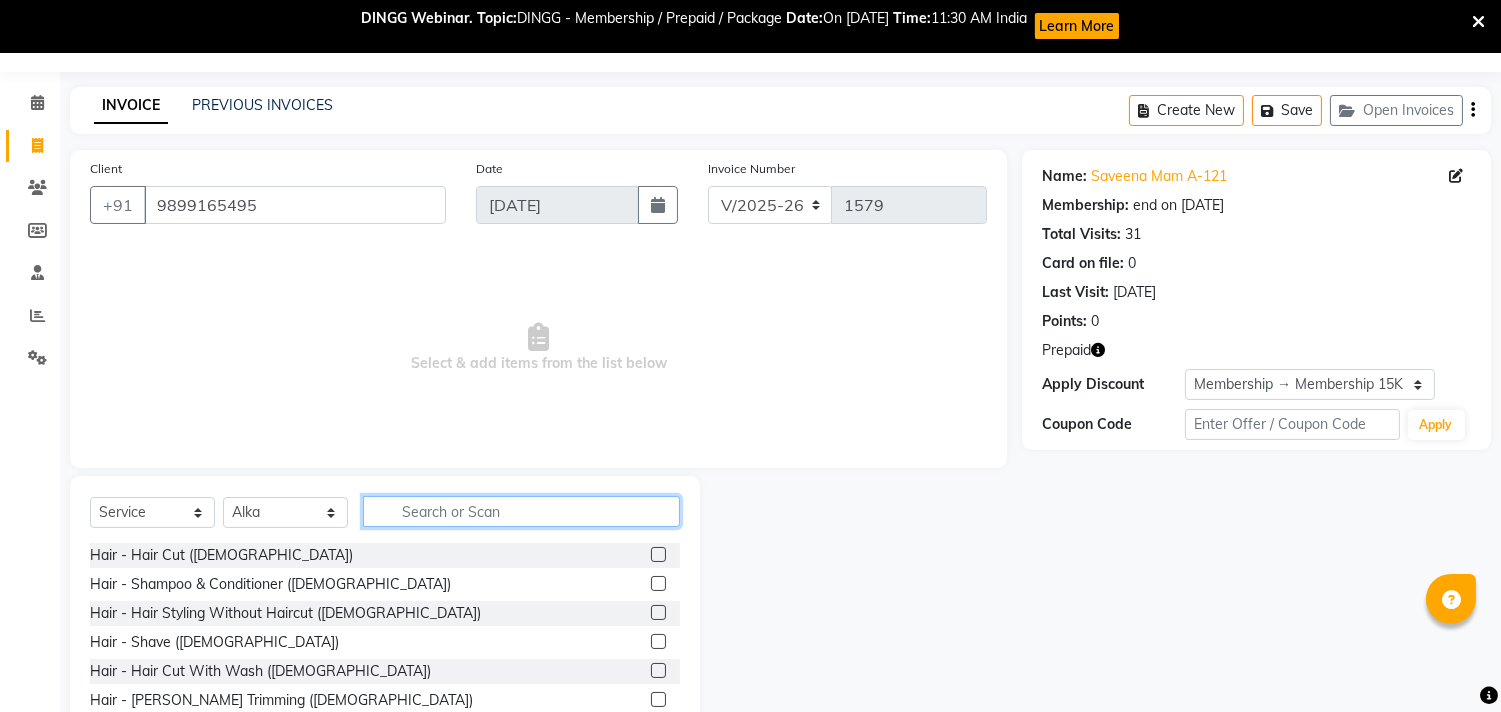 drag, startPoint x: 437, startPoint y: 501, endPoint x: 422, endPoint y: 528, distance: 30.88689 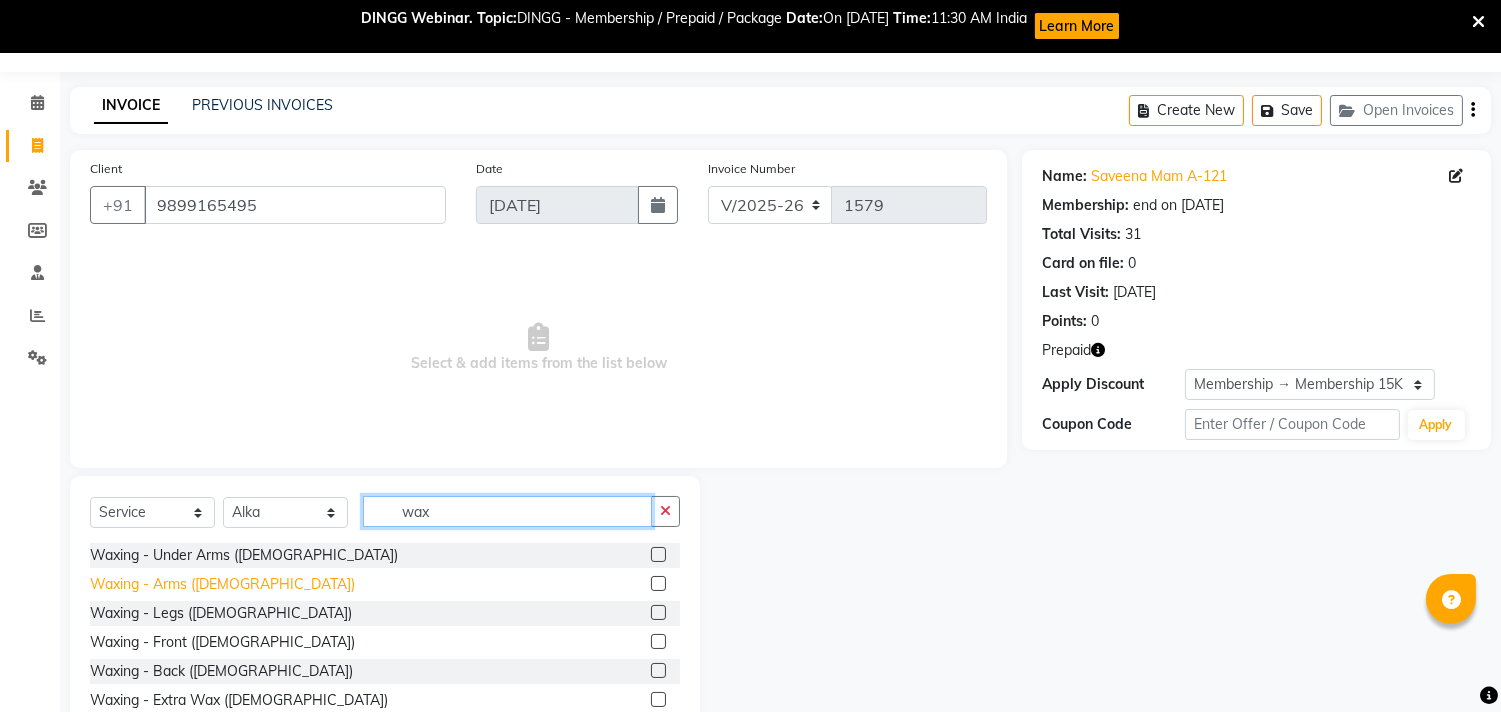 type on "wax" 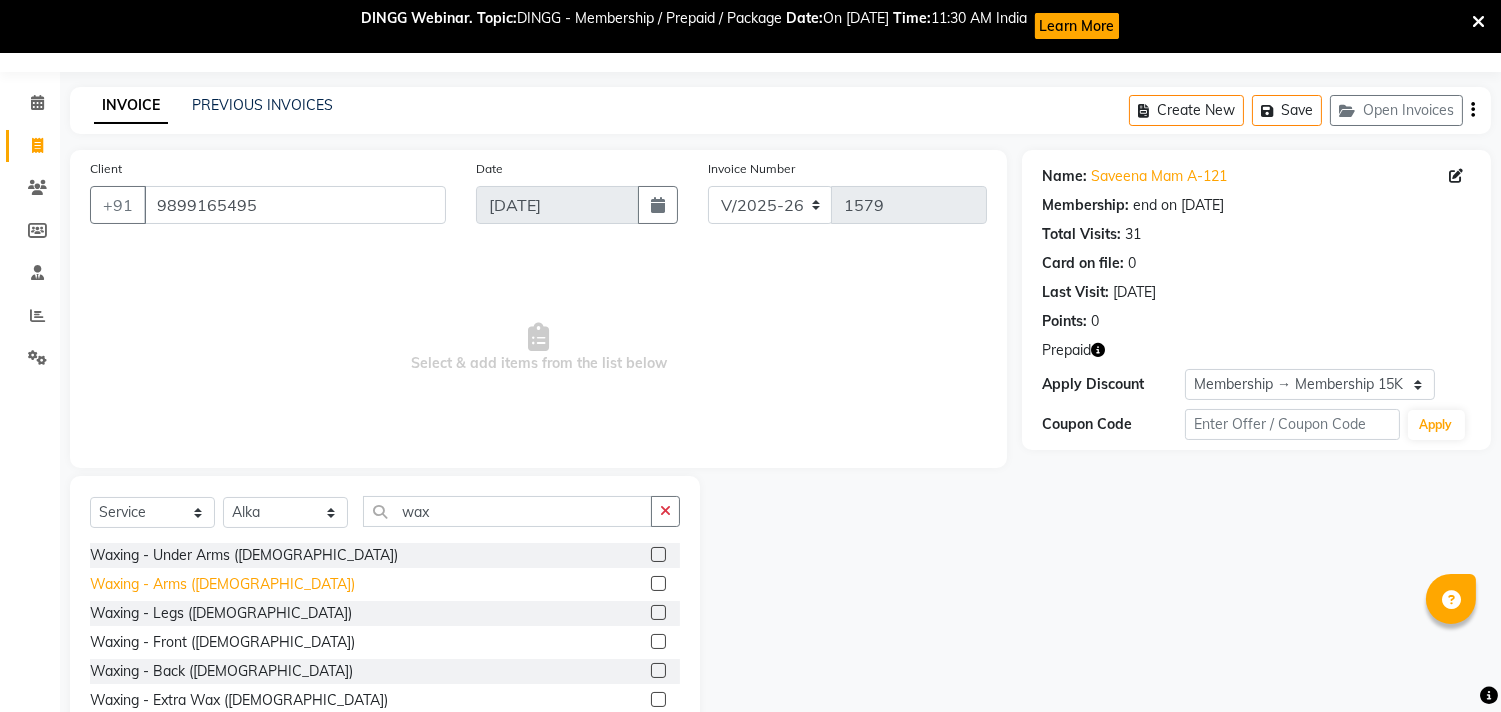 click on "Waxing - Arms ([DEMOGRAPHIC_DATA])" 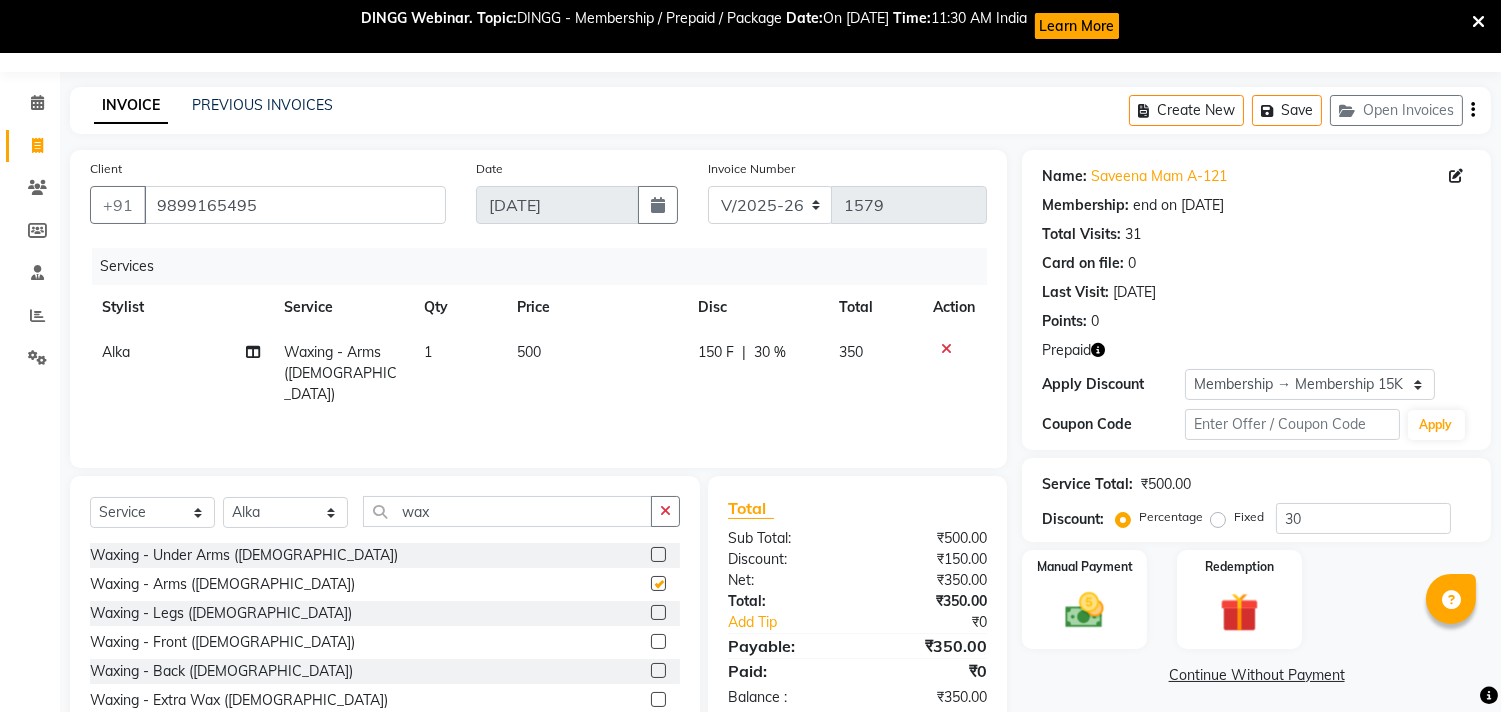 checkbox on "false" 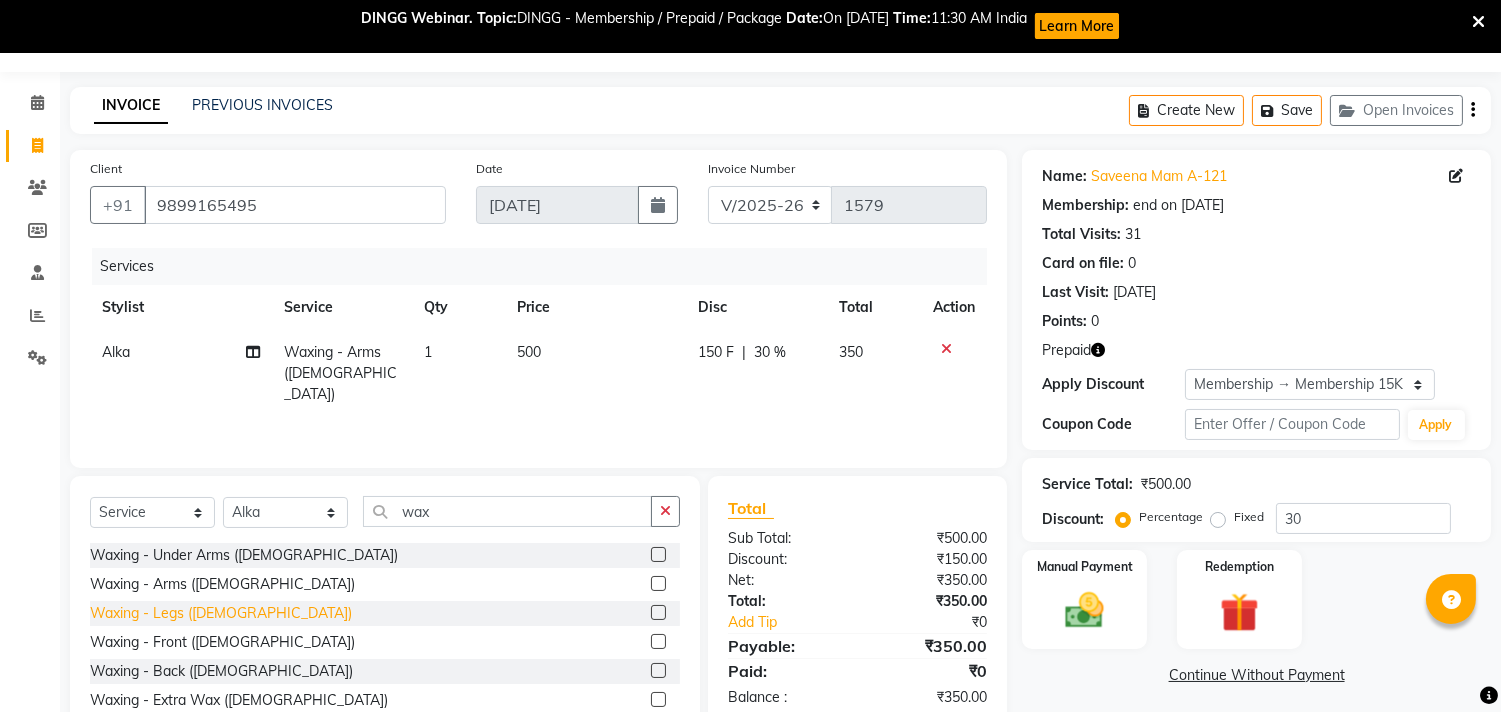 click on "Waxing - Legs ([DEMOGRAPHIC_DATA])" 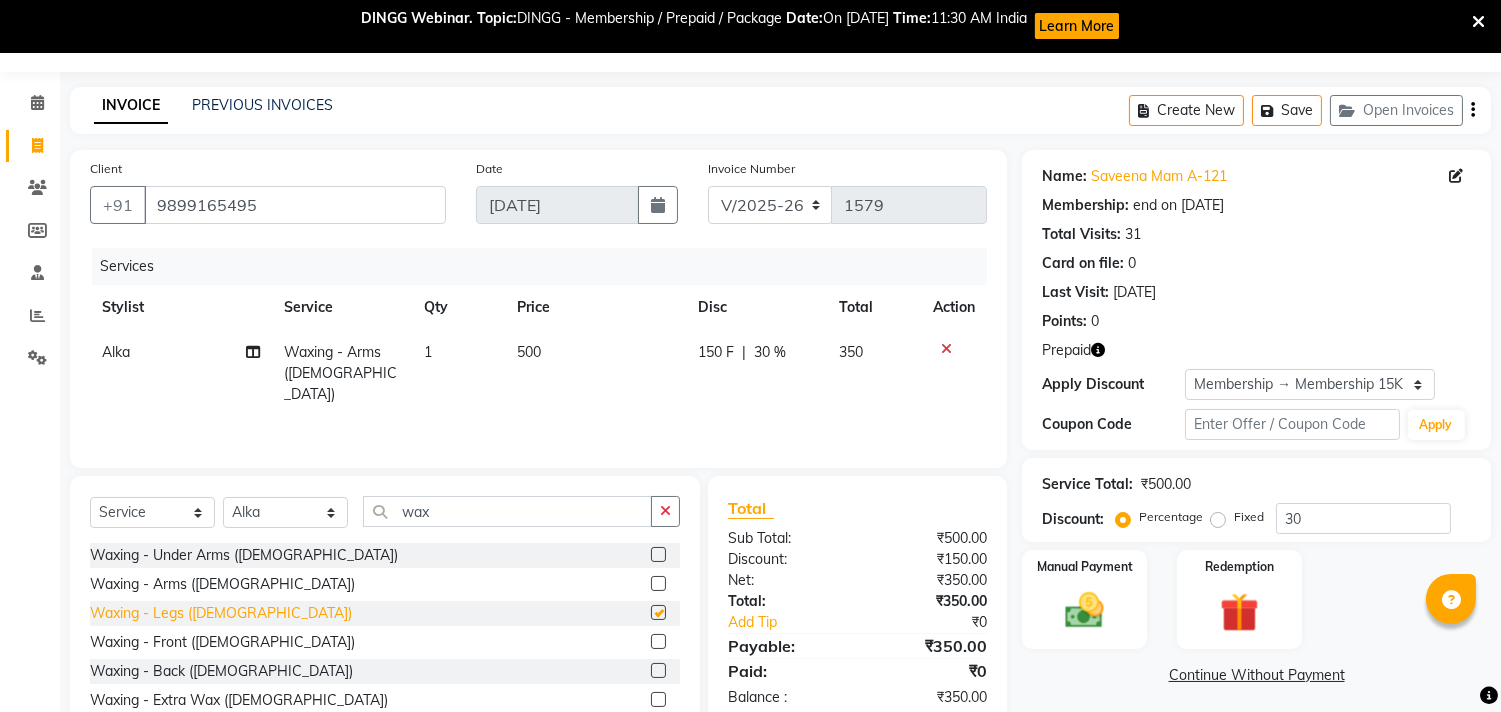 checkbox on "false" 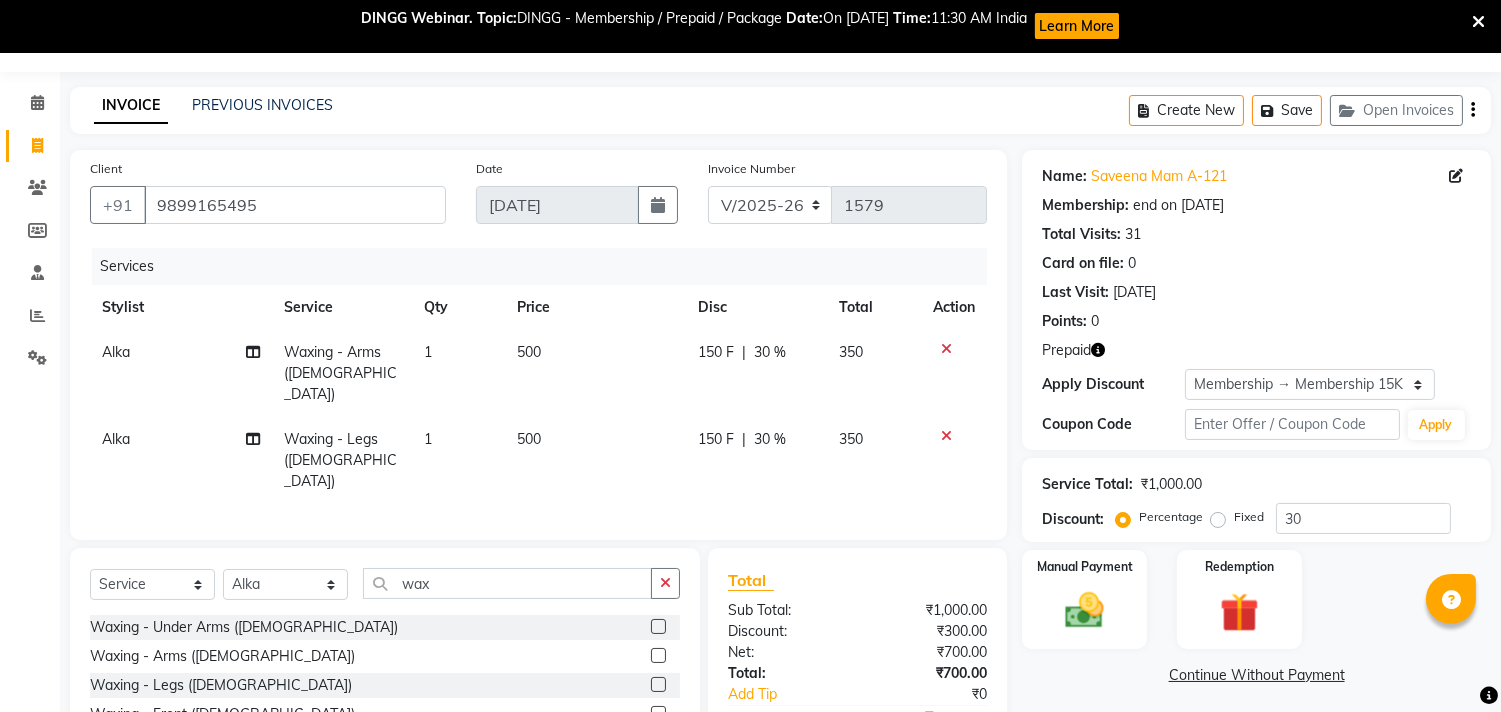 drag, startPoint x: 275, startPoint y: 224, endPoint x: 314, endPoint y: 203, distance: 44.294468 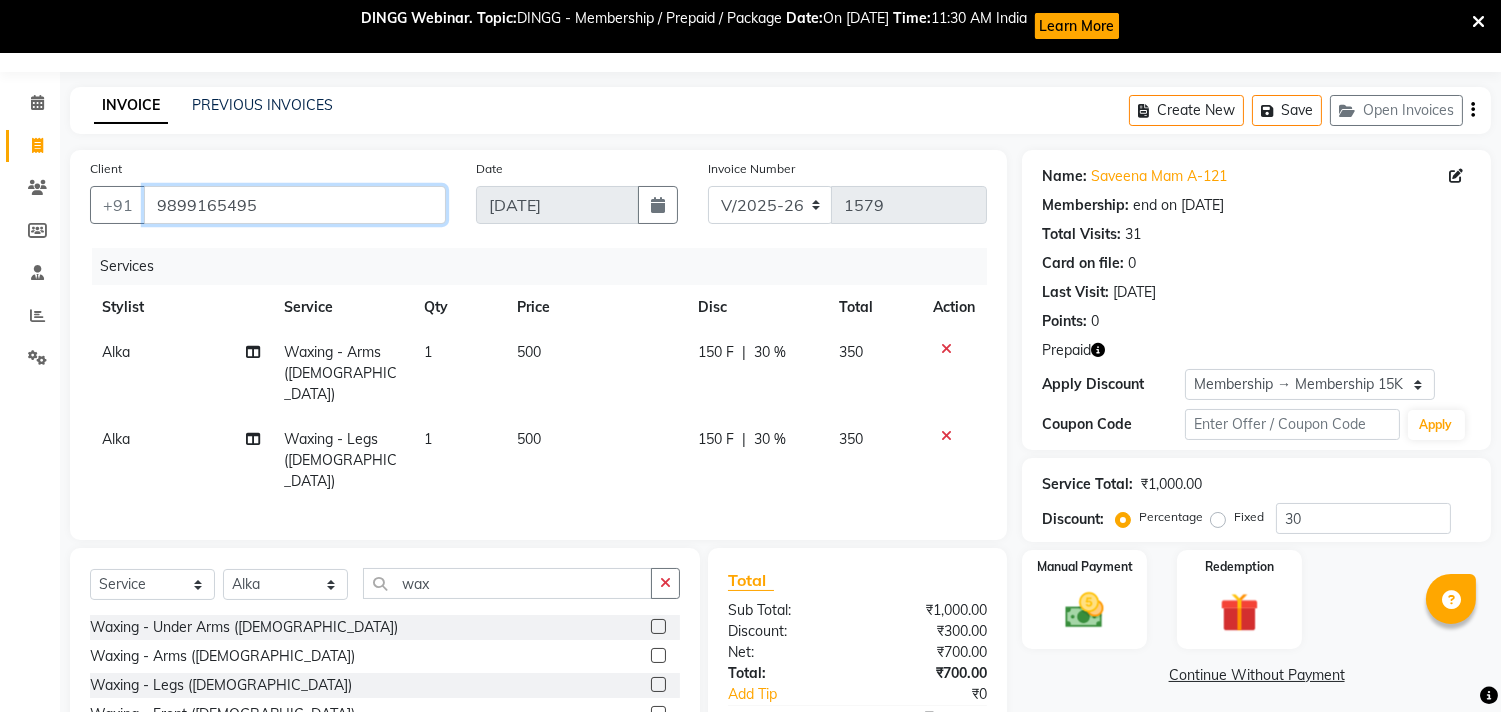 click on "9899165495" at bounding box center (295, 205) 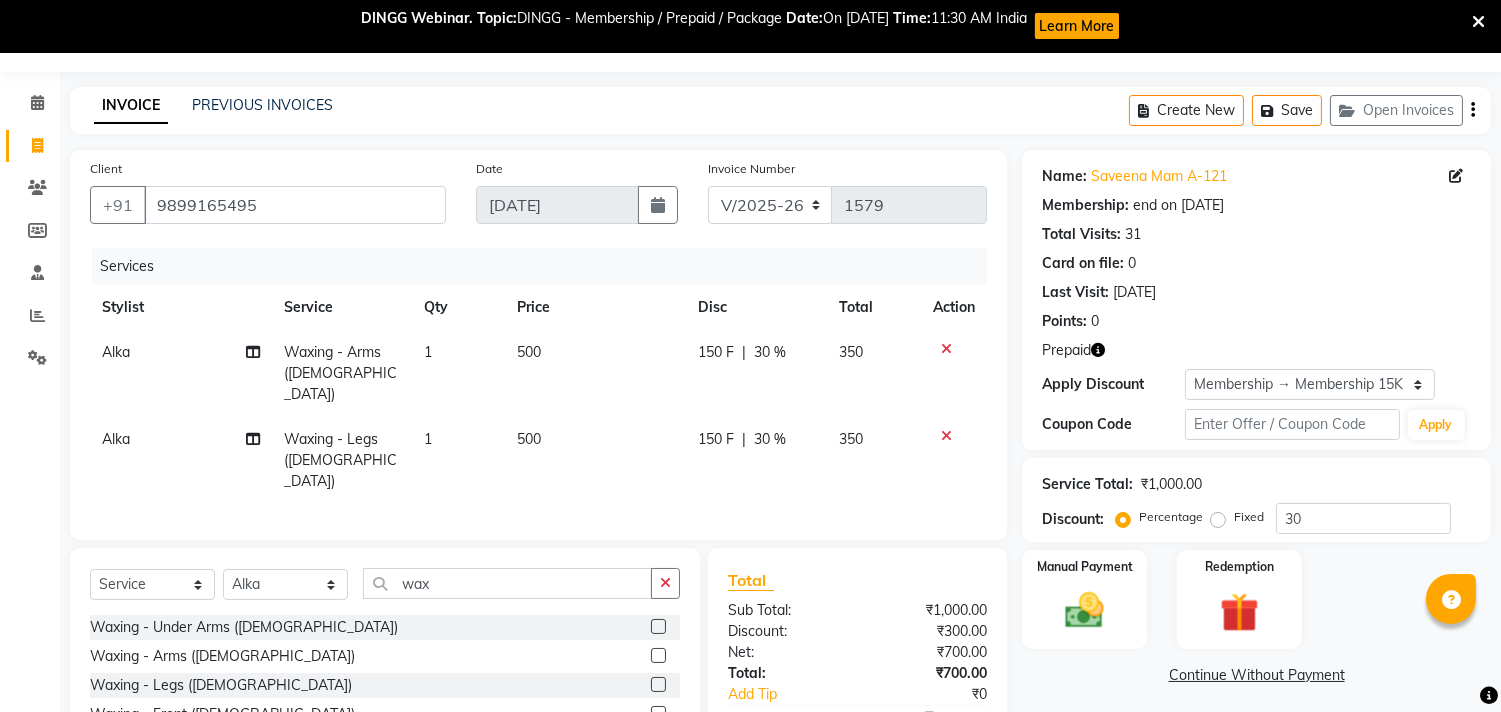 drag, startPoint x: 918, startPoint y: 305, endPoint x: 917, endPoint y: 321, distance: 16.03122 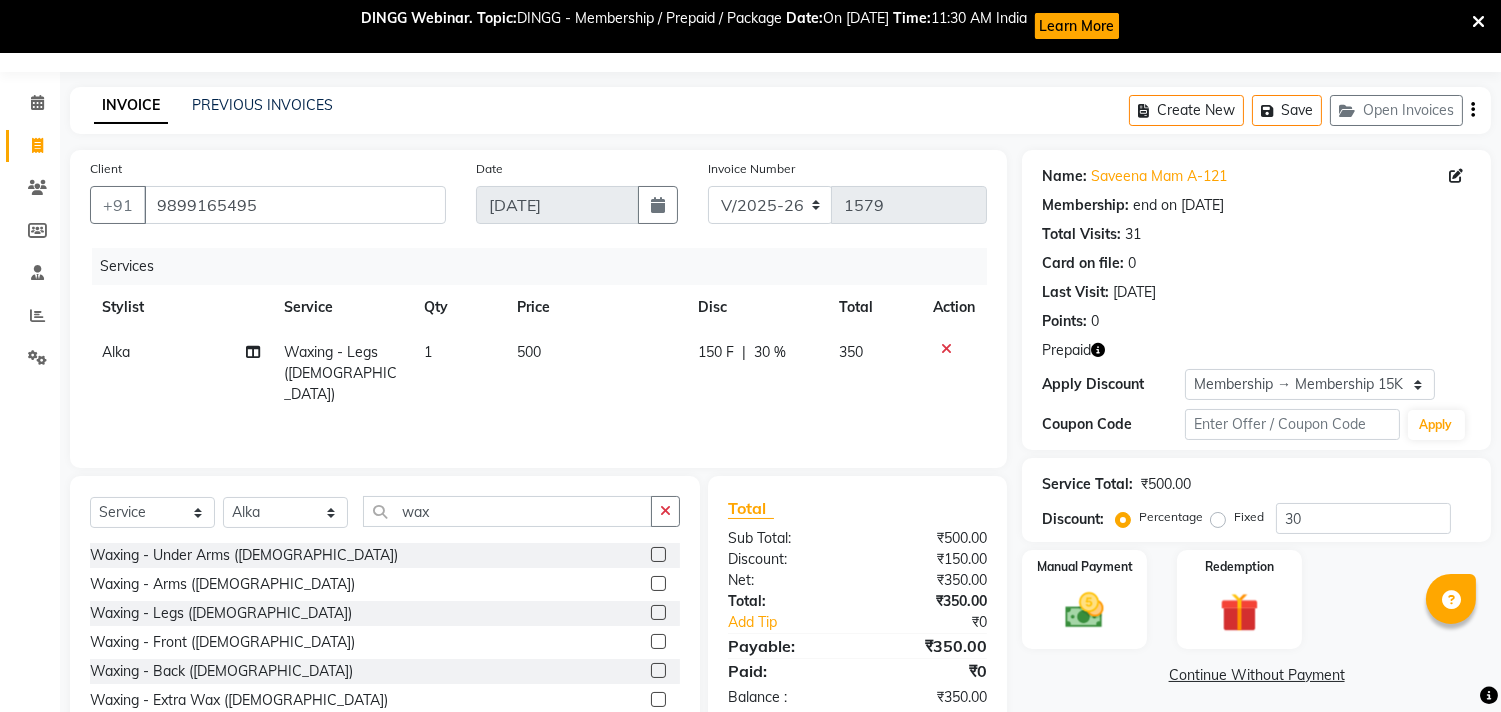 click 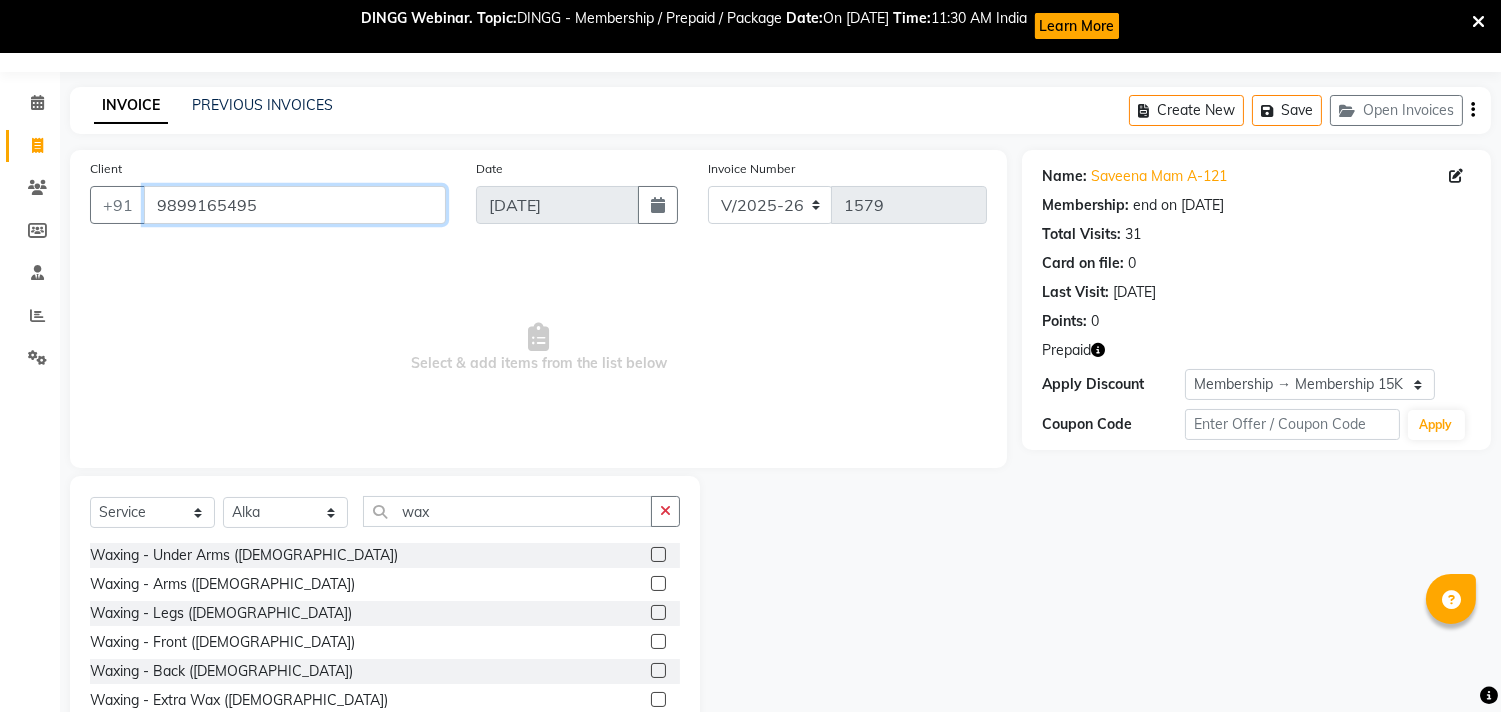 click on "9899165495" at bounding box center [295, 205] 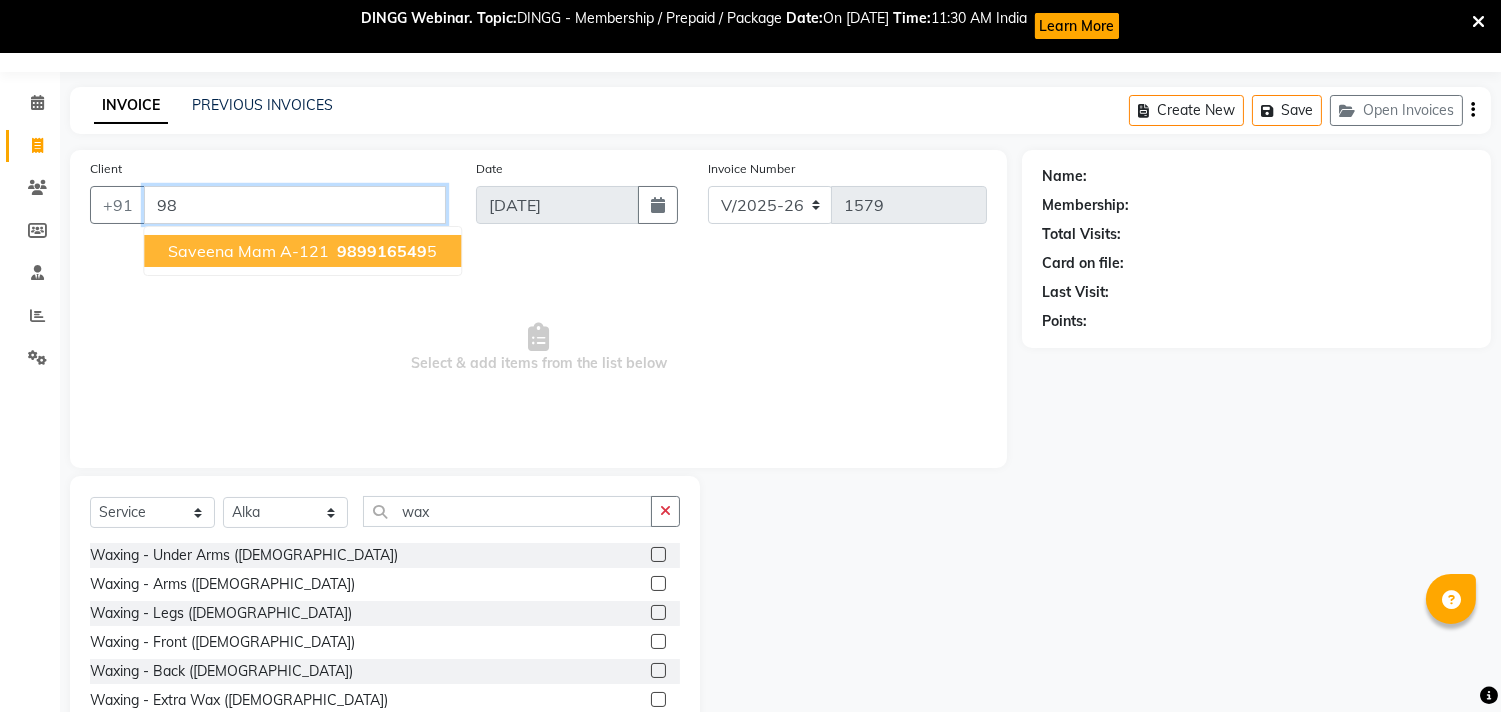 type on "9" 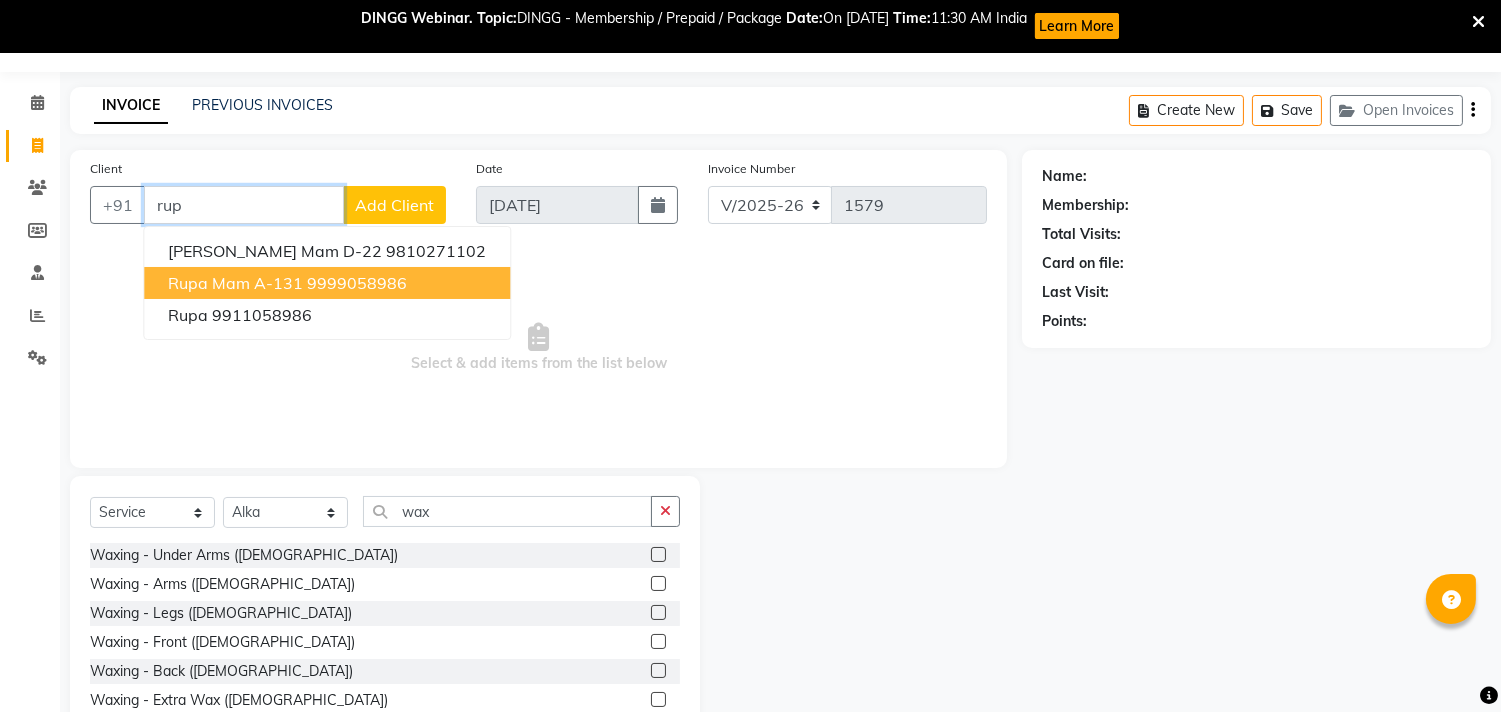 click on "9999058986" at bounding box center (357, 283) 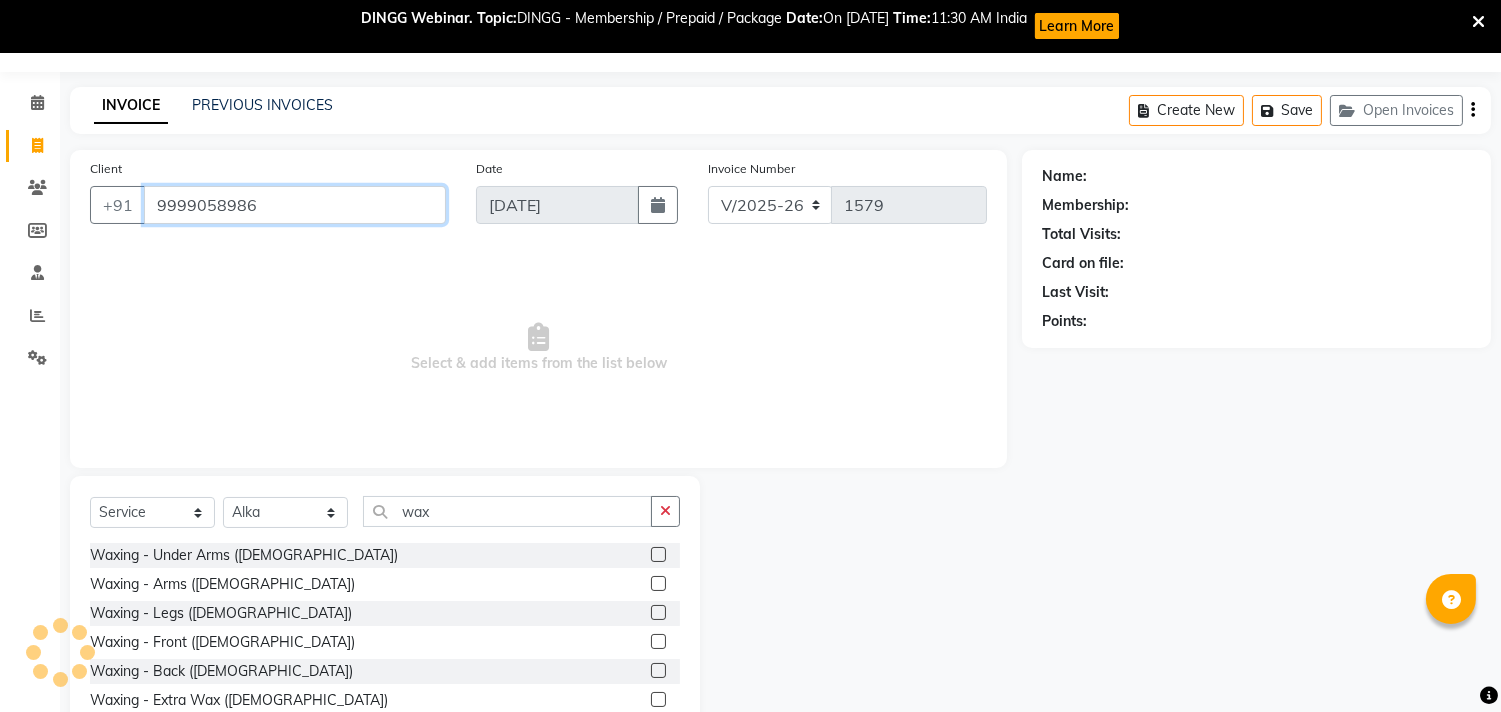type on "9999058986" 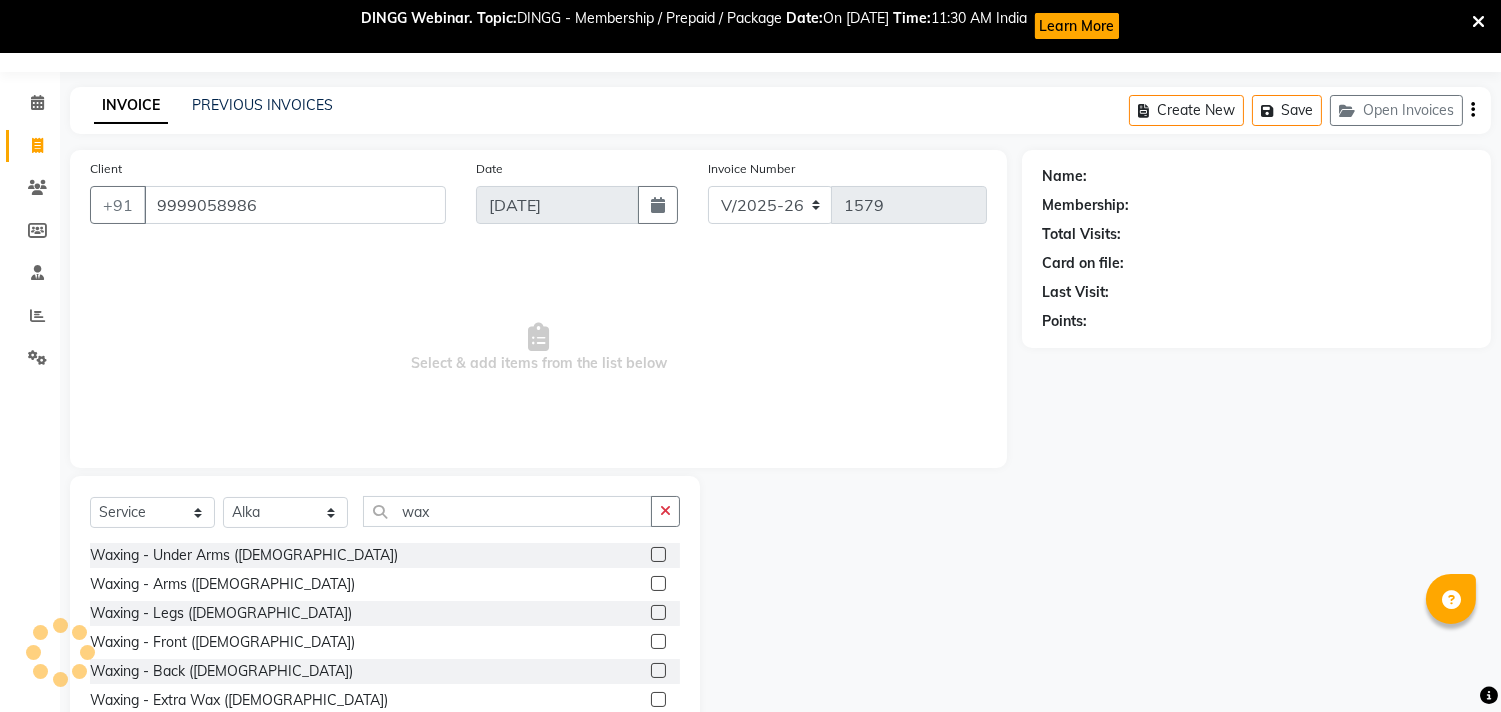 select on "1: Object" 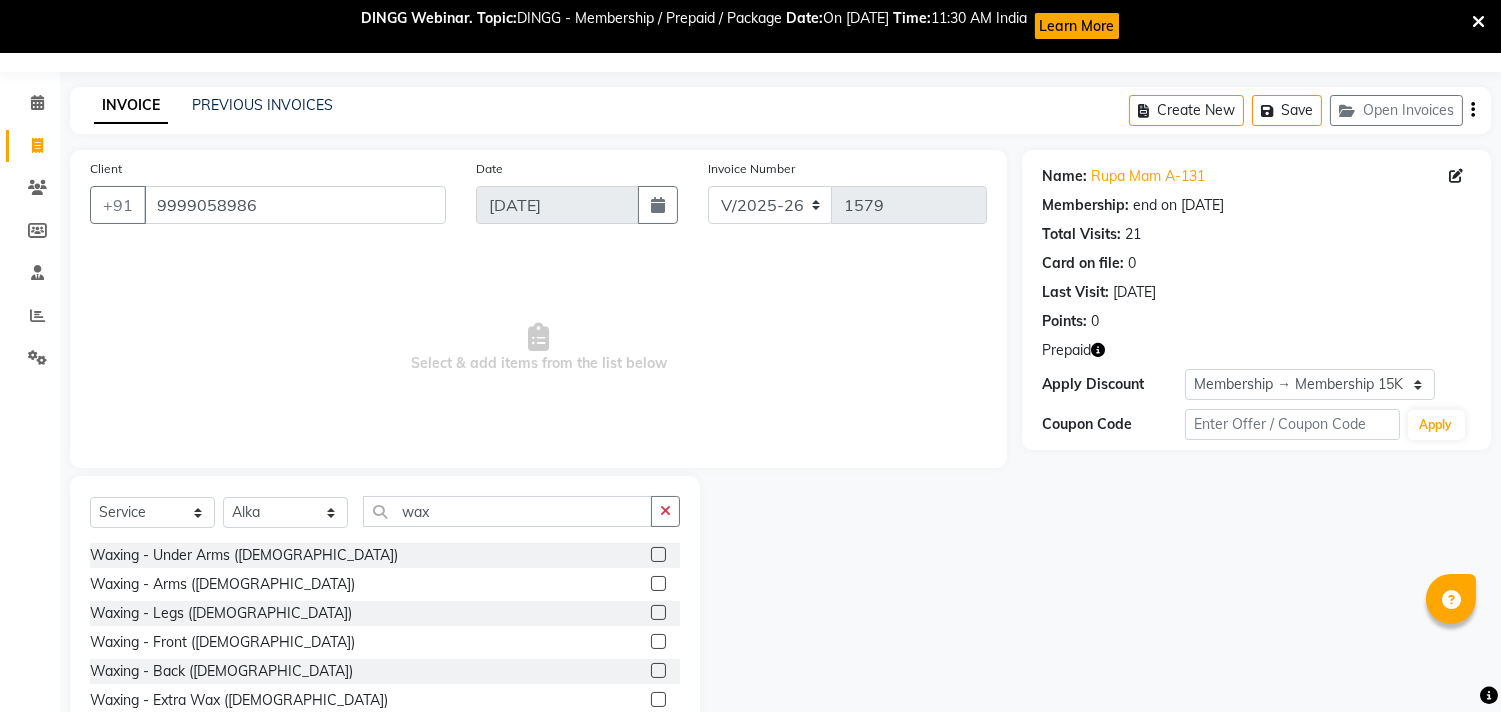 click 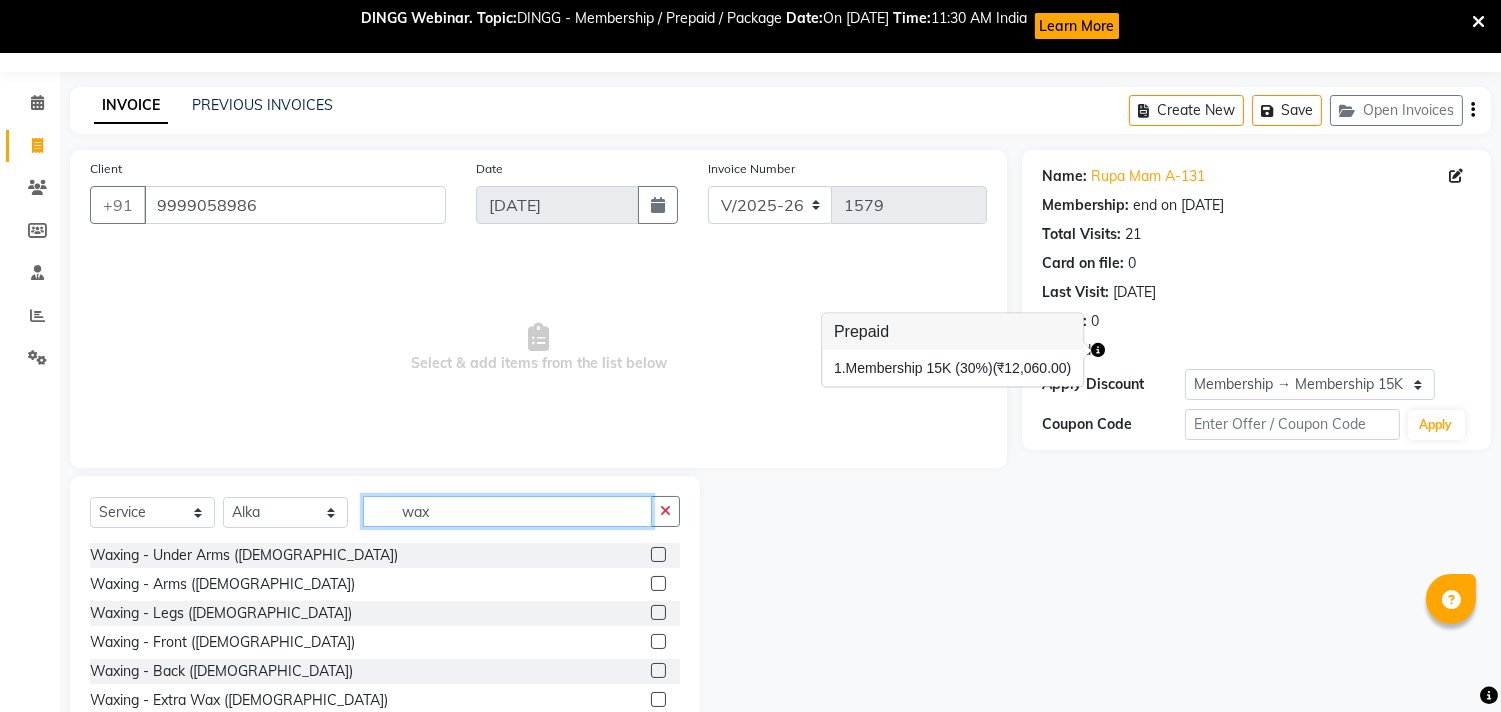 click on "wax" 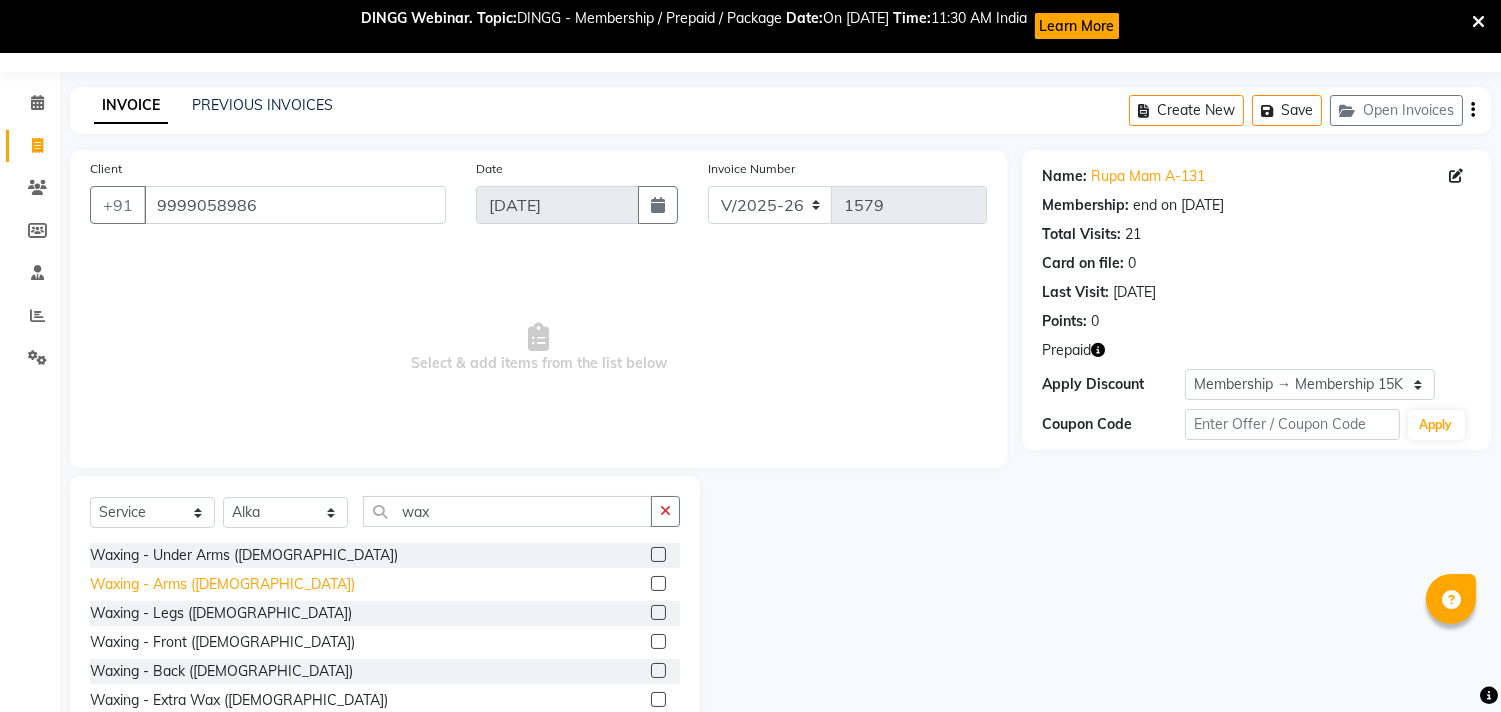click on "Waxing - Arms ([DEMOGRAPHIC_DATA])" 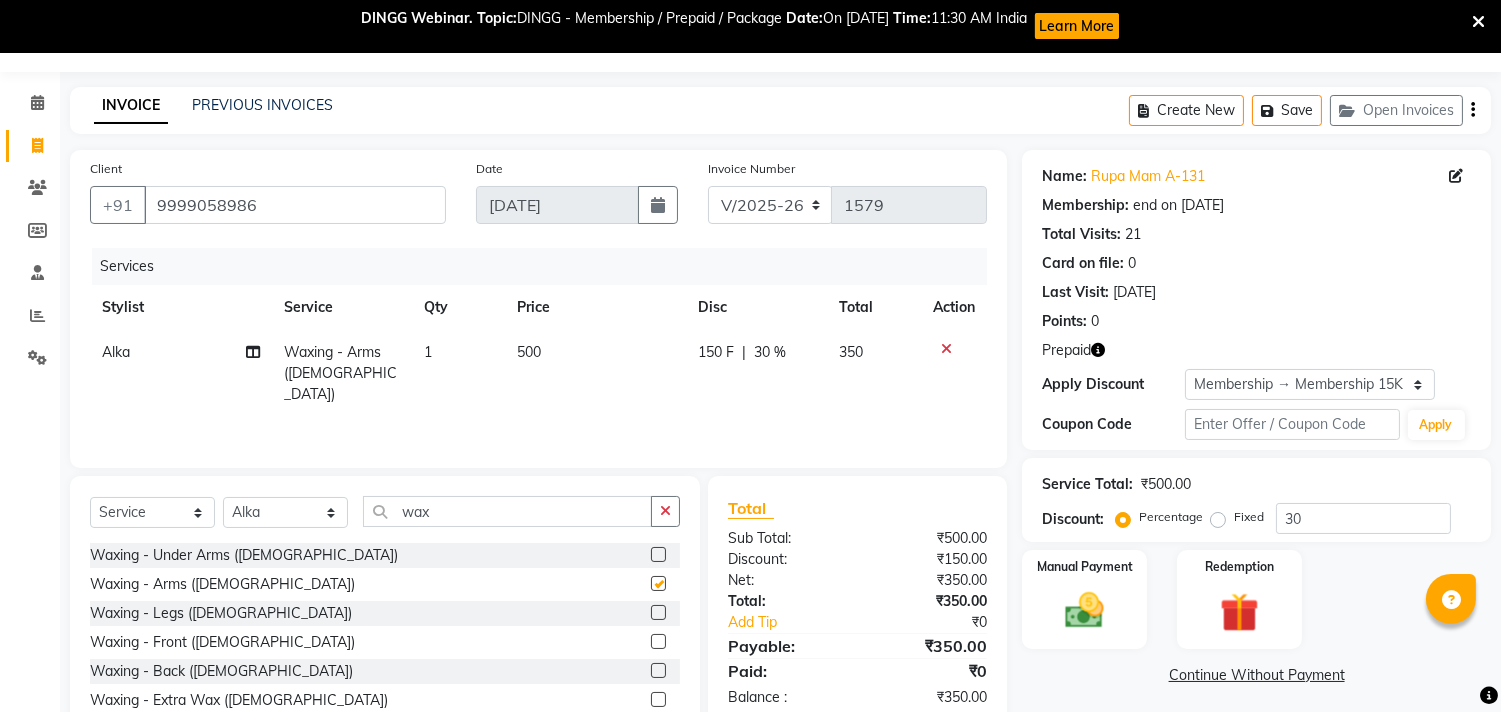 checkbox on "false" 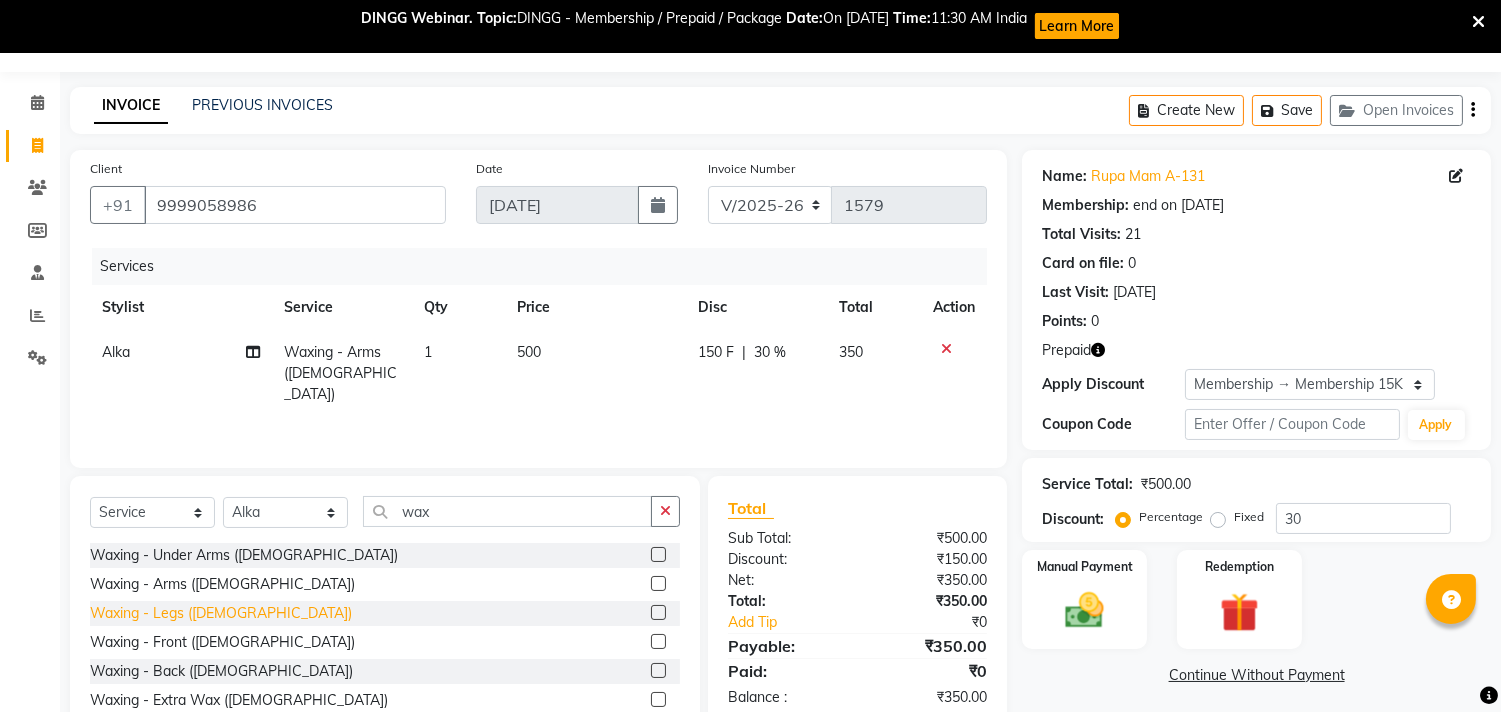 click on "Waxing - Legs ([DEMOGRAPHIC_DATA])" 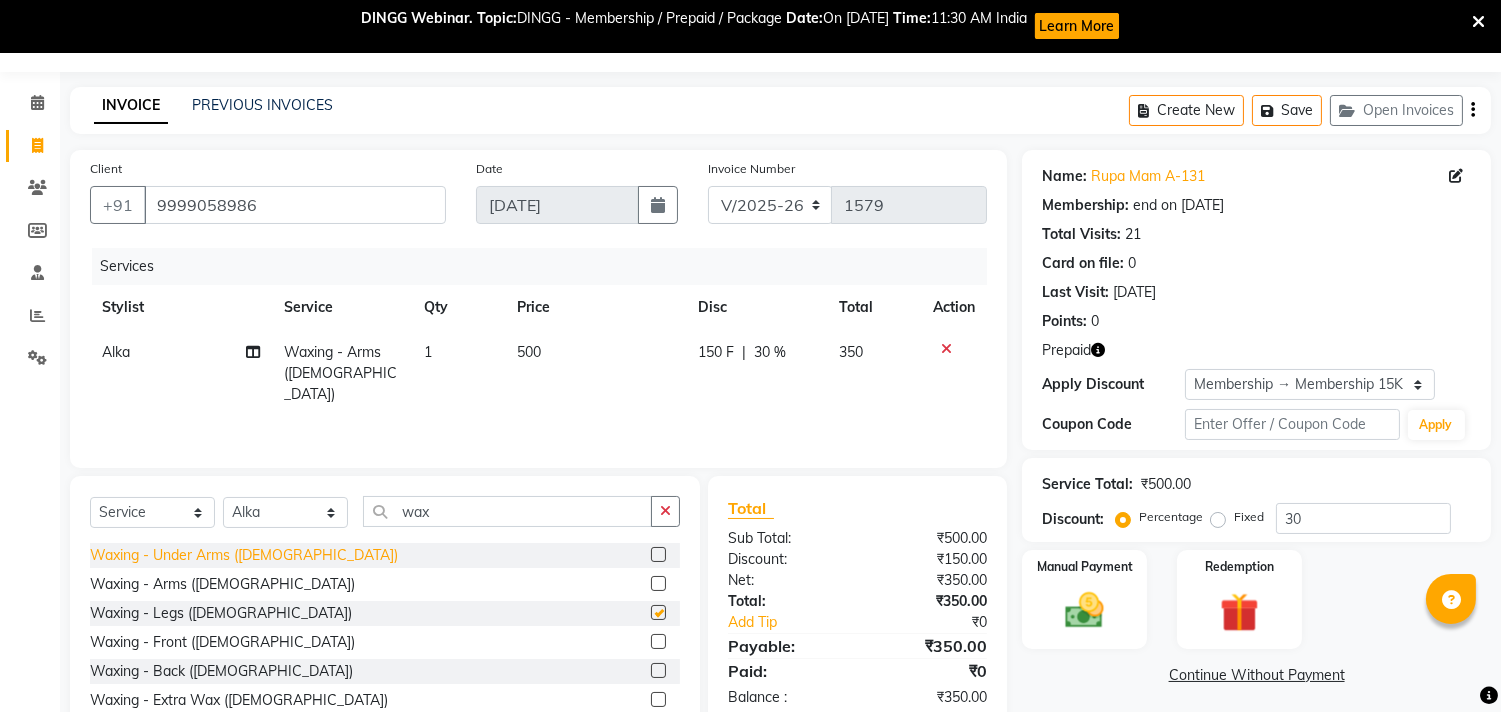 checkbox on "false" 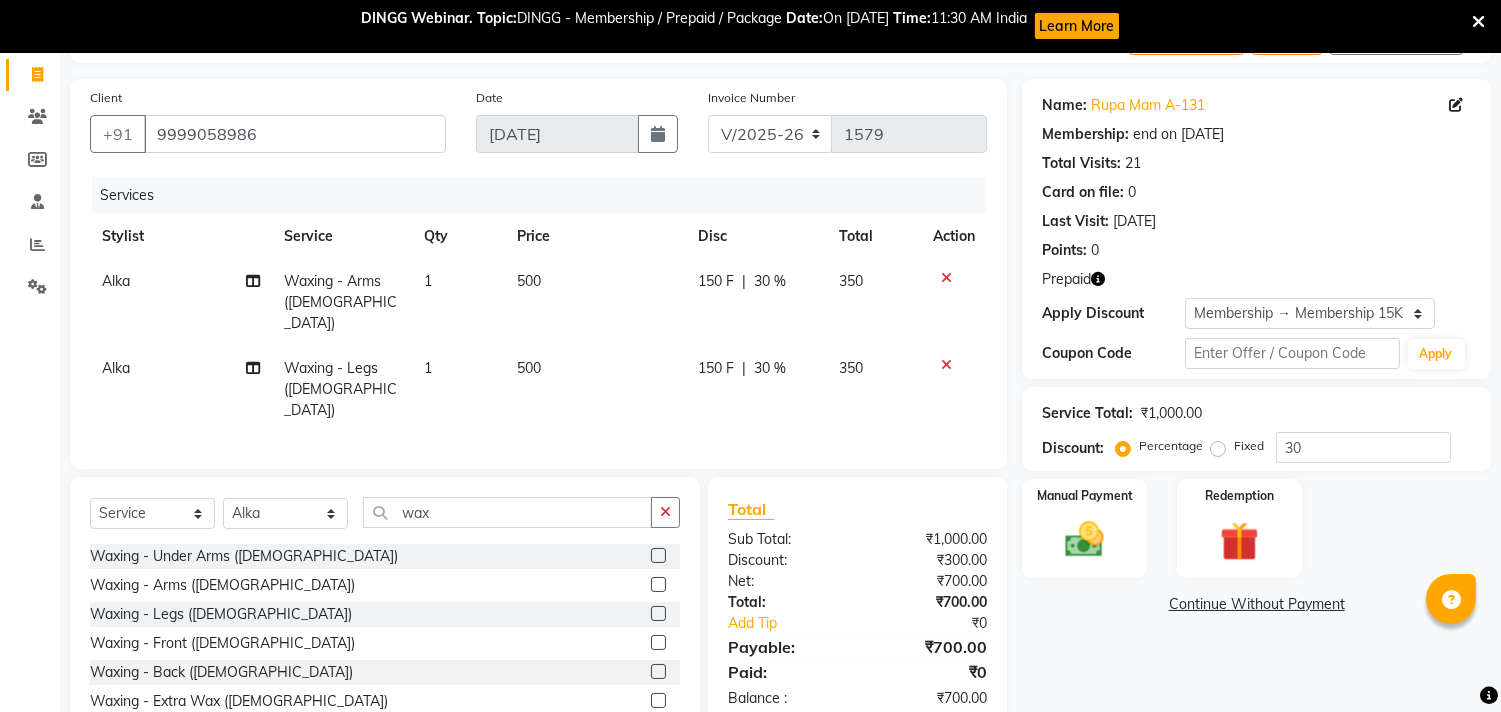 scroll, scrollTop: 188, scrollLeft: 0, axis: vertical 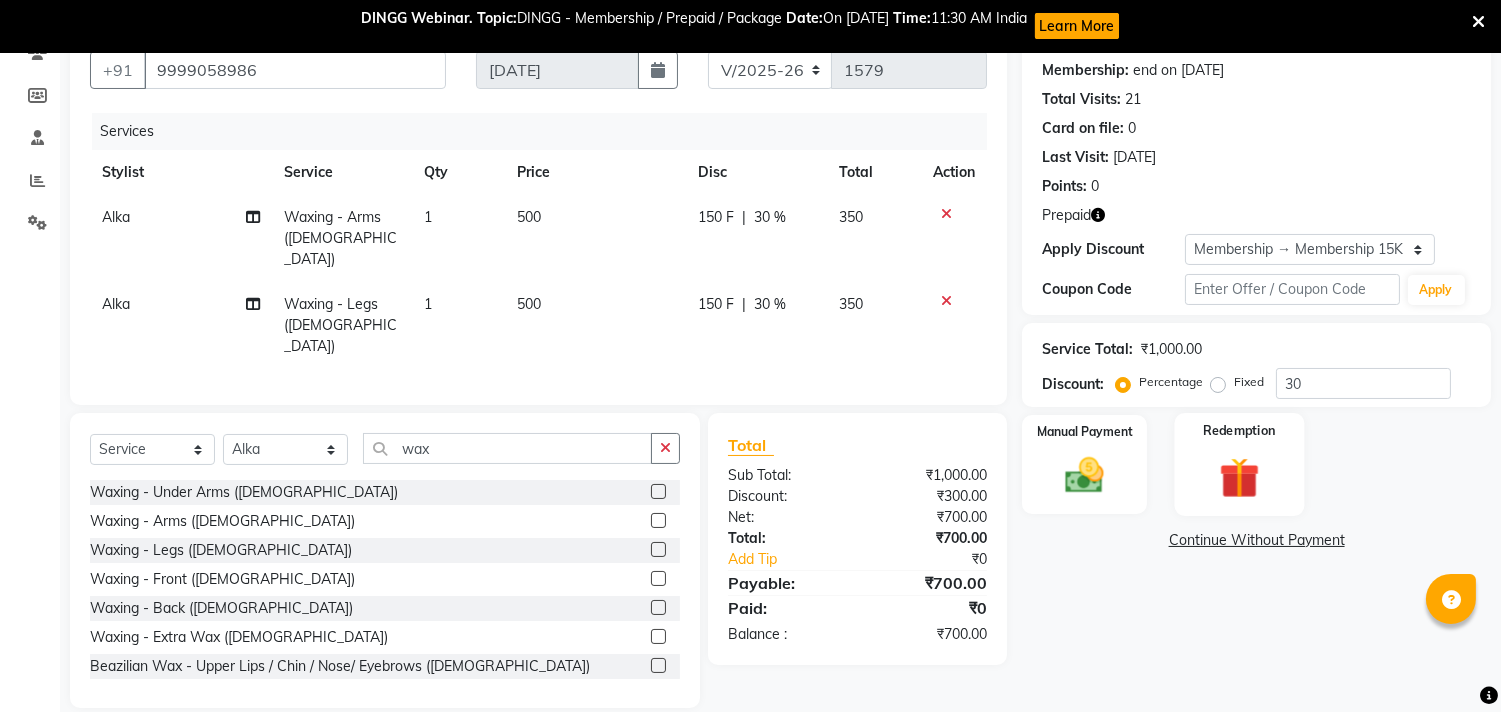click on "Redemption" 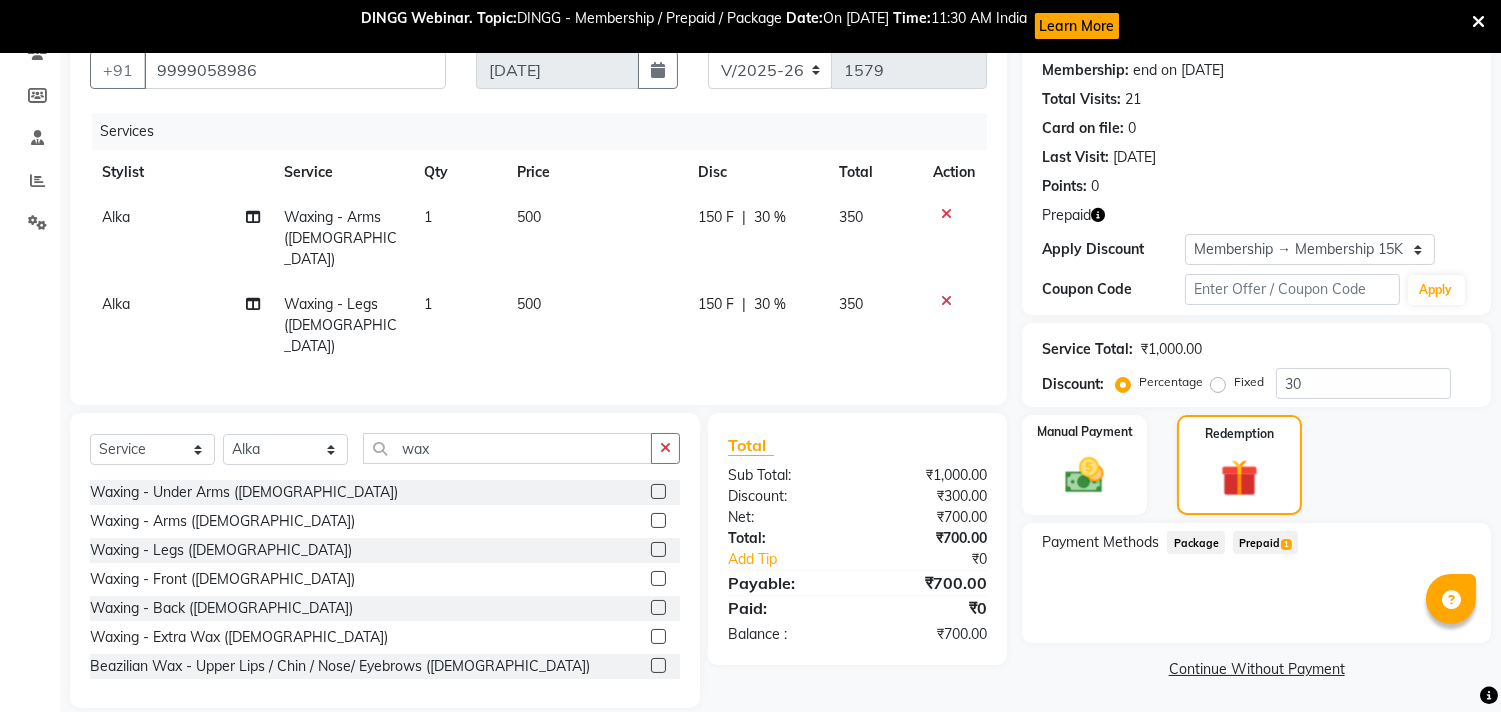 click on "Prepaid  1" 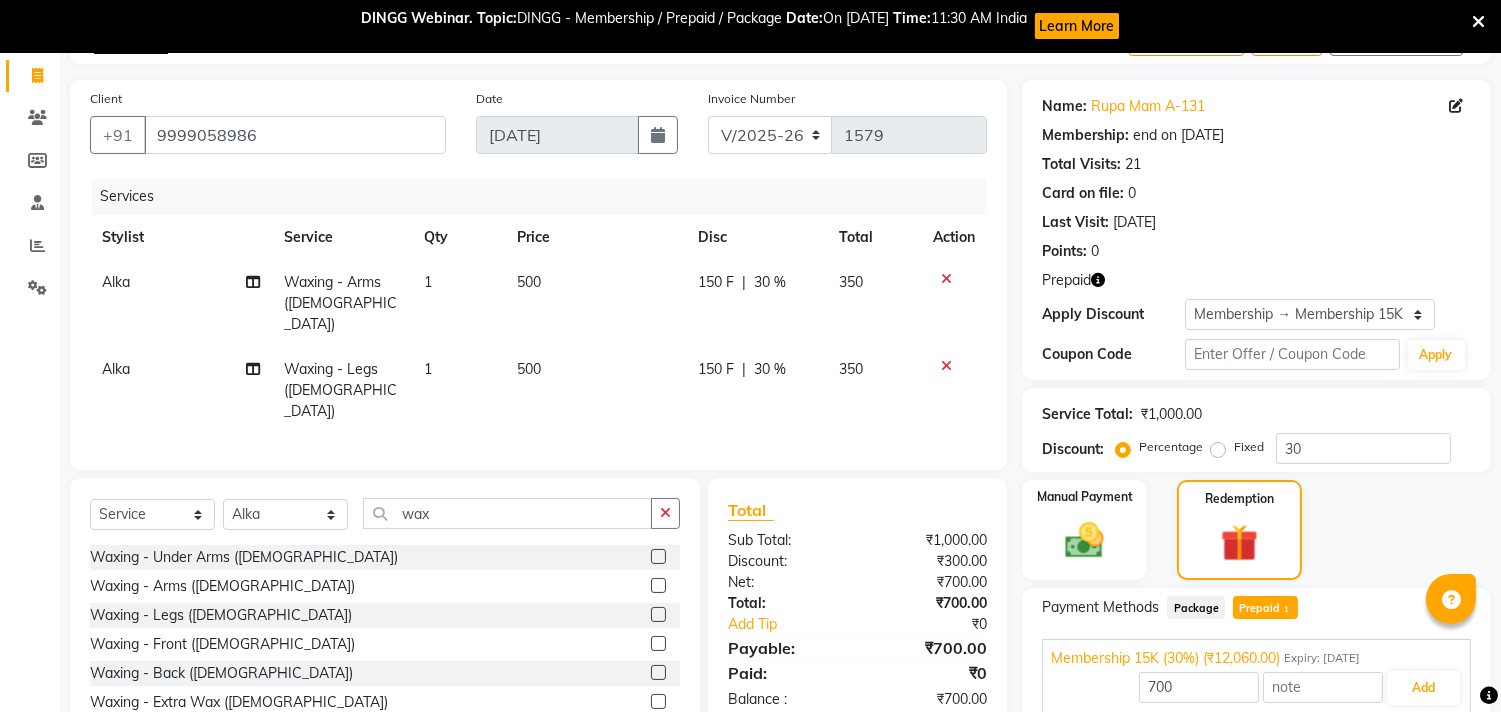 scroll, scrollTop: 205, scrollLeft: 0, axis: vertical 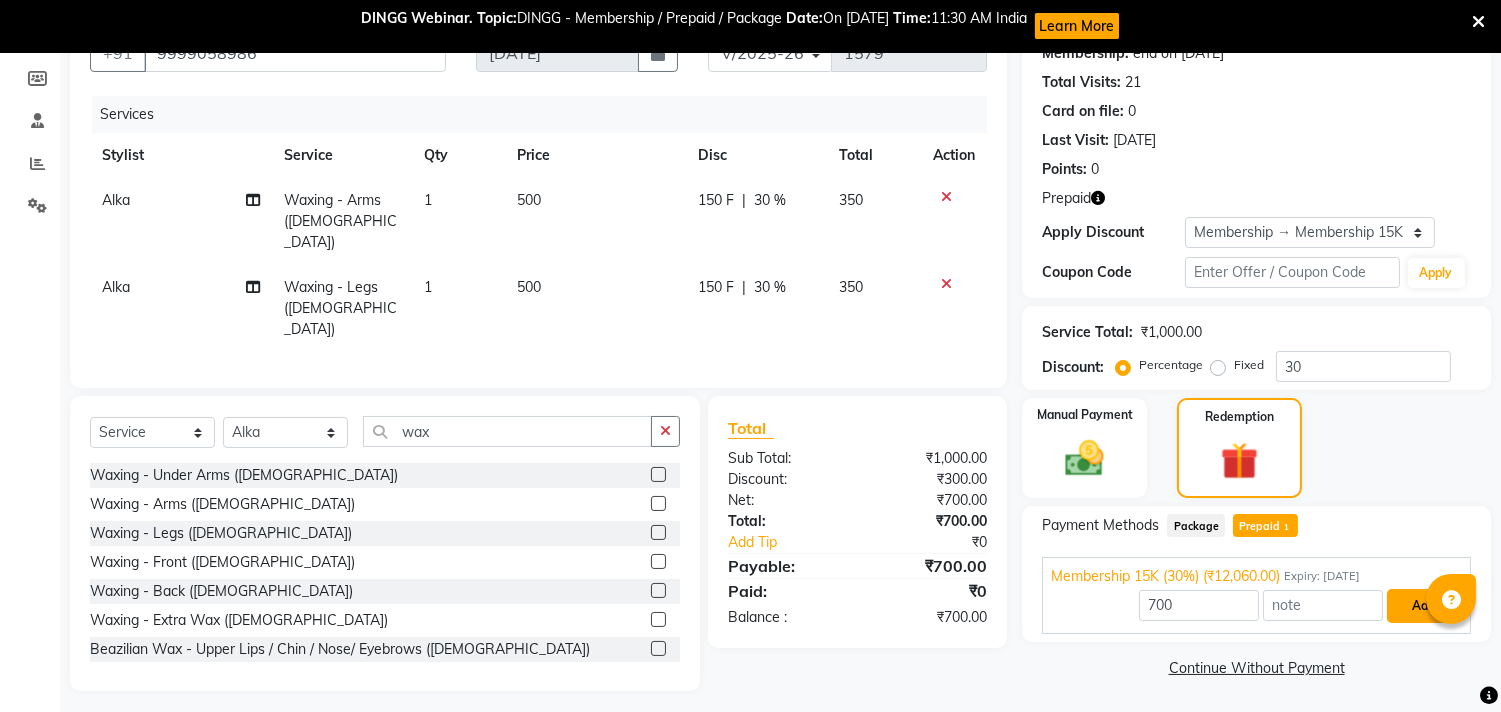 click on "Add" at bounding box center (1423, 606) 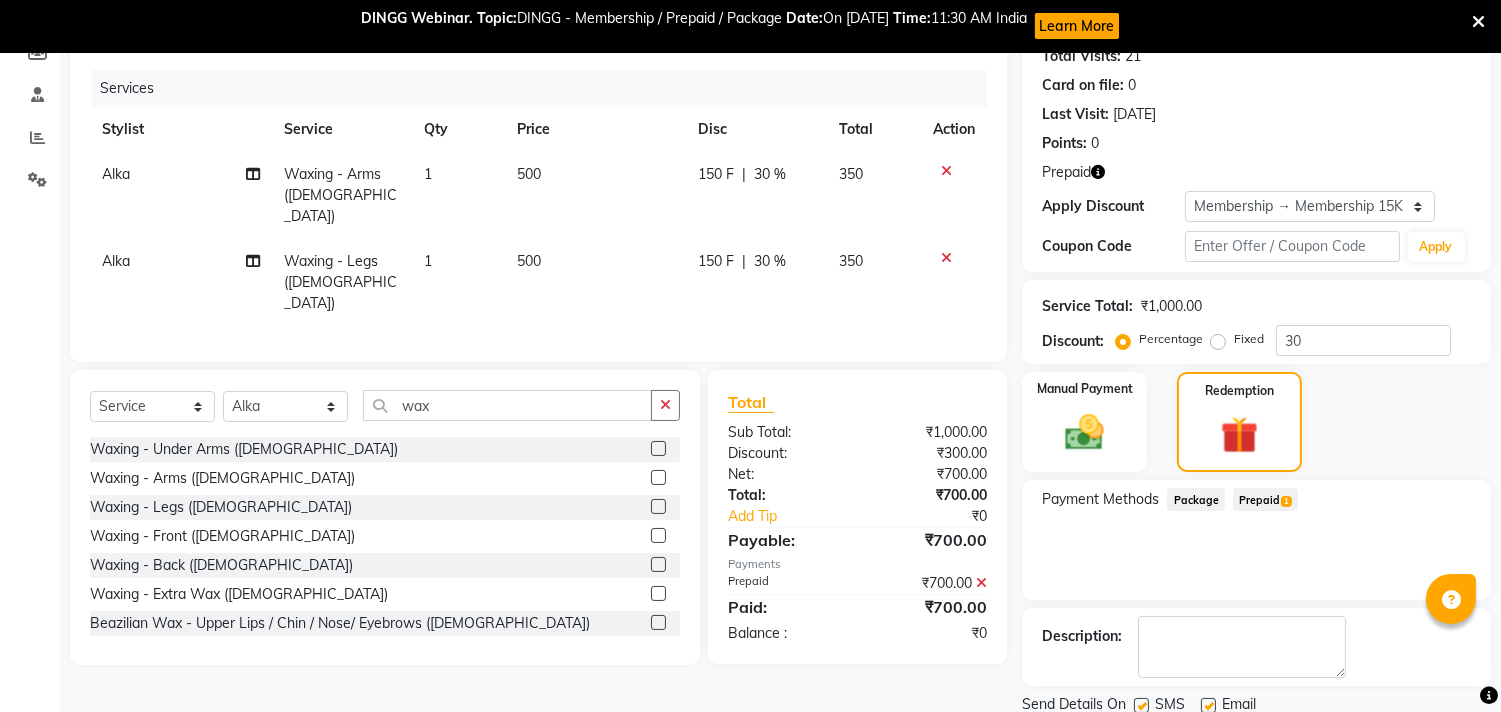 scroll, scrollTop: 302, scrollLeft: 0, axis: vertical 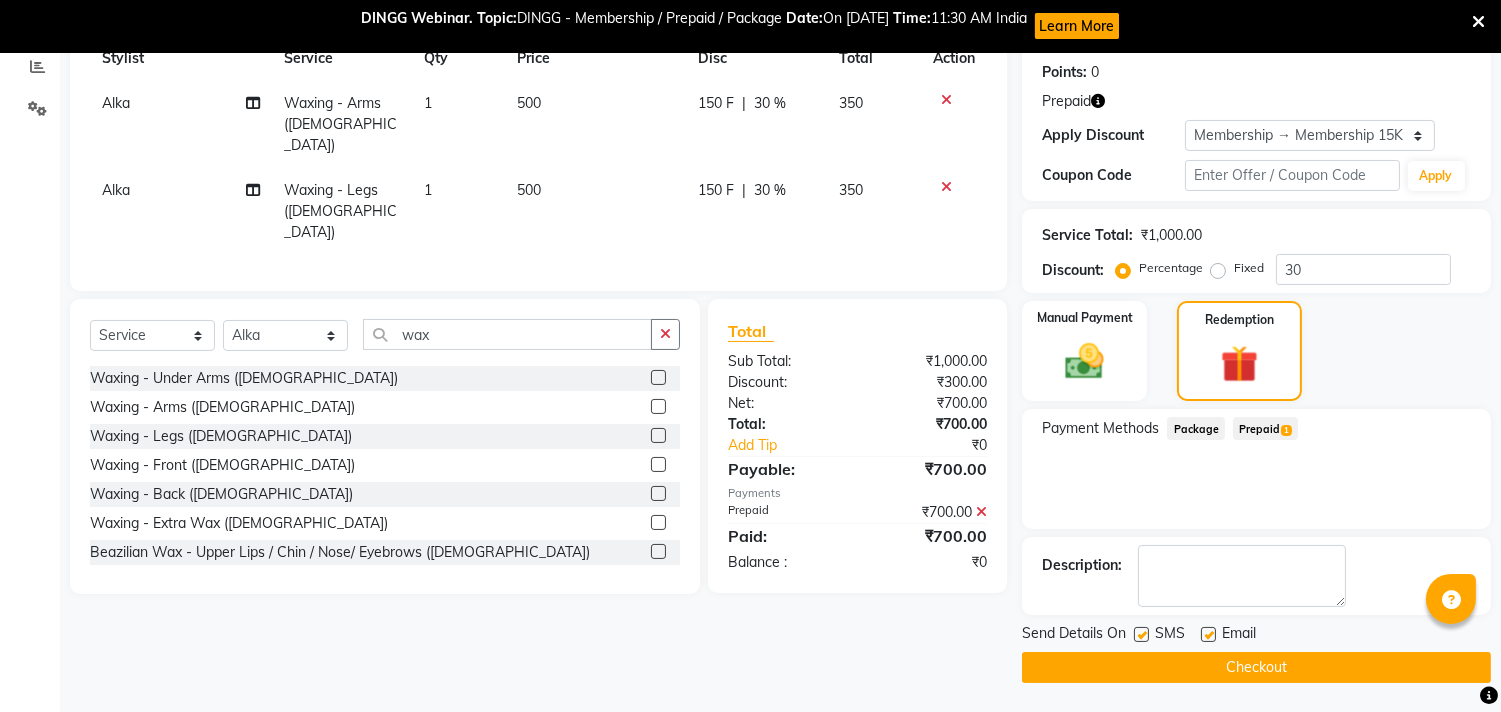 click on "Checkout" 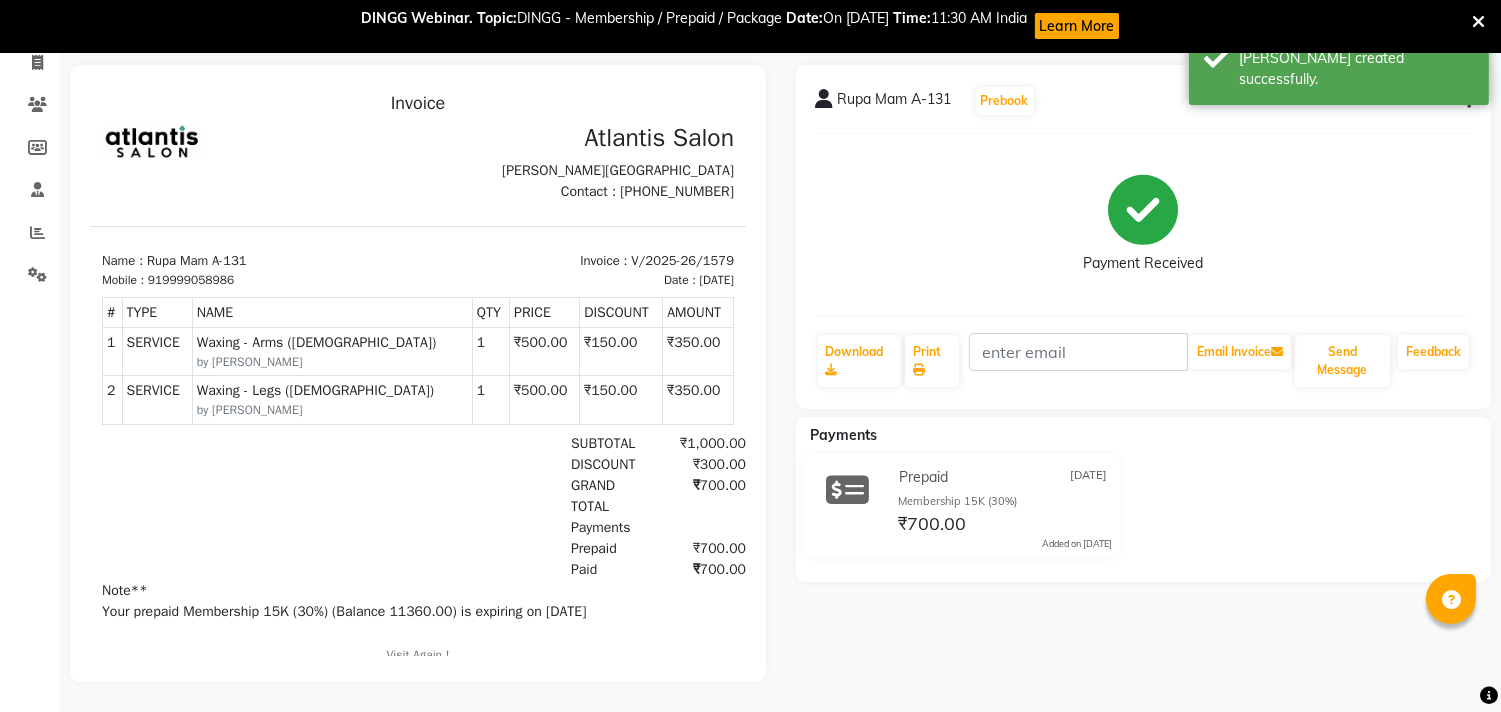 scroll, scrollTop: 0, scrollLeft: 0, axis: both 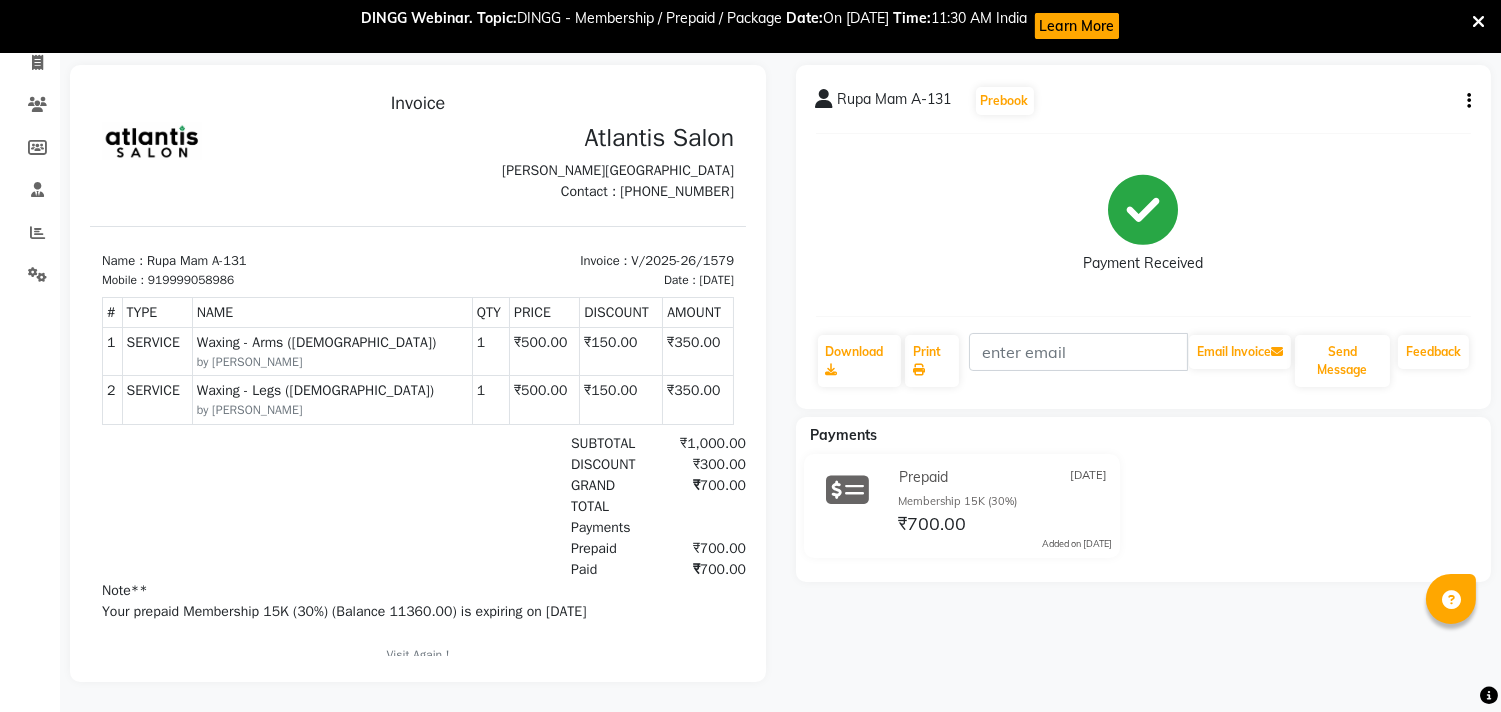 click on "Rupa Mam A-131  Prebook   Payment Received  Download  Print   Email Invoice   Send Message Feedback  Payments Prepaid [DATE] Membership 15K (30%) ₹700.00  Added on [DATE]" 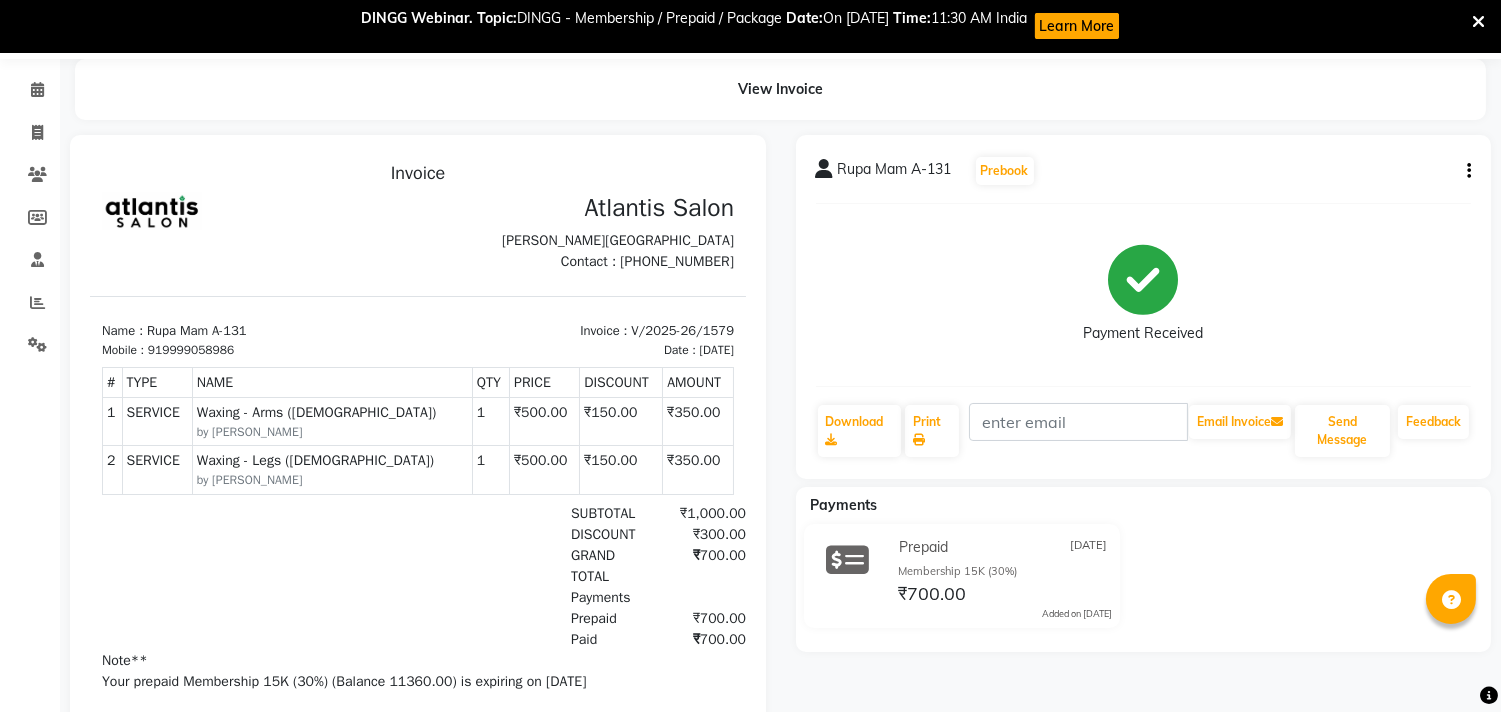 scroll, scrollTop: 0, scrollLeft: 0, axis: both 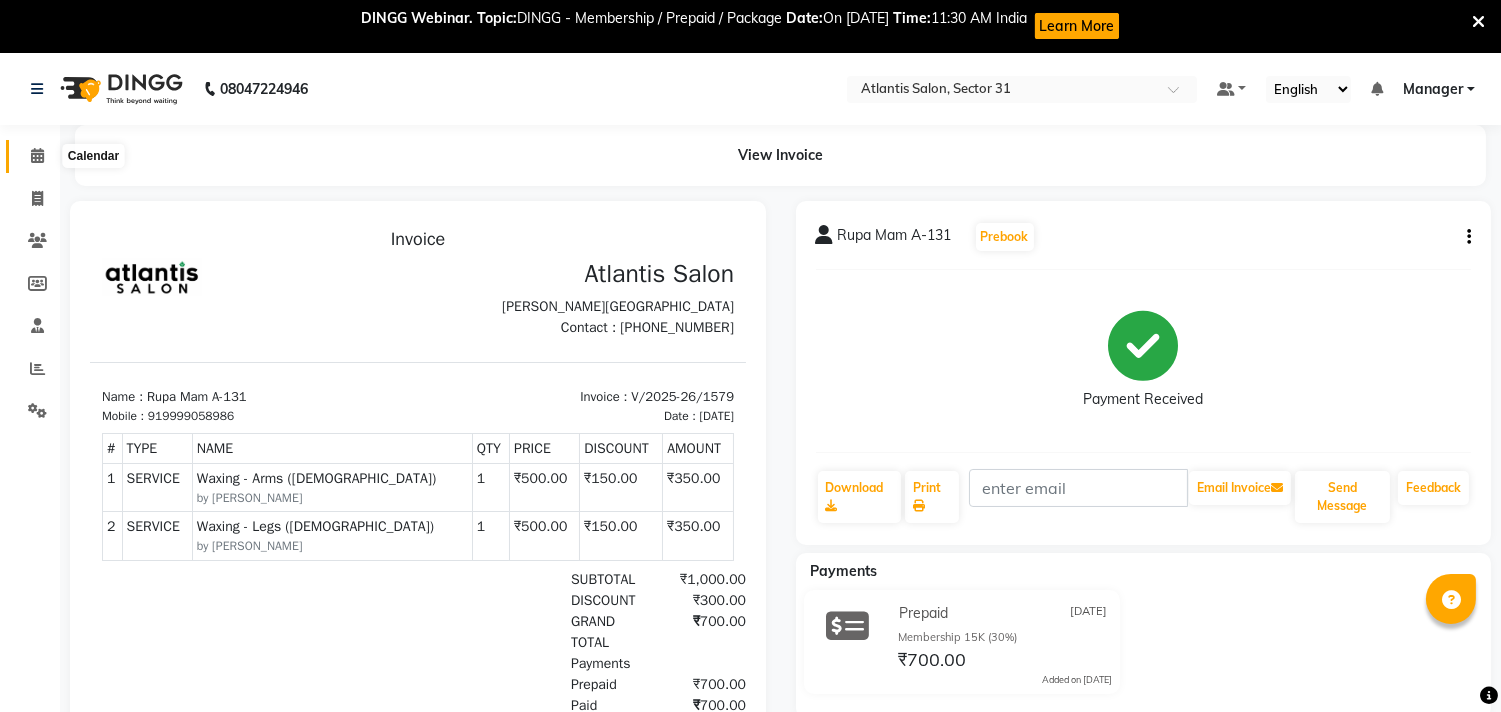 click 